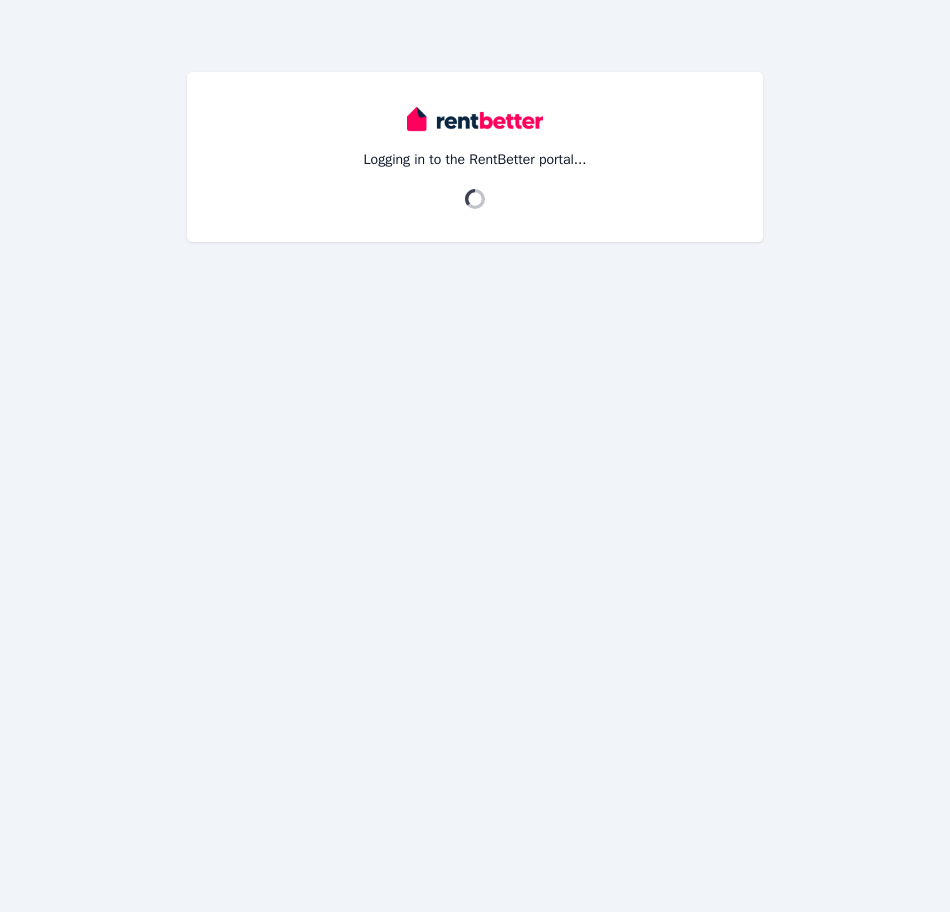 scroll, scrollTop: 0, scrollLeft: 0, axis: both 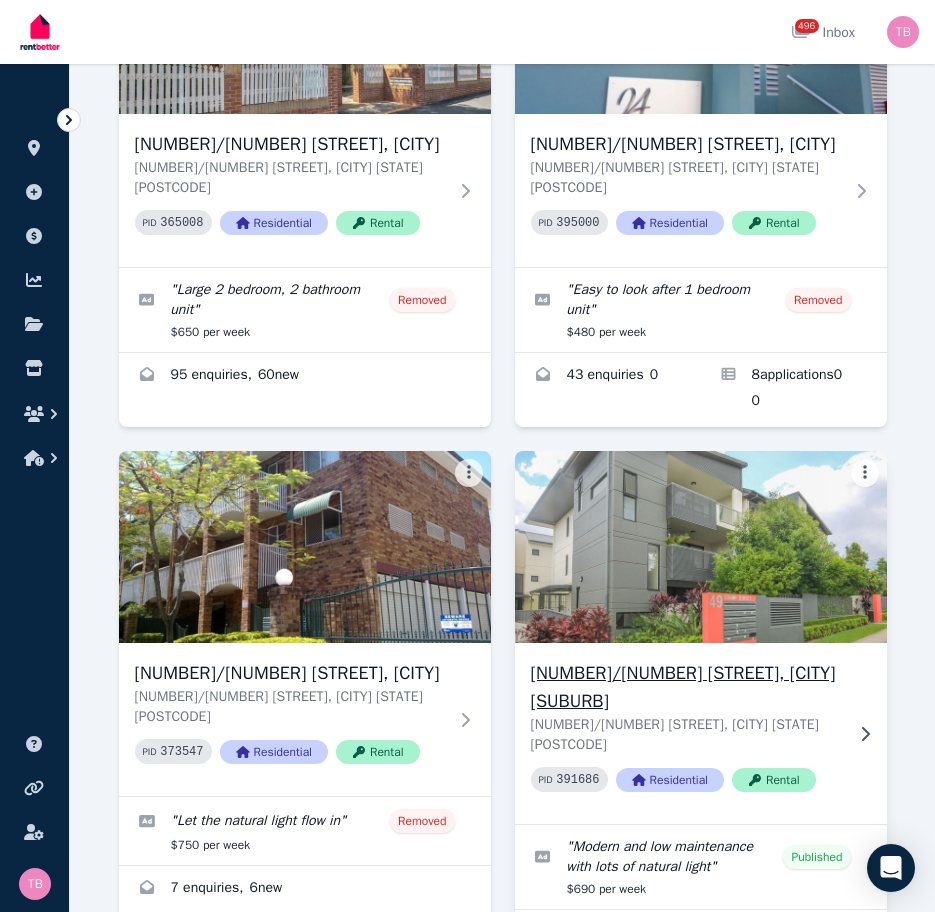 click on "[NUMBER] [STREET], [CITY]" at bounding box center (687, 687) 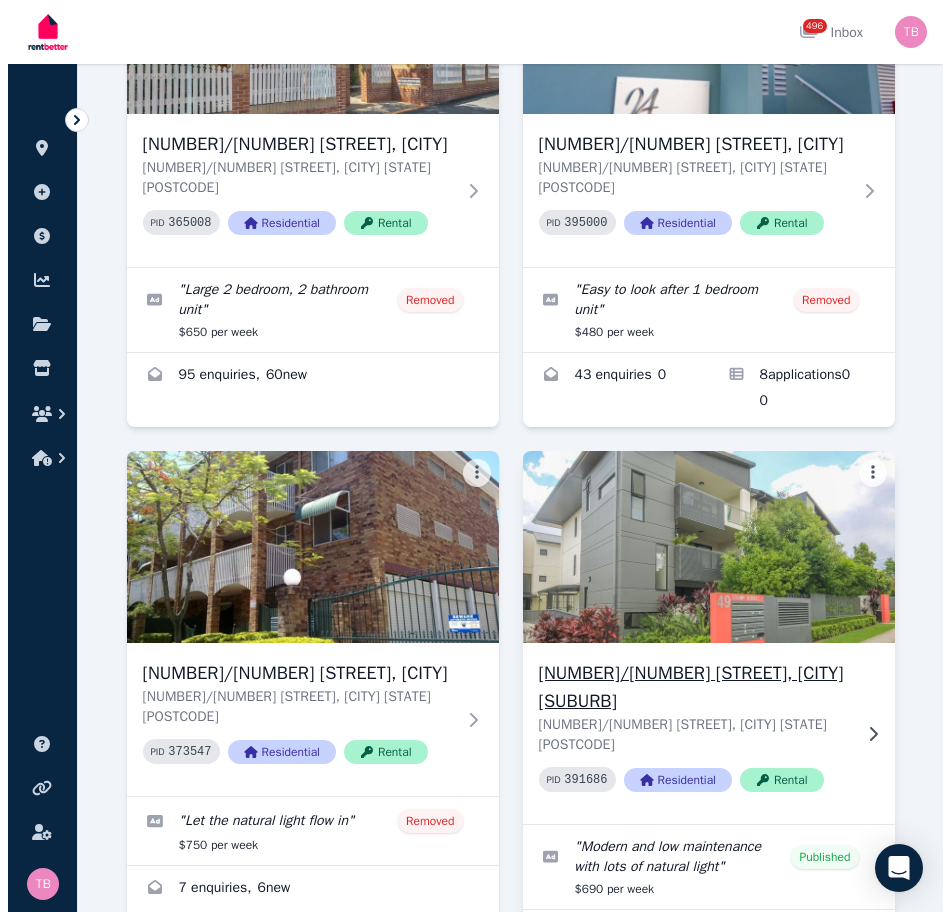 scroll, scrollTop: 0, scrollLeft: 0, axis: both 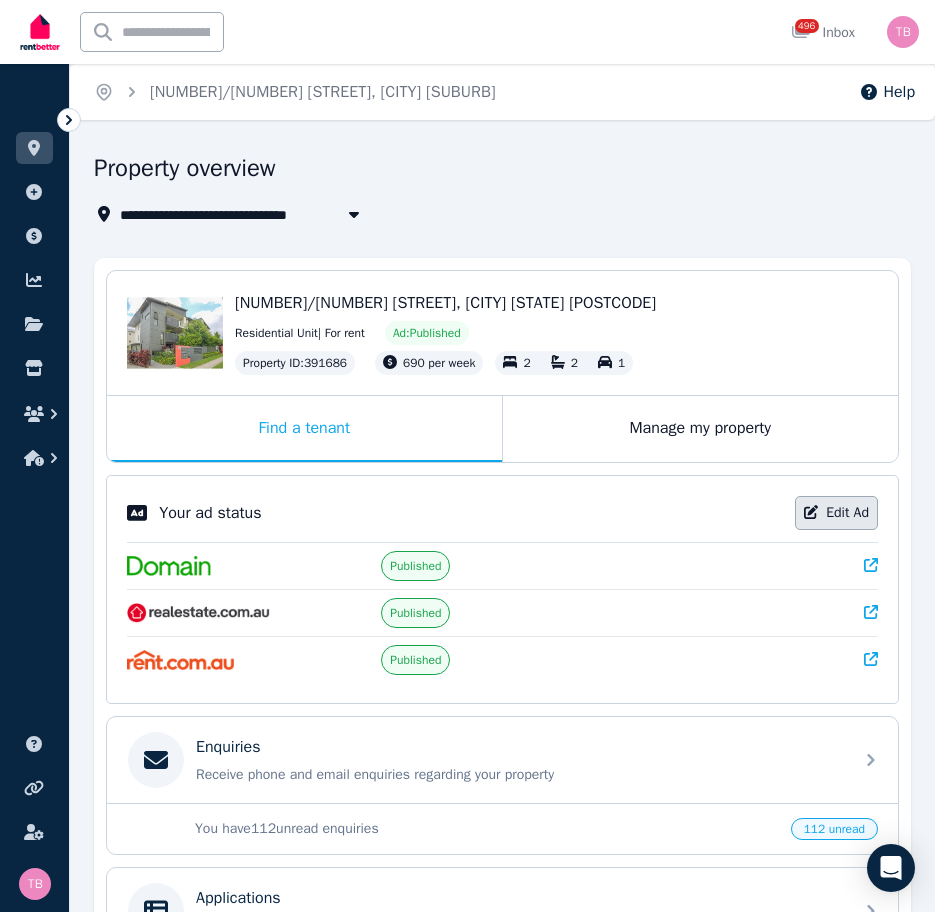 click on "Edit Ad" at bounding box center (836, 513) 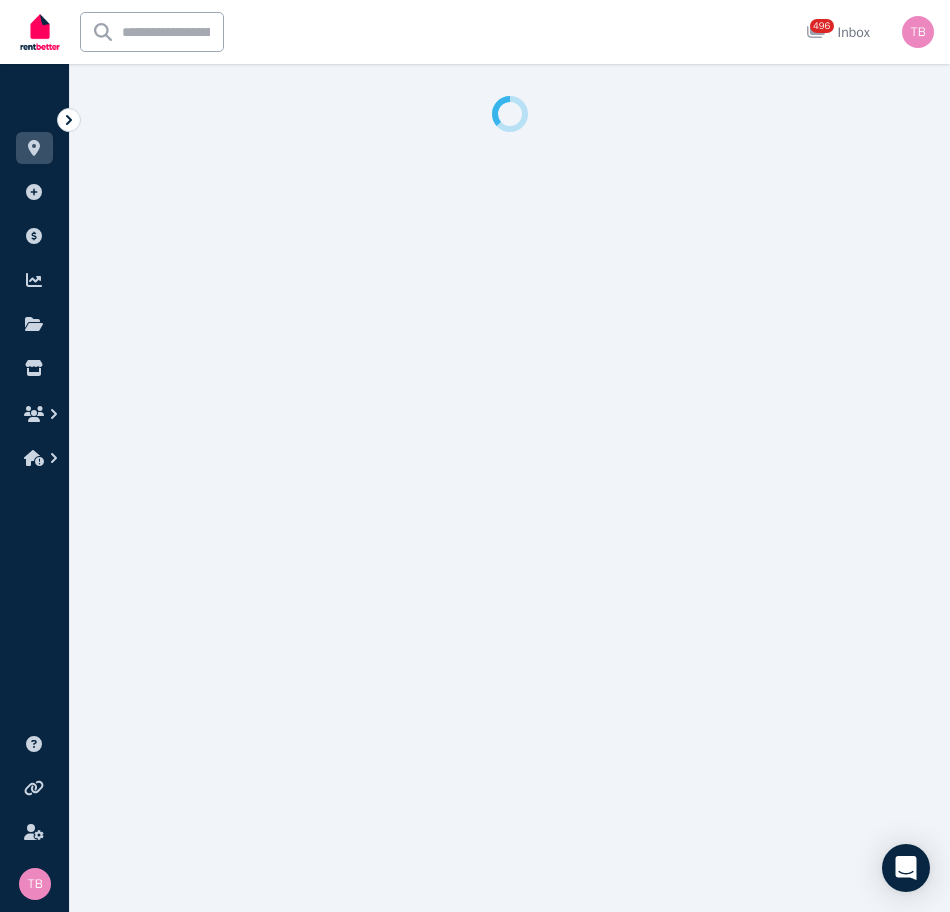select on "***" 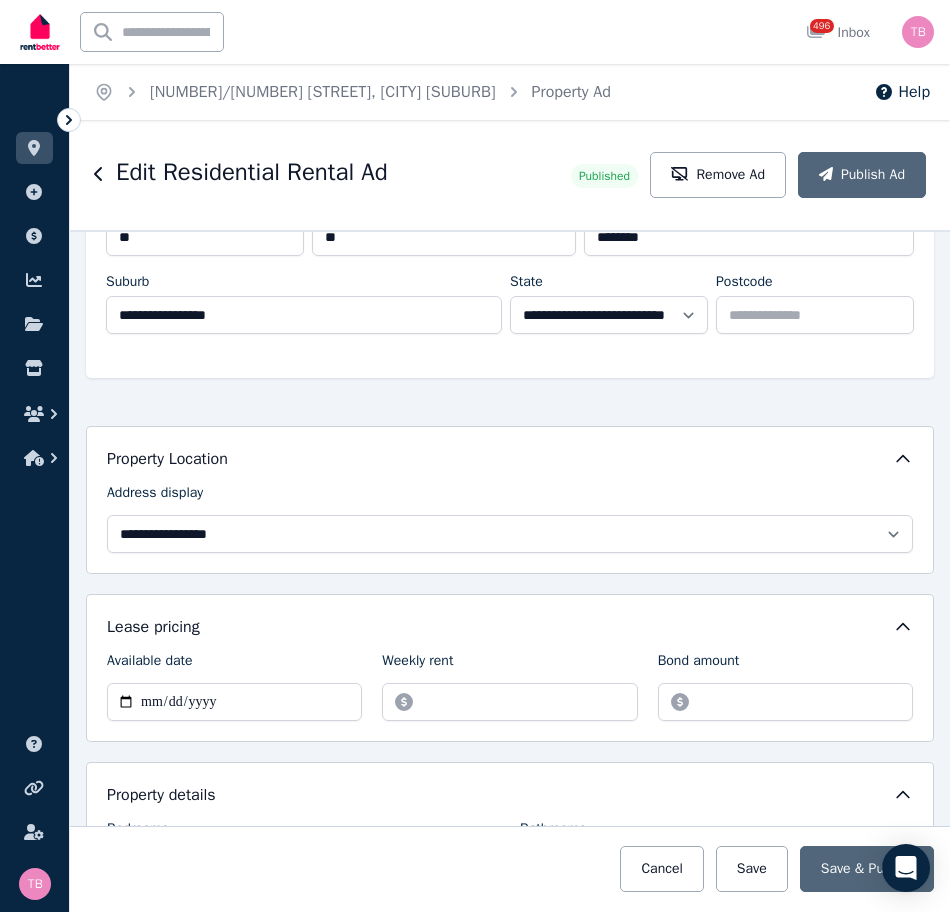 scroll, scrollTop: 400, scrollLeft: 0, axis: vertical 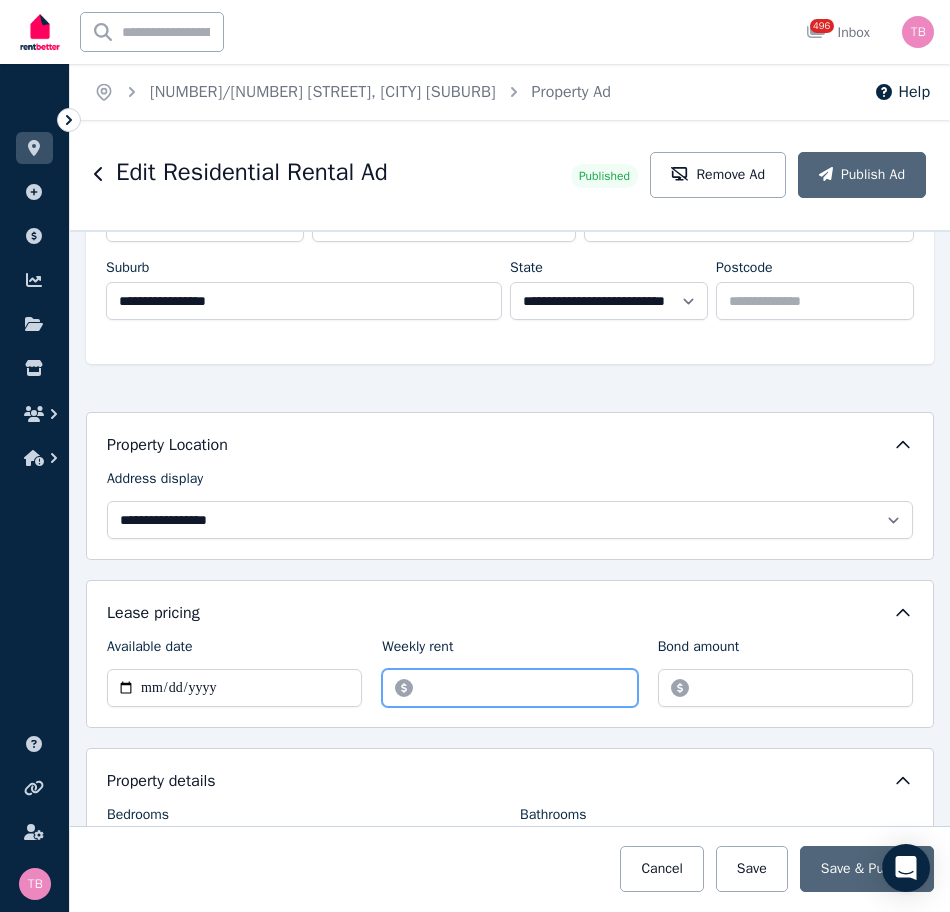 drag, startPoint x: 487, startPoint y: 689, endPoint x: 263, endPoint y: 687, distance: 224.00893 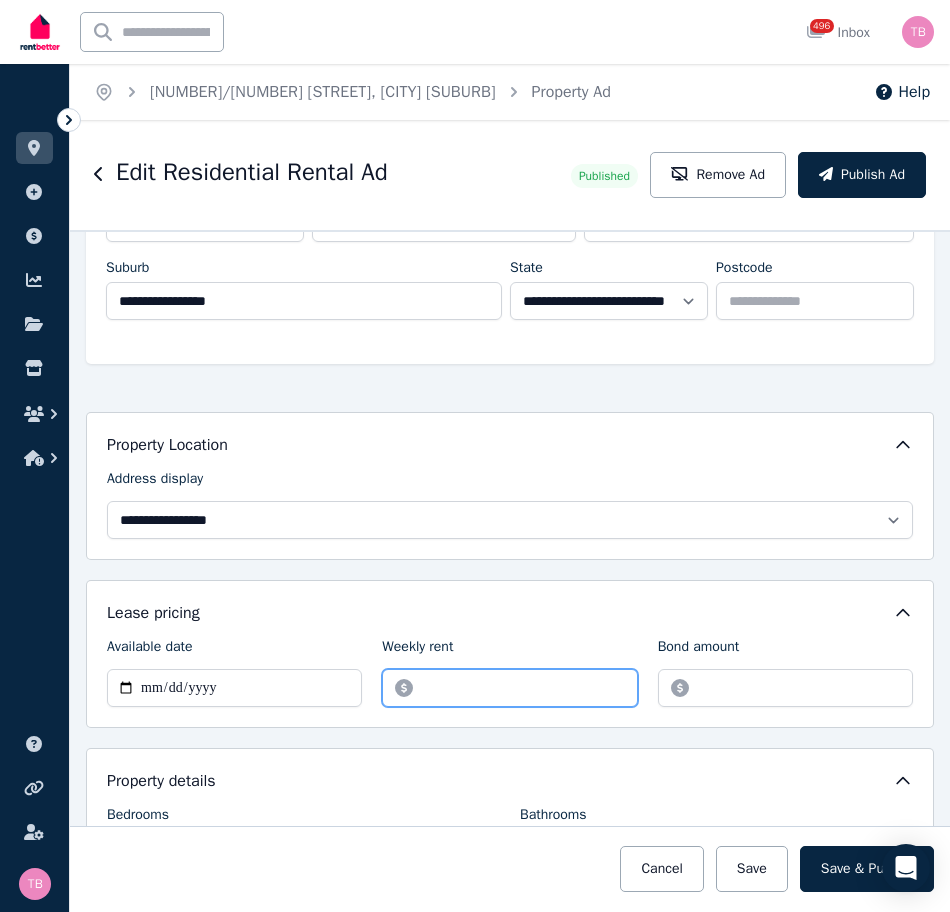 type on "******" 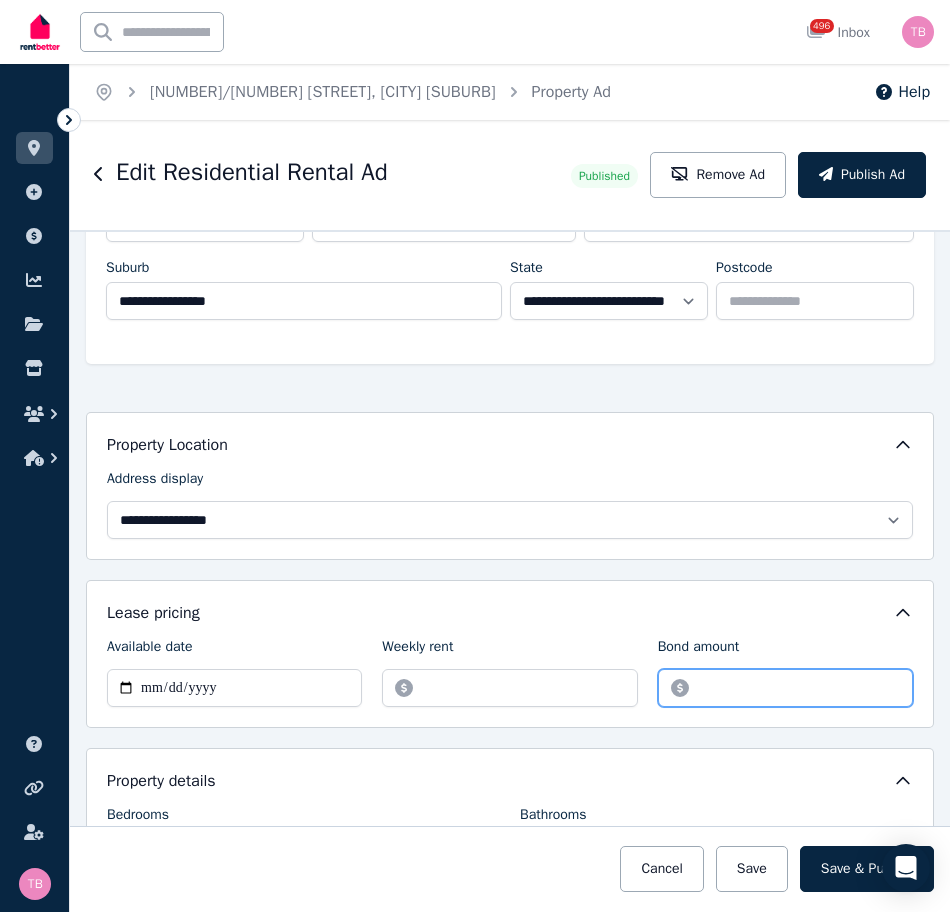 drag, startPoint x: 754, startPoint y: 683, endPoint x: 575, endPoint y: 683, distance: 179 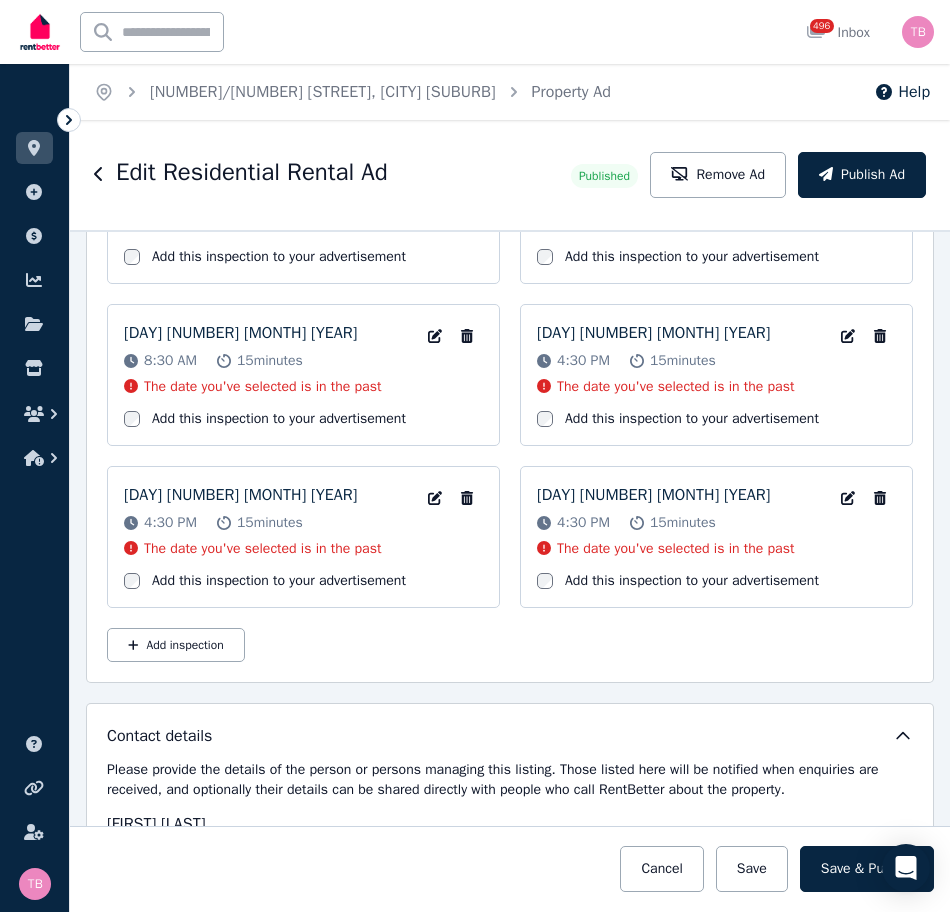 scroll, scrollTop: 3600, scrollLeft: 0, axis: vertical 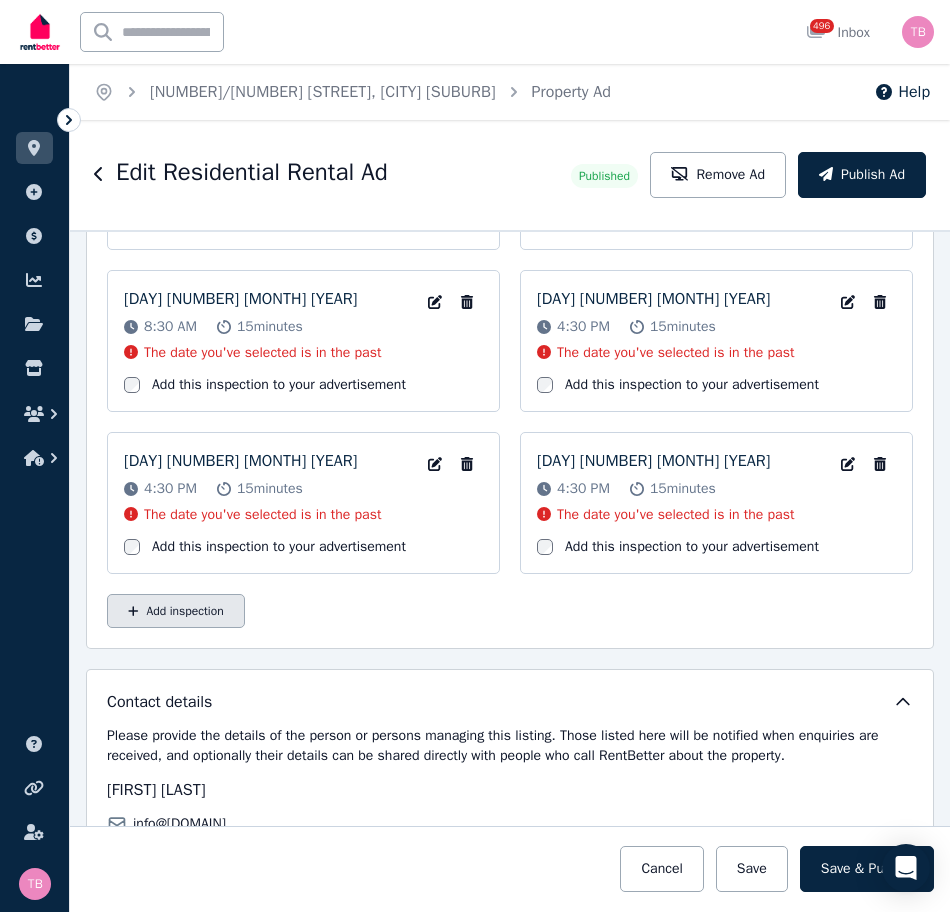 type on "*******" 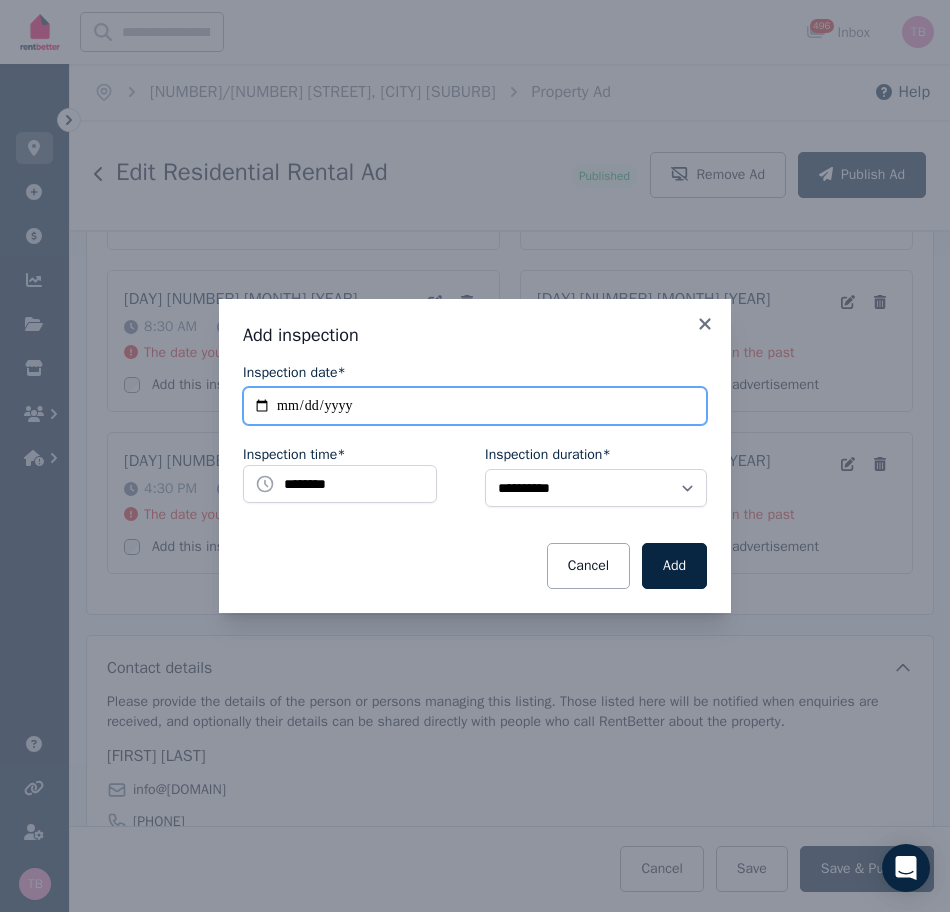 click on "**********" at bounding box center (475, 406) 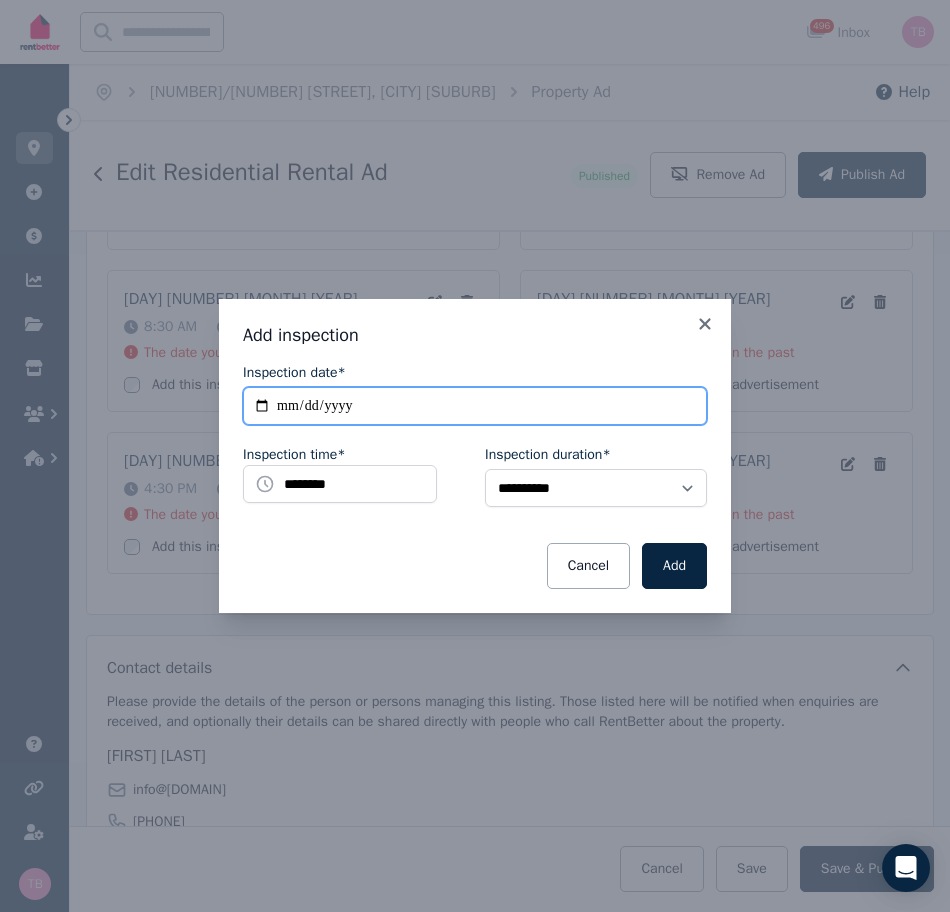 type on "**********" 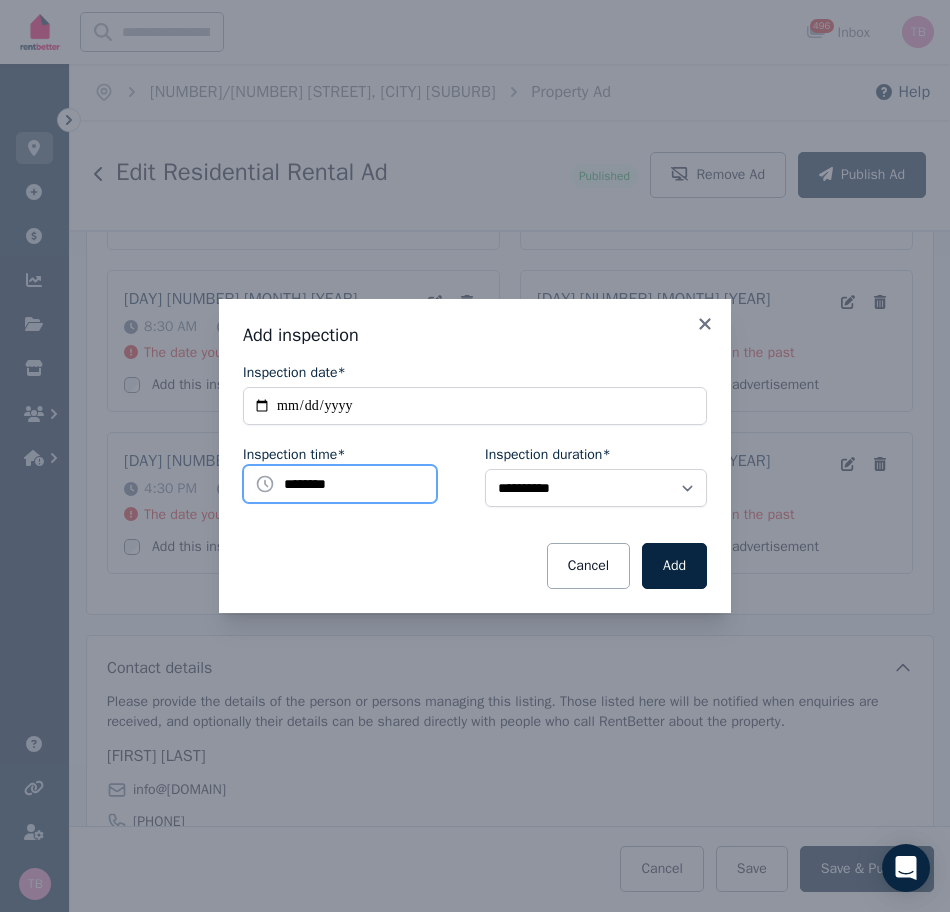 click on "********" at bounding box center (340, 484) 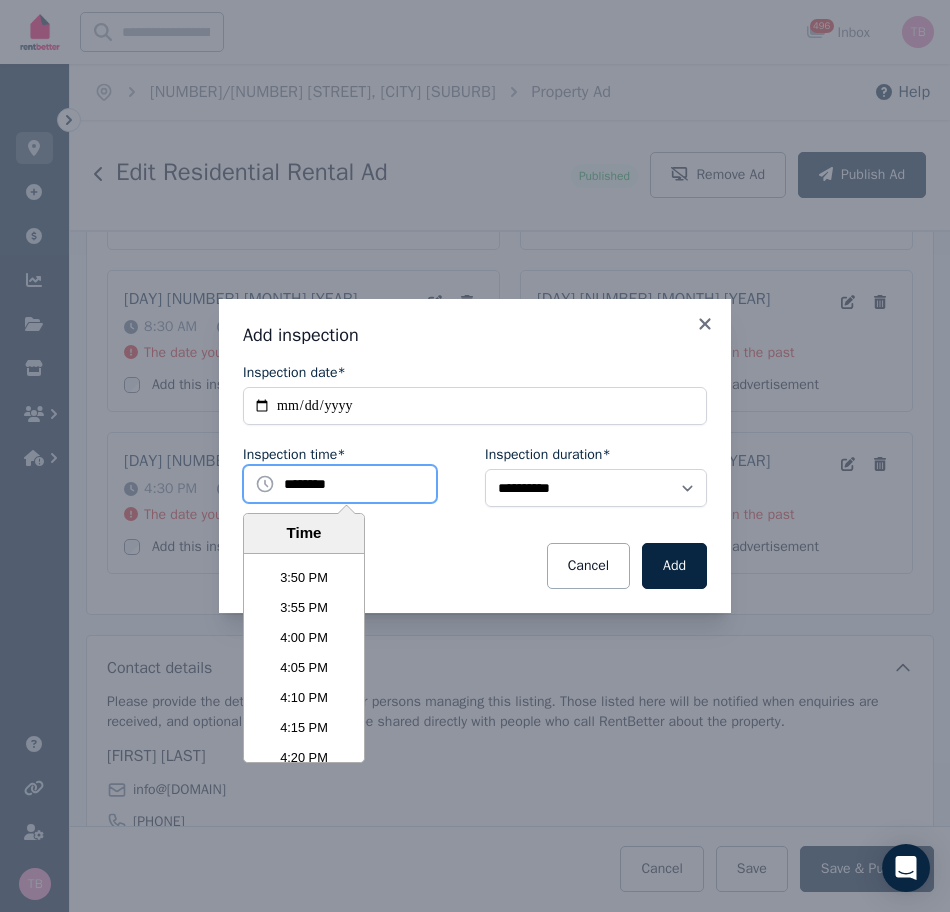 scroll, scrollTop: 5791, scrollLeft: 0, axis: vertical 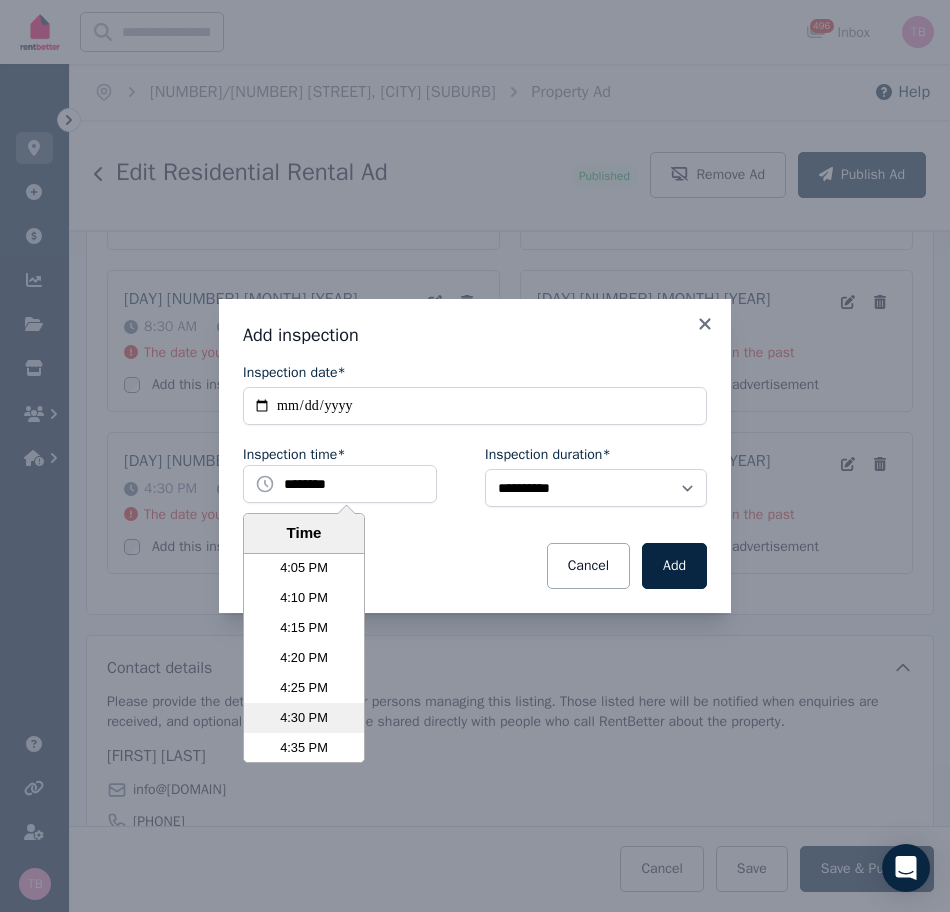 click on "4:30 PM" at bounding box center [304, 718] 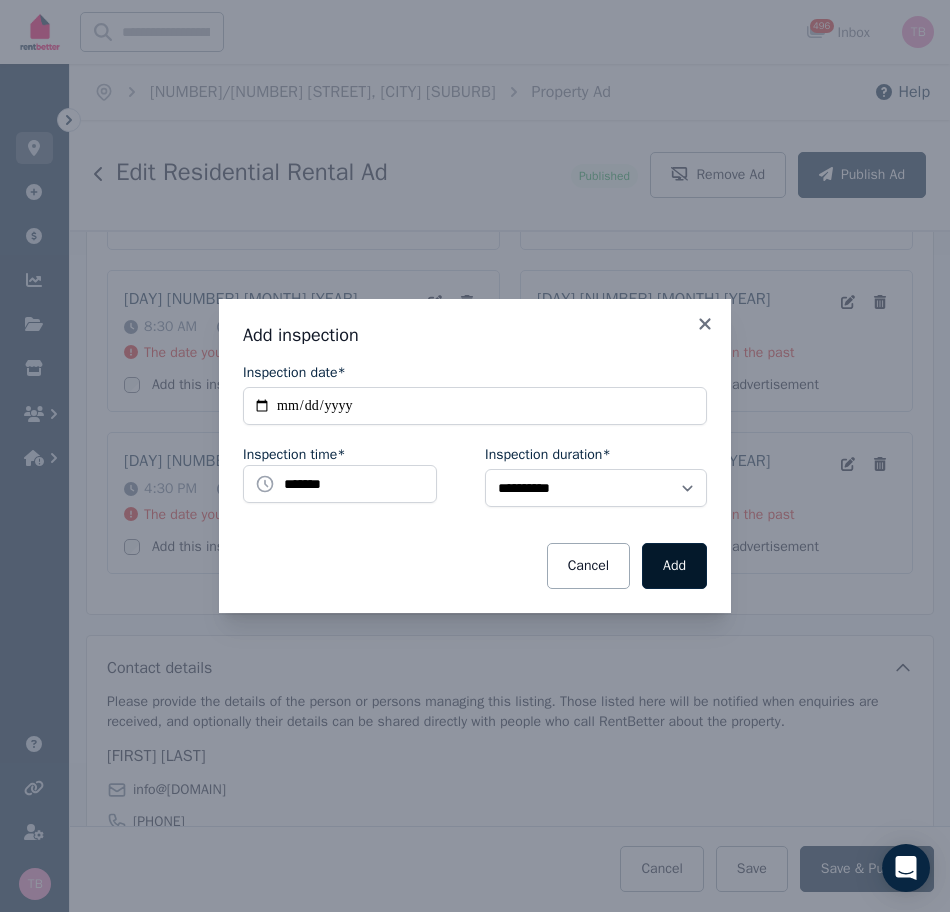 click on "Add" at bounding box center (674, 566) 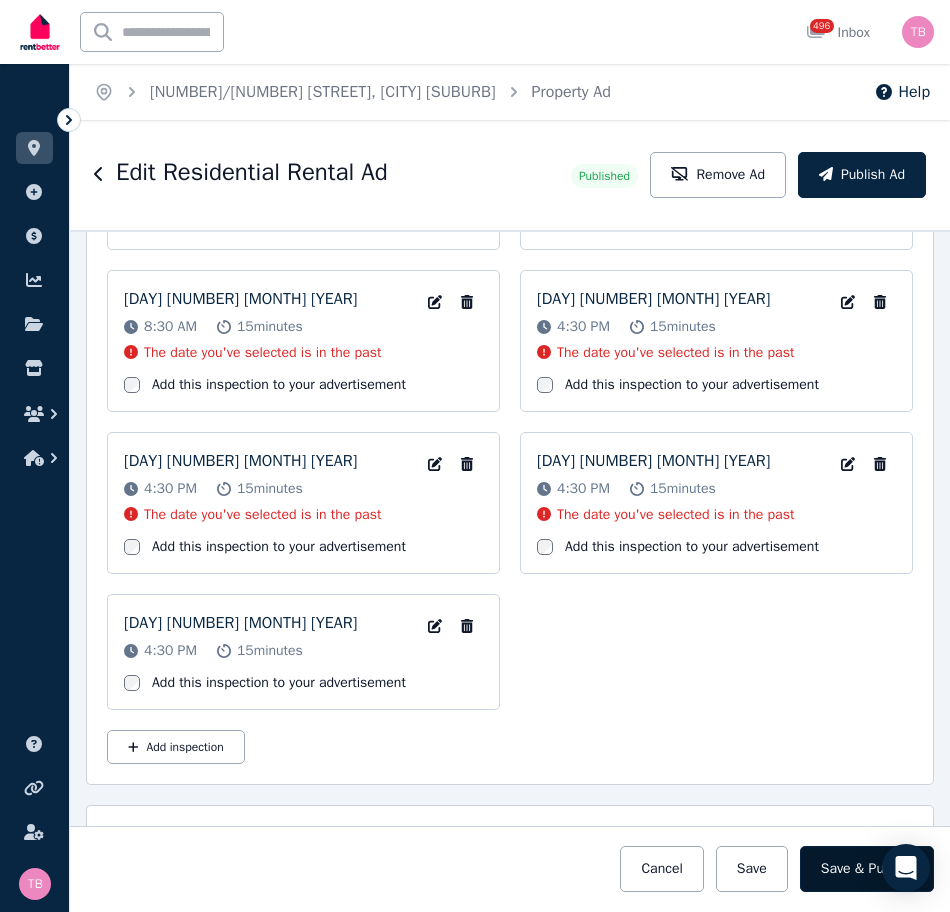 click on "Save & Publish" at bounding box center (867, 869) 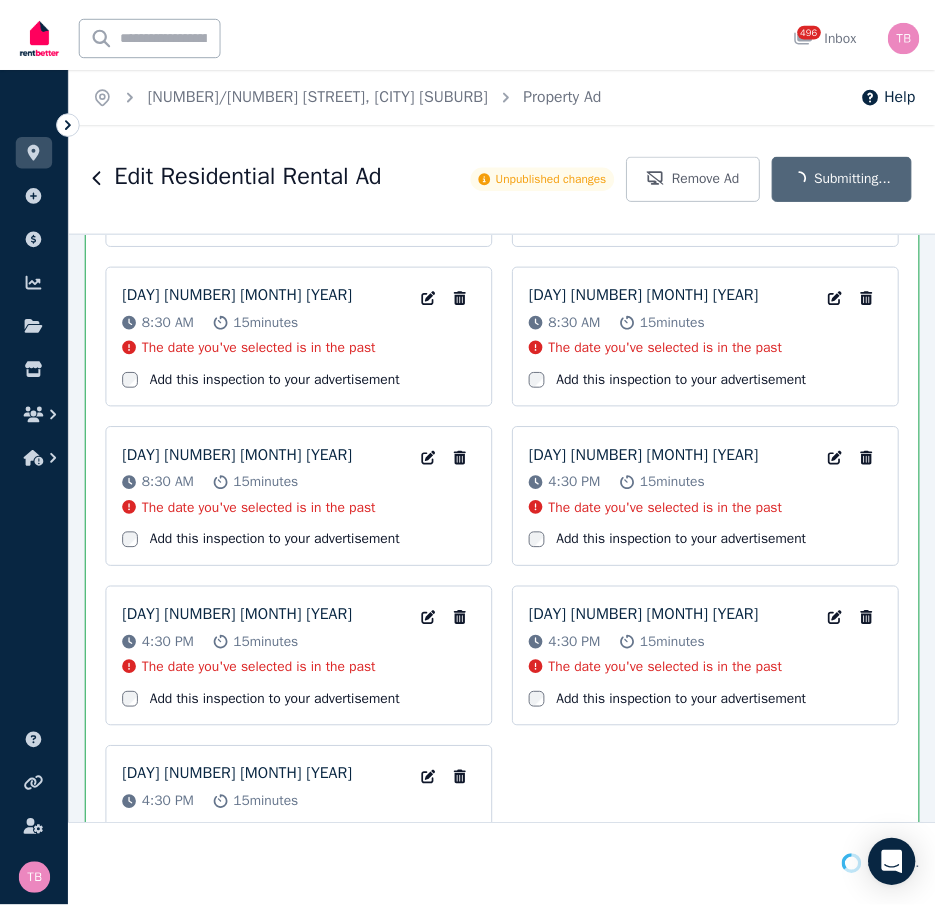 scroll, scrollTop: 3756, scrollLeft: 0, axis: vertical 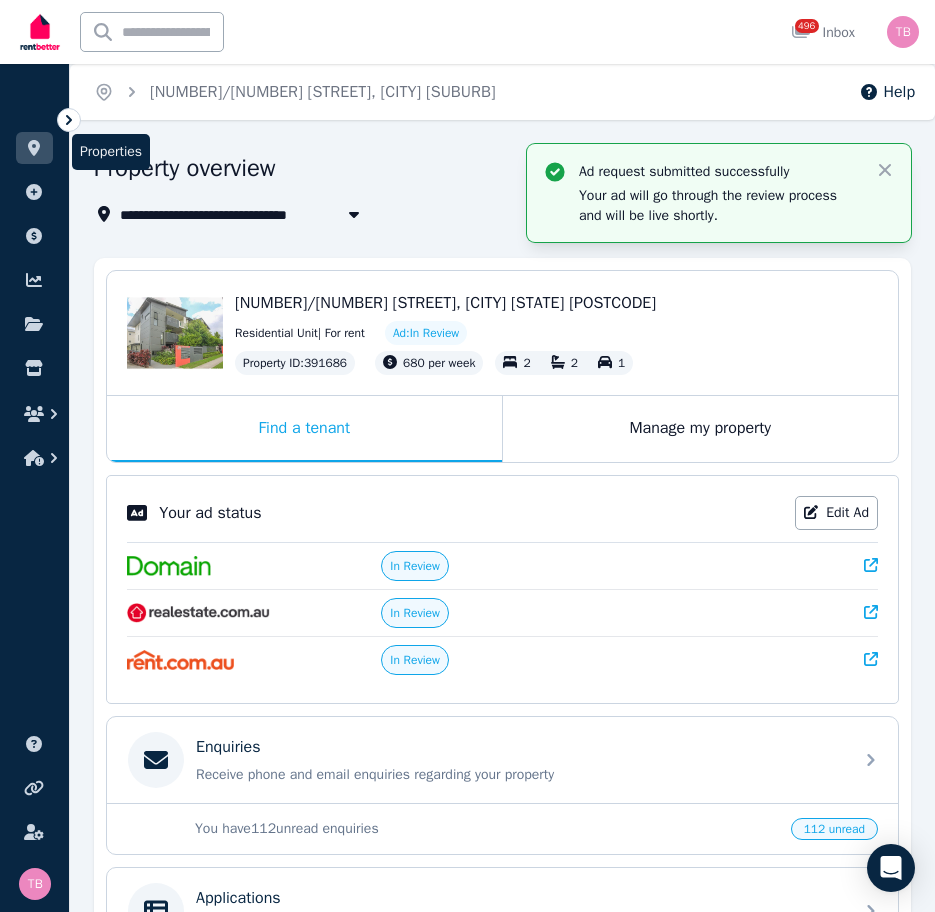 click 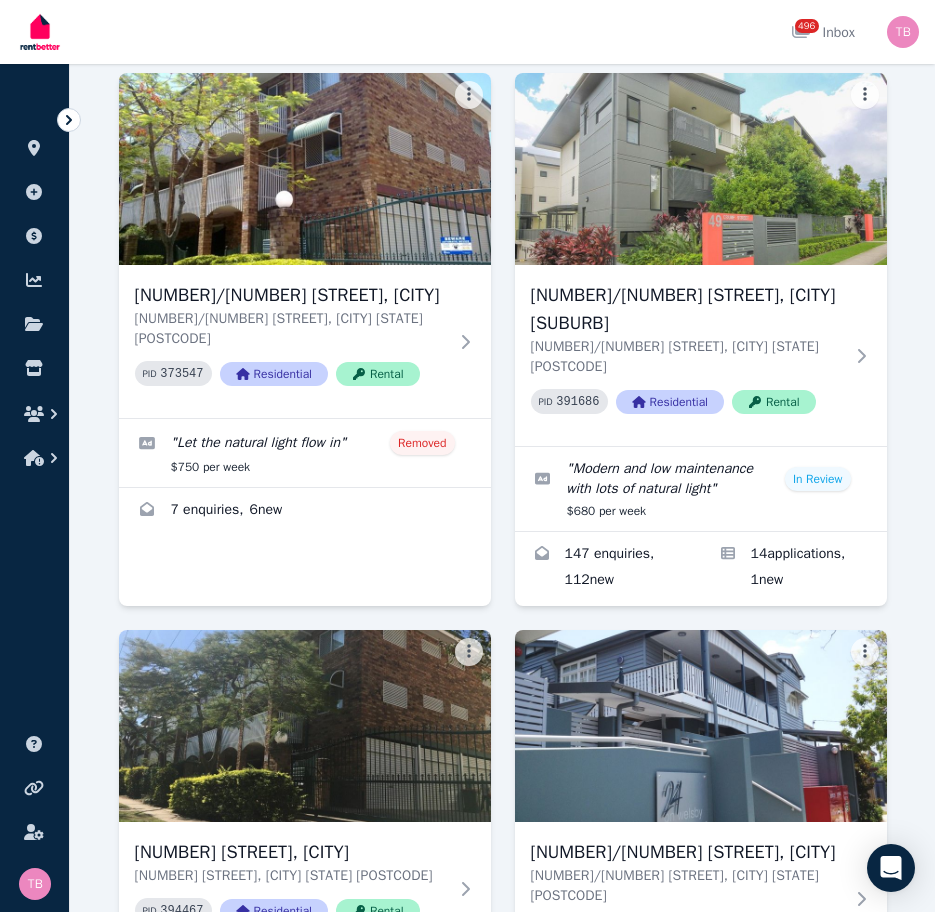 scroll, scrollTop: 2900, scrollLeft: 0, axis: vertical 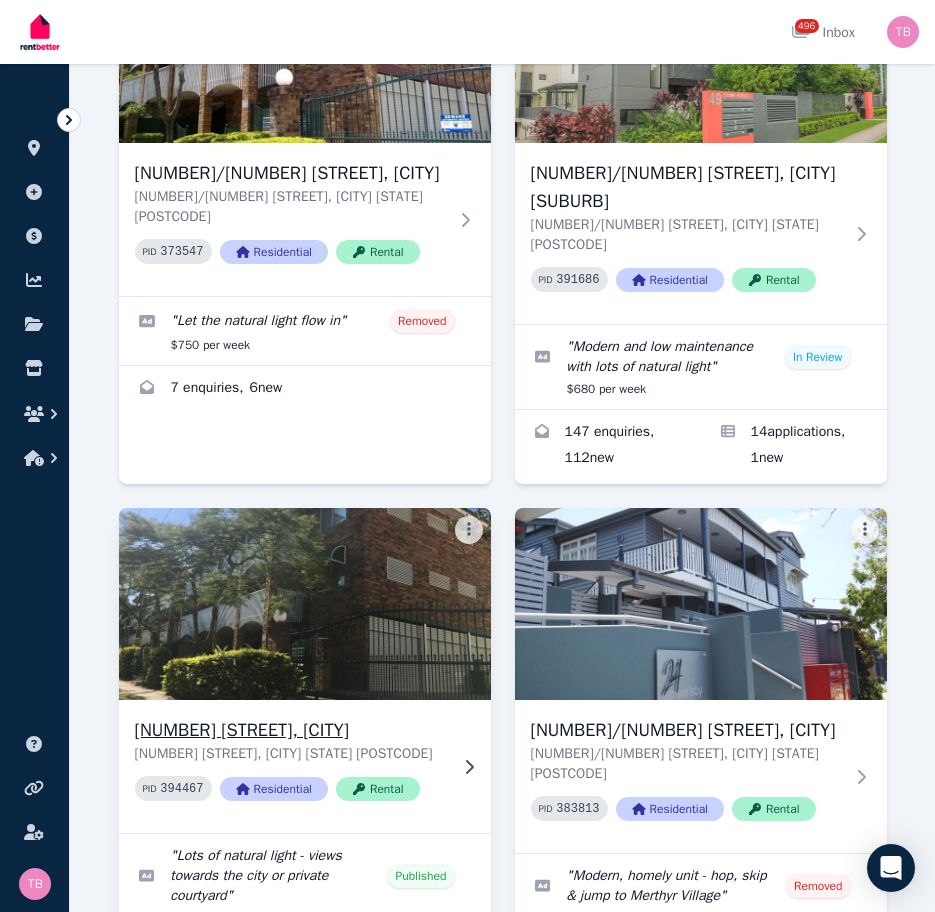 click on "[NUMBER] [STREET], [CITY]" at bounding box center (291, 730) 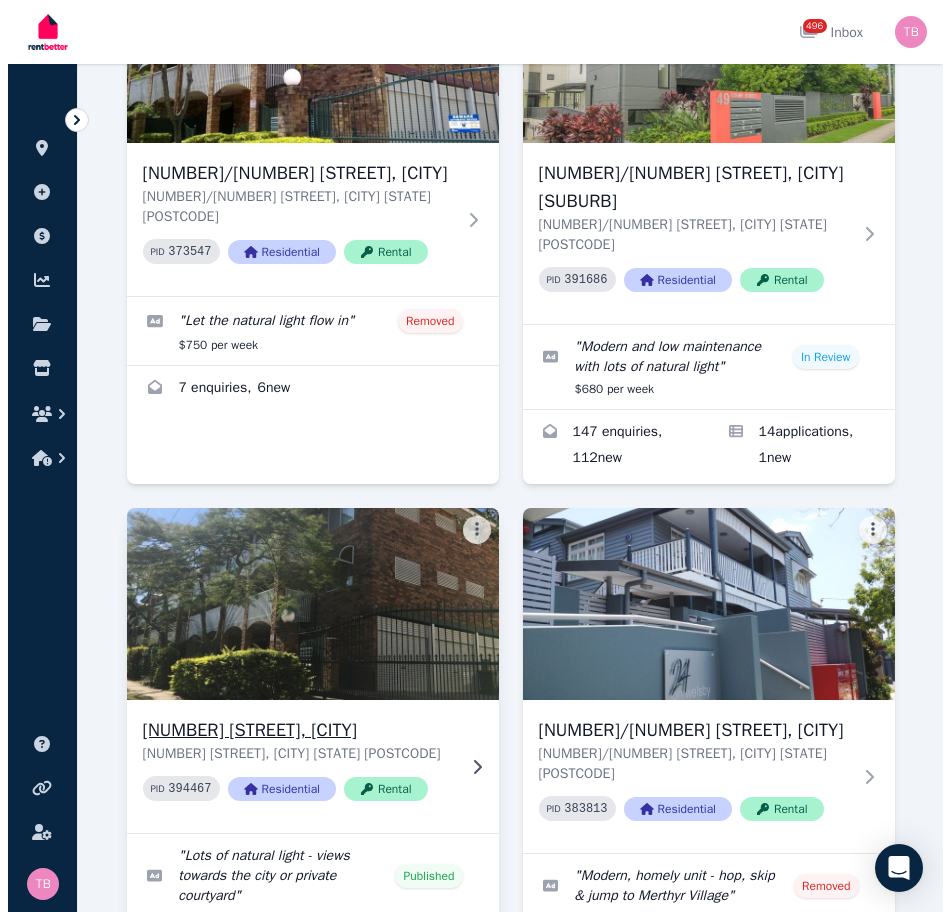 scroll, scrollTop: 0, scrollLeft: 0, axis: both 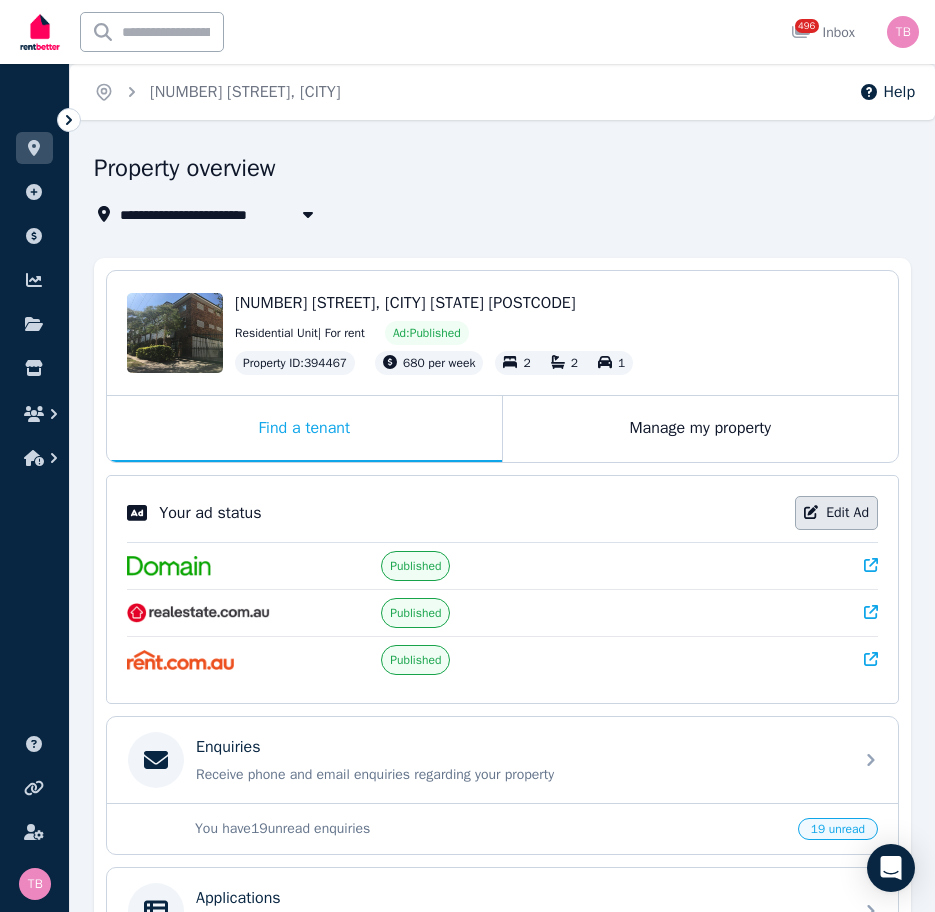 click on "Edit Ad" at bounding box center [836, 513] 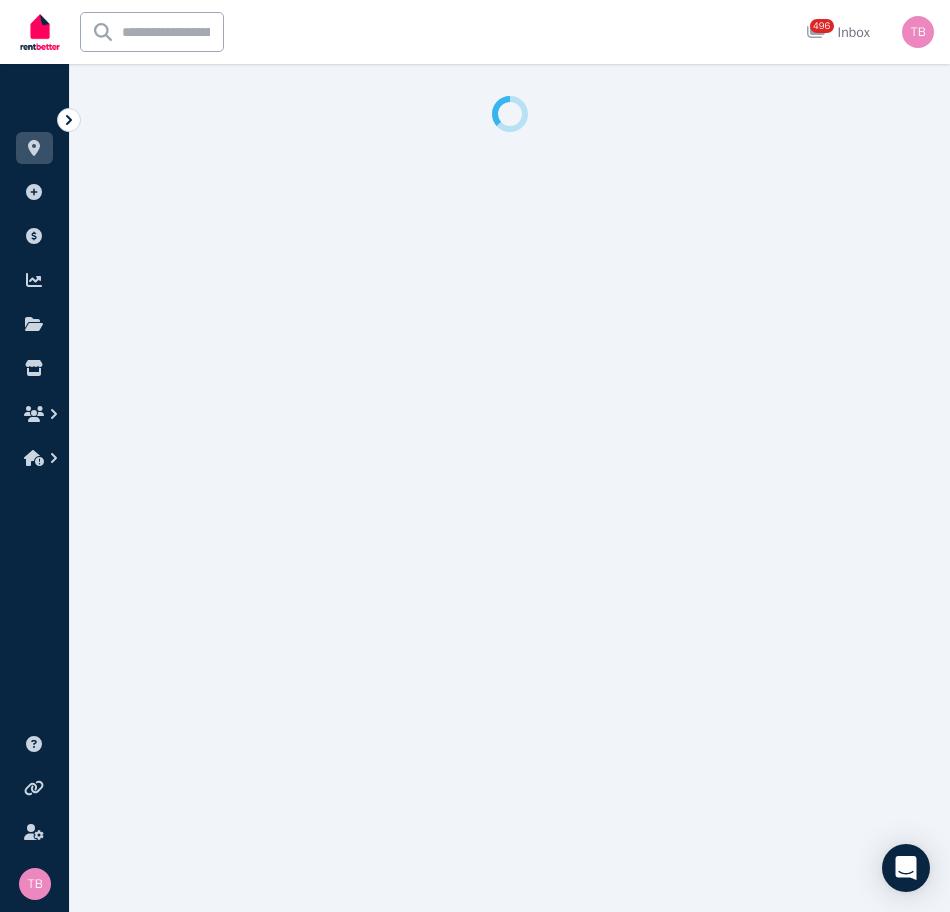 select on "***" 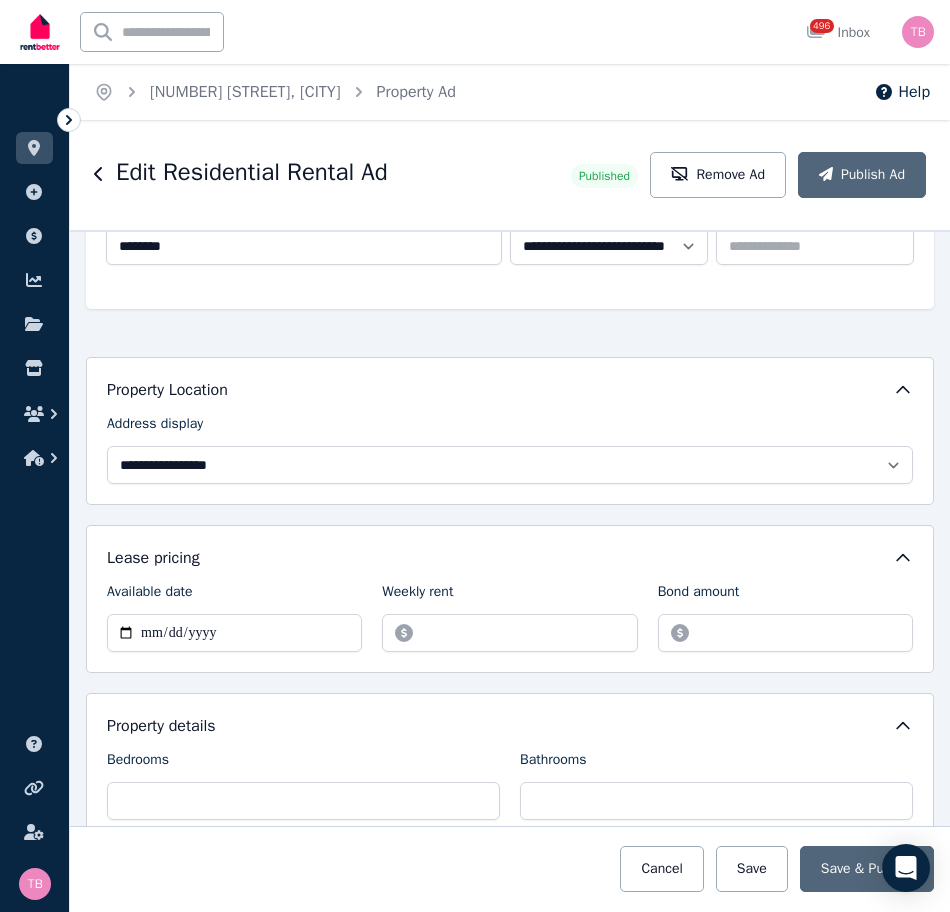 scroll, scrollTop: 500, scrollLeft: 0, axis: vertical 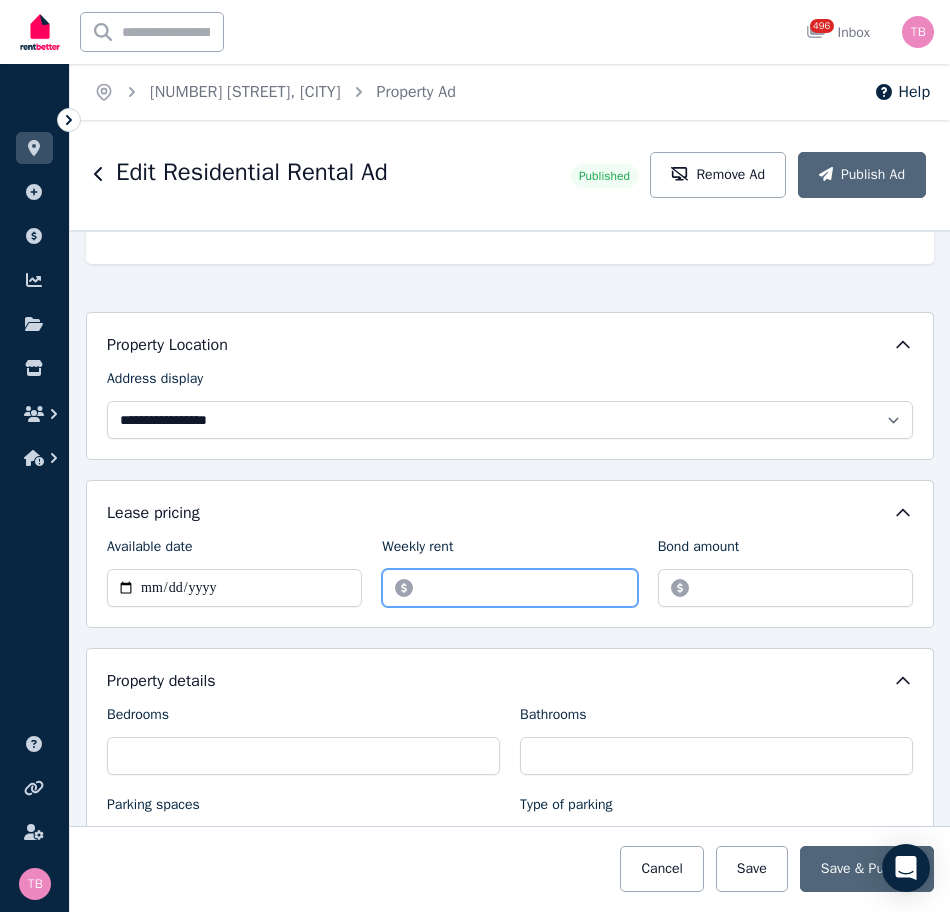 drag, startPoint x: 509, startPoint y: 585, endPoint x: 359, endPoint y: 591, distance: 150.11995 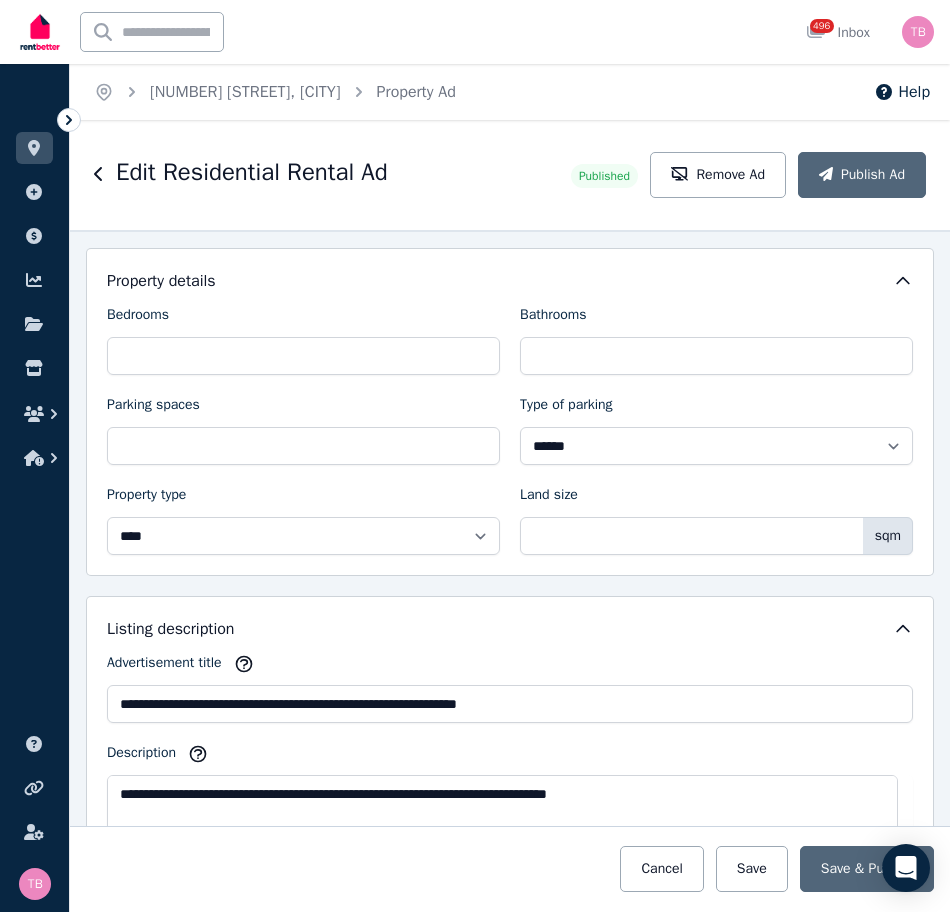 scroll, scrollTop: 1000, scrollLeft: 0, axis: vertical 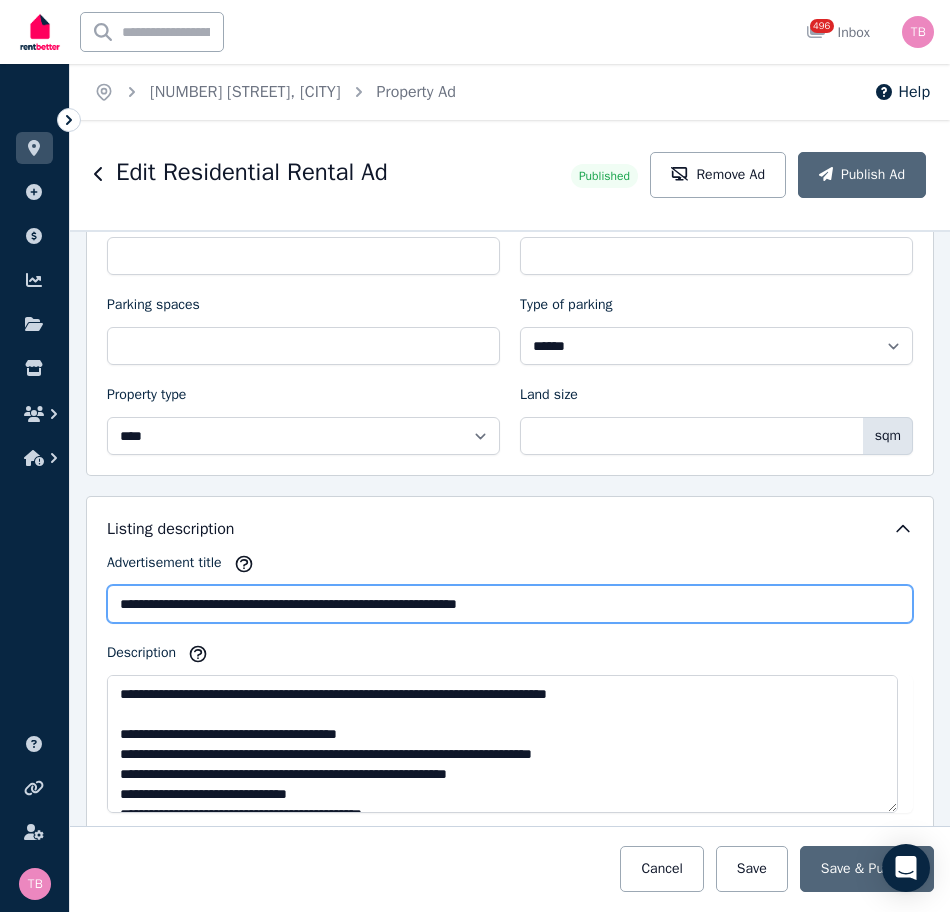 drag, startPoint x: 535, startPoint y: 605, endPoint x: 528, endPoint y: 597, distance: 10.630146 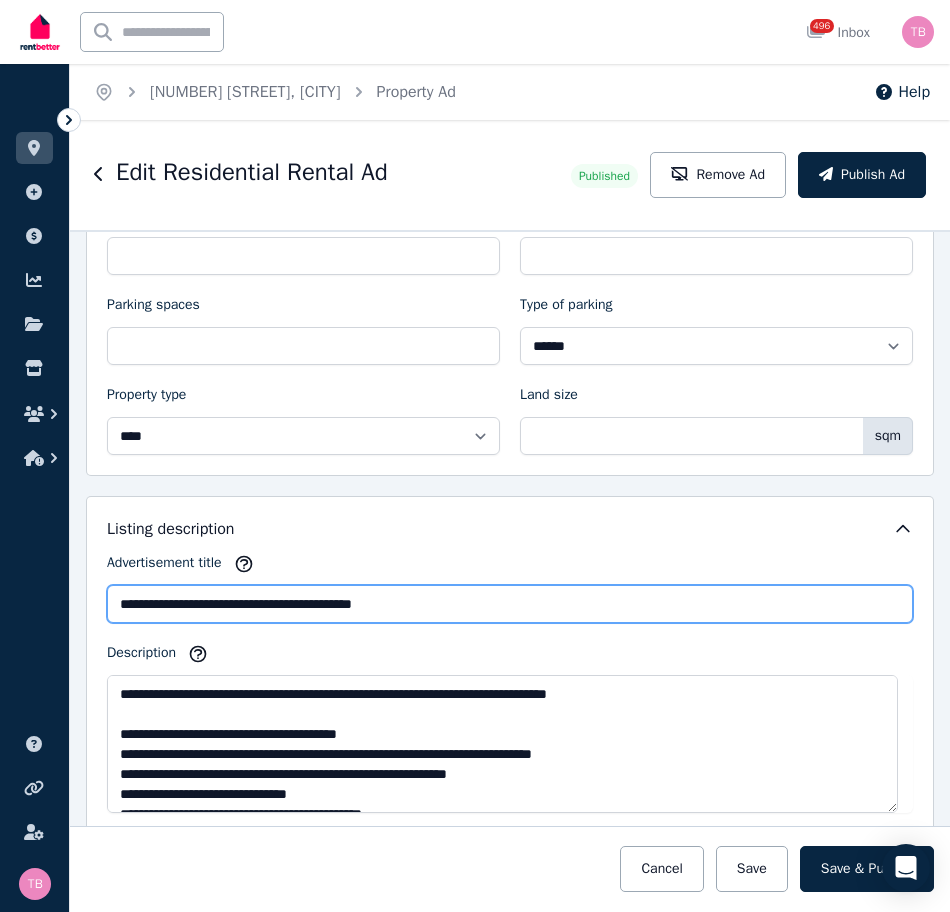 click on "**********" at bounding box center (510, 604) 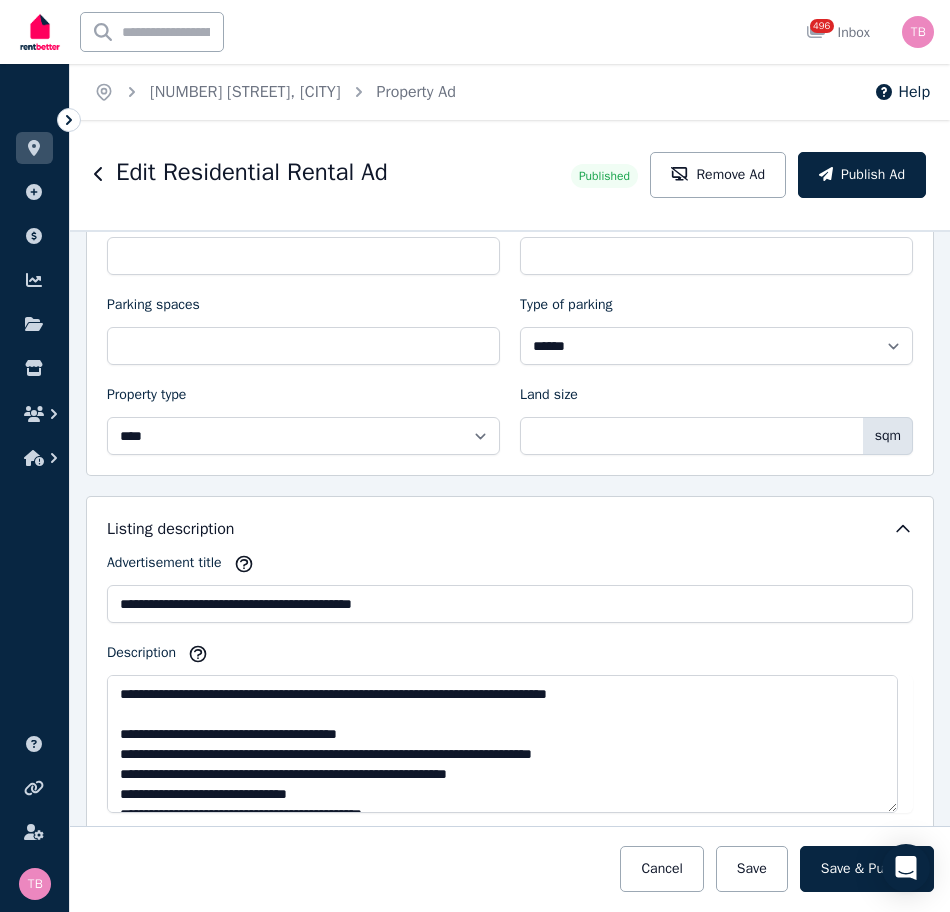 click on "Description" at bounding box center (510, 657) 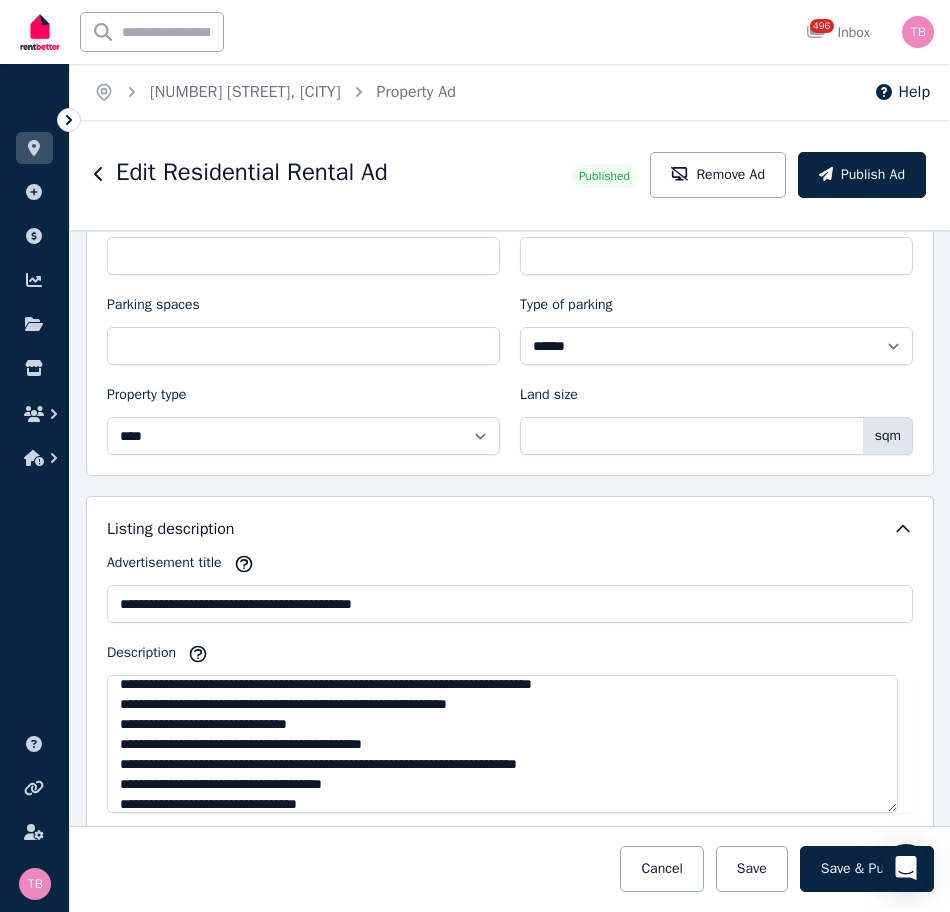 scroll, scrollTop: 100, scrollLeft: 0, axis: vertical 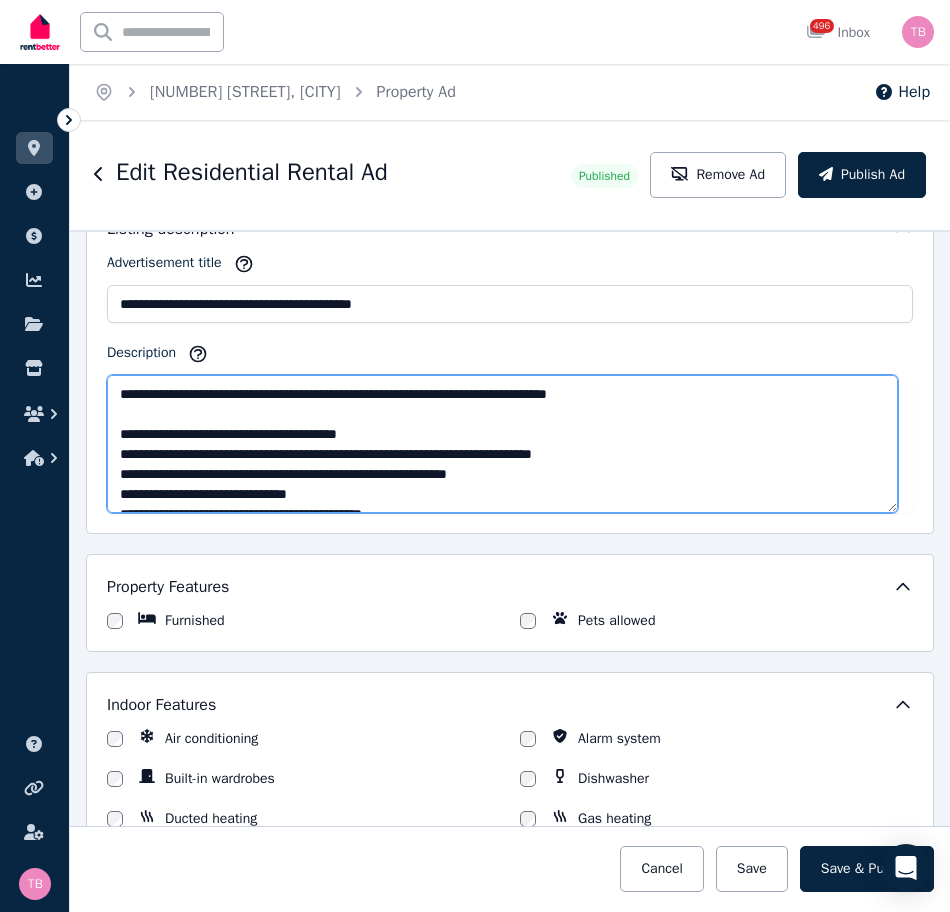 click on "**********" at bounding box center (502, 444) 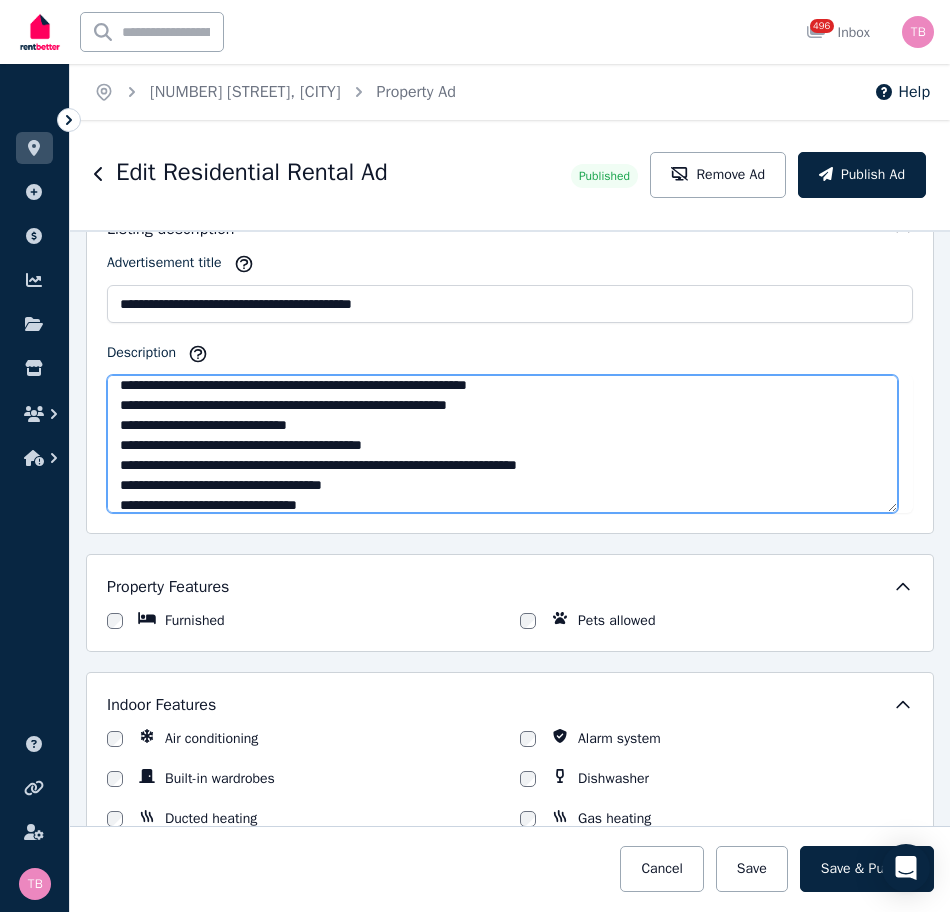 scroll, scrollTop: 100, scrollLeft: 0, axis: vertical 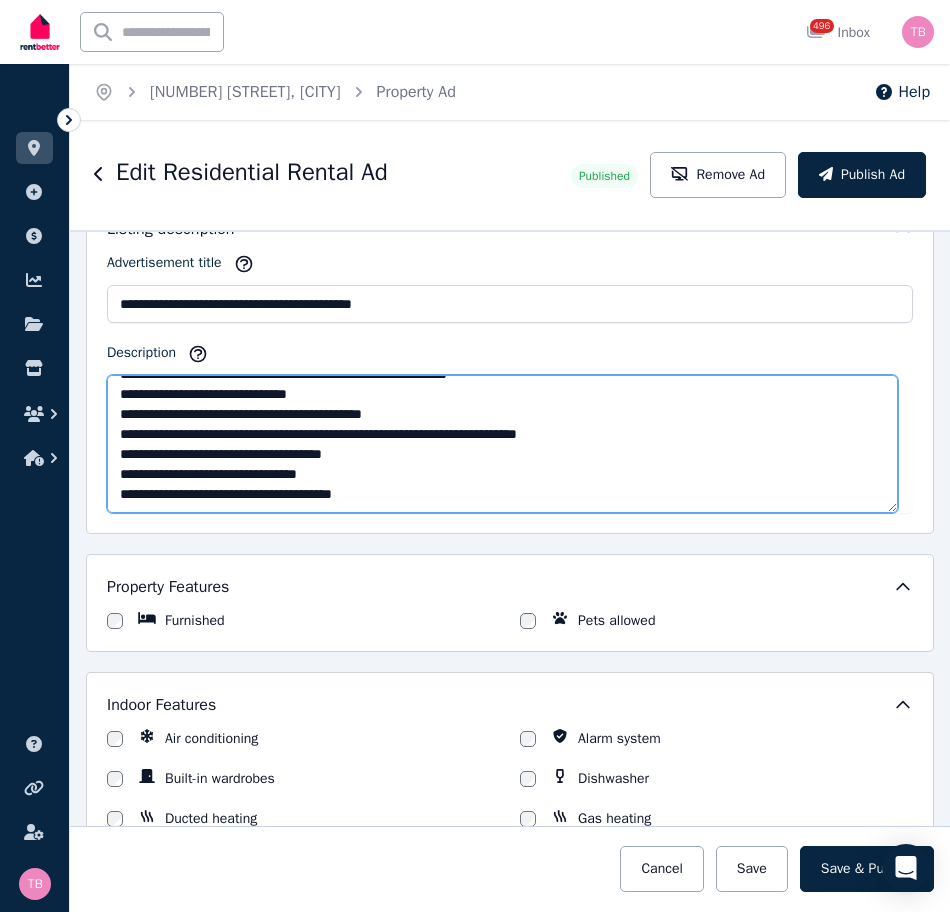 click on "**********" at bounding box center [502, 444] 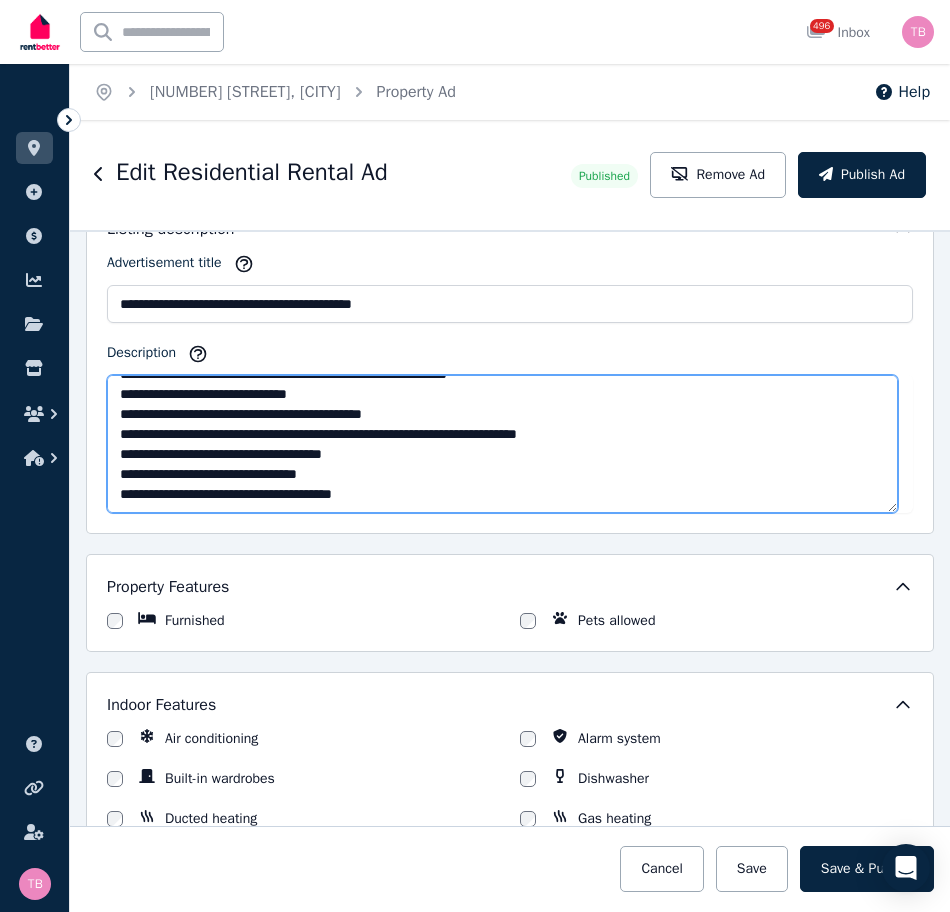 drag, startPoint x: 358, startPoint y: 474, endPoint x: 96, endPoint y: 479, distance: 262.0477 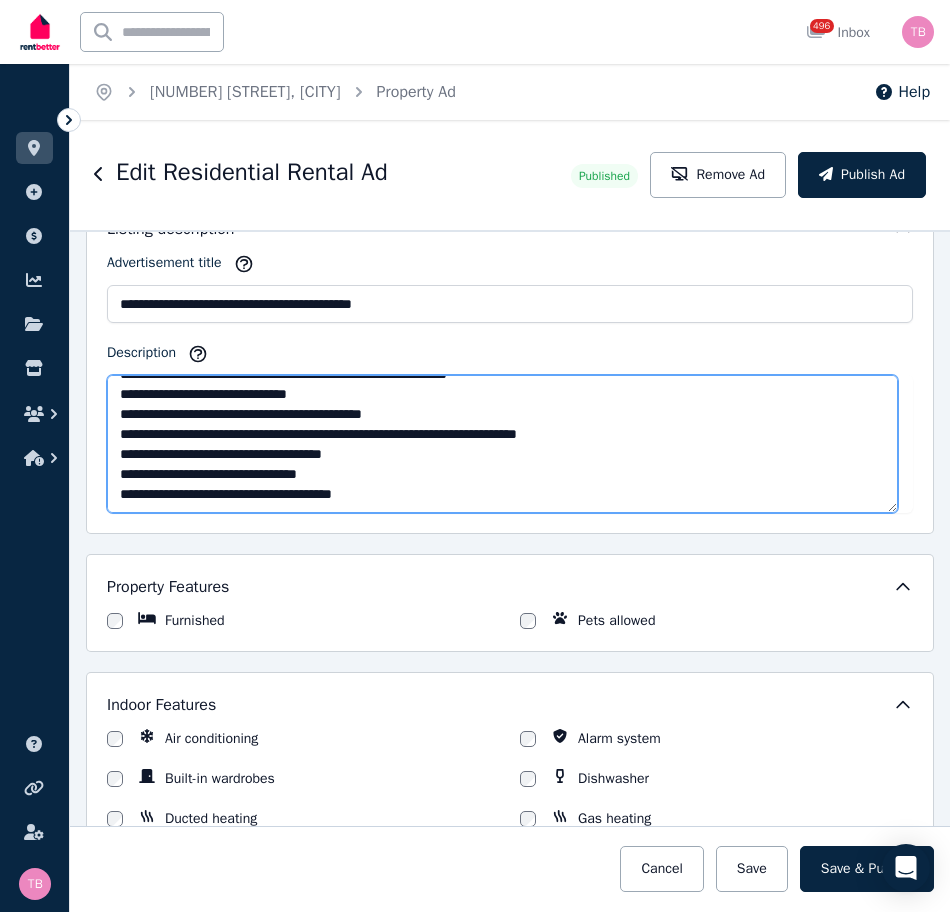click on "**********" at bounding box center (510, 365) 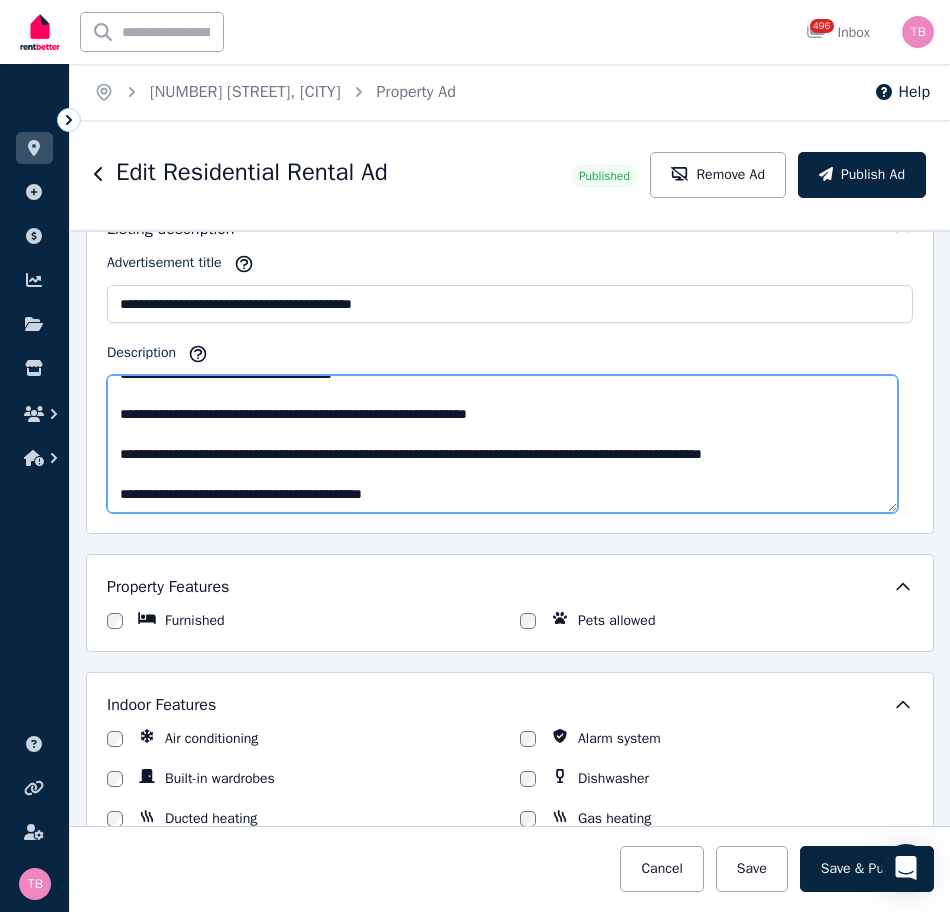 scroll, scrollTop: 240, scrollLeft: 0, axis: vertical 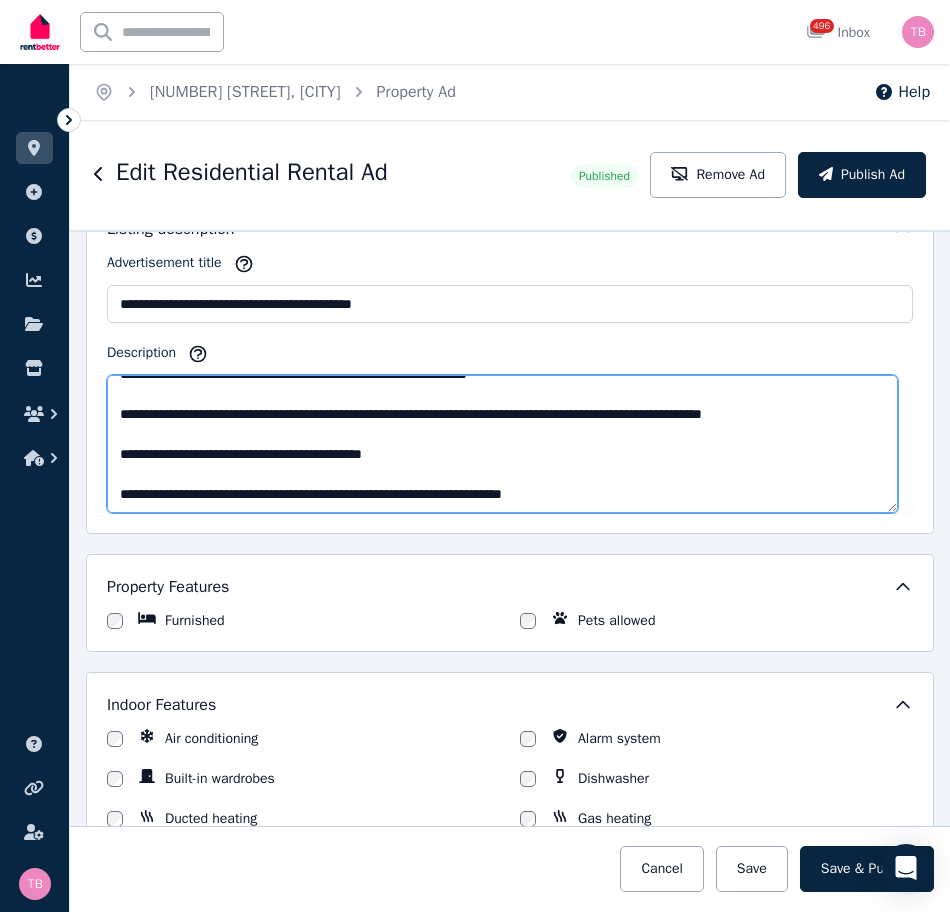click on "**********" at bounding box center [502, 444] 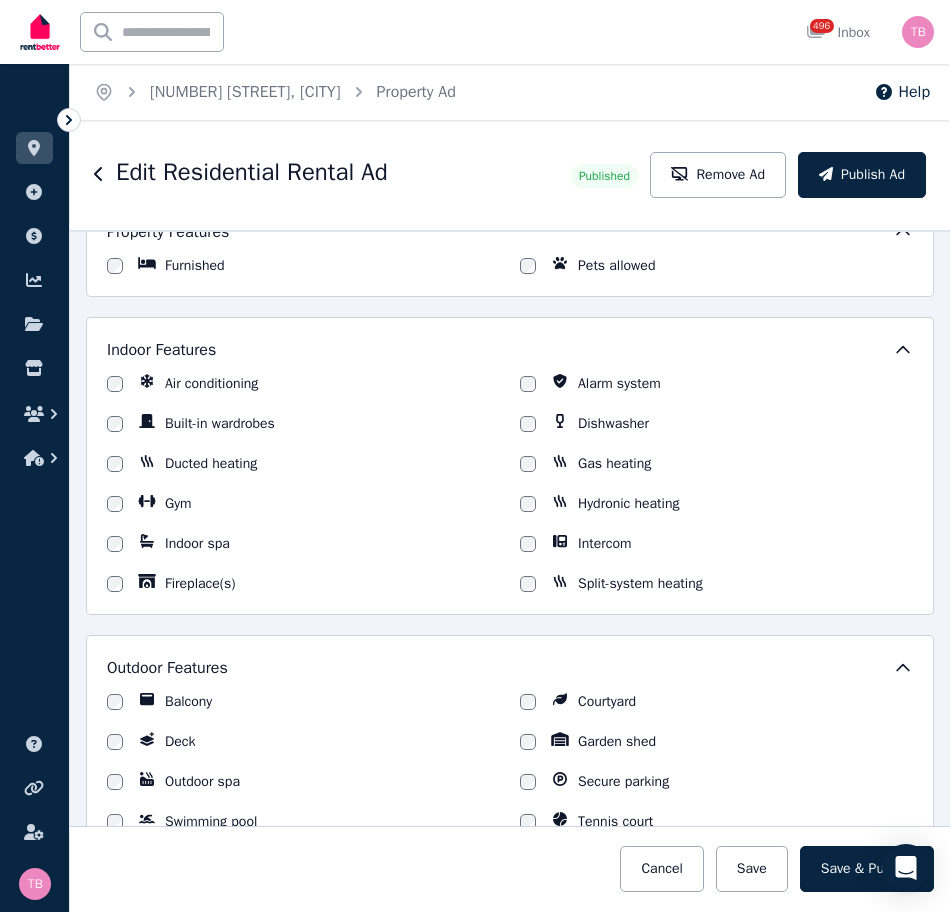 scroll, scrollTop: 1700, scrollLeft: 0, axis: vertical 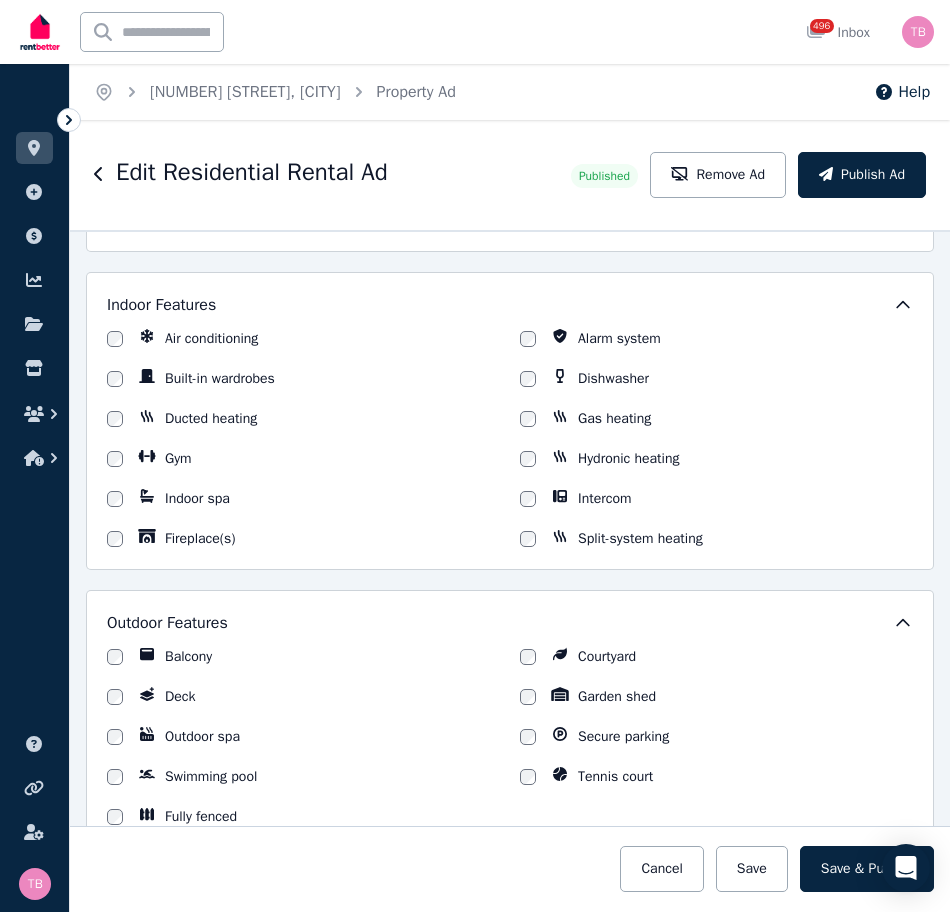 type on "**********" 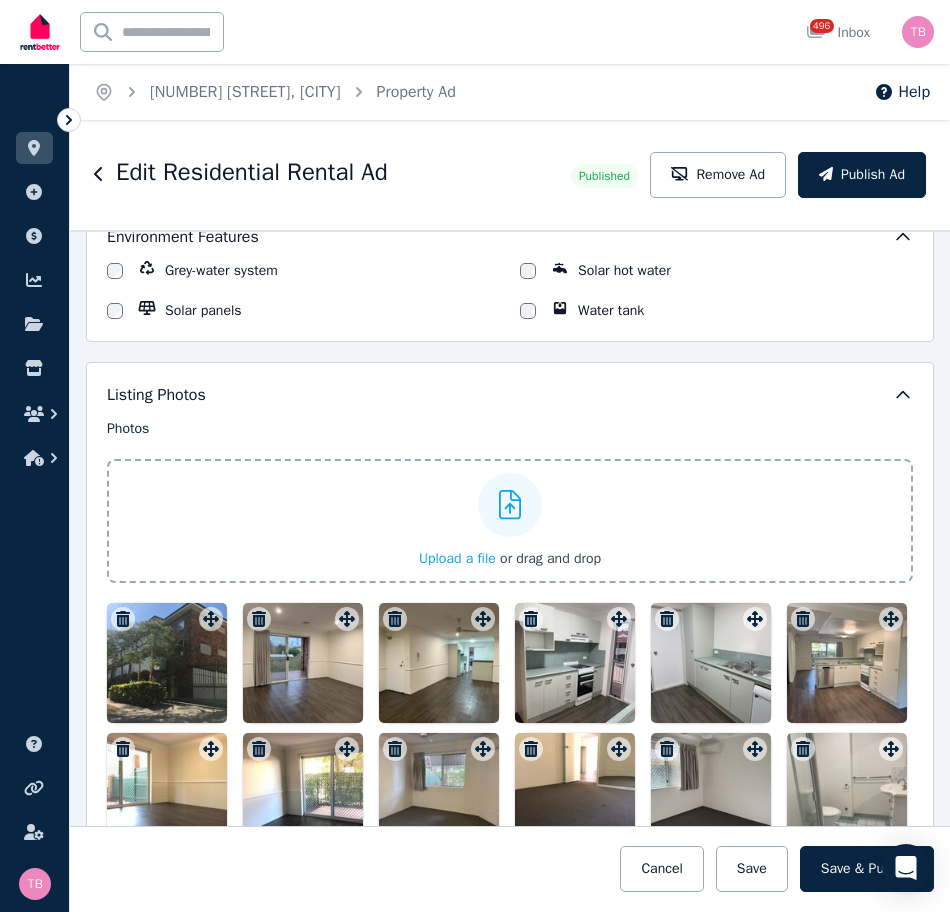 scroll, scrollTop: 2400, scrollLeft: 0, axis: vertical 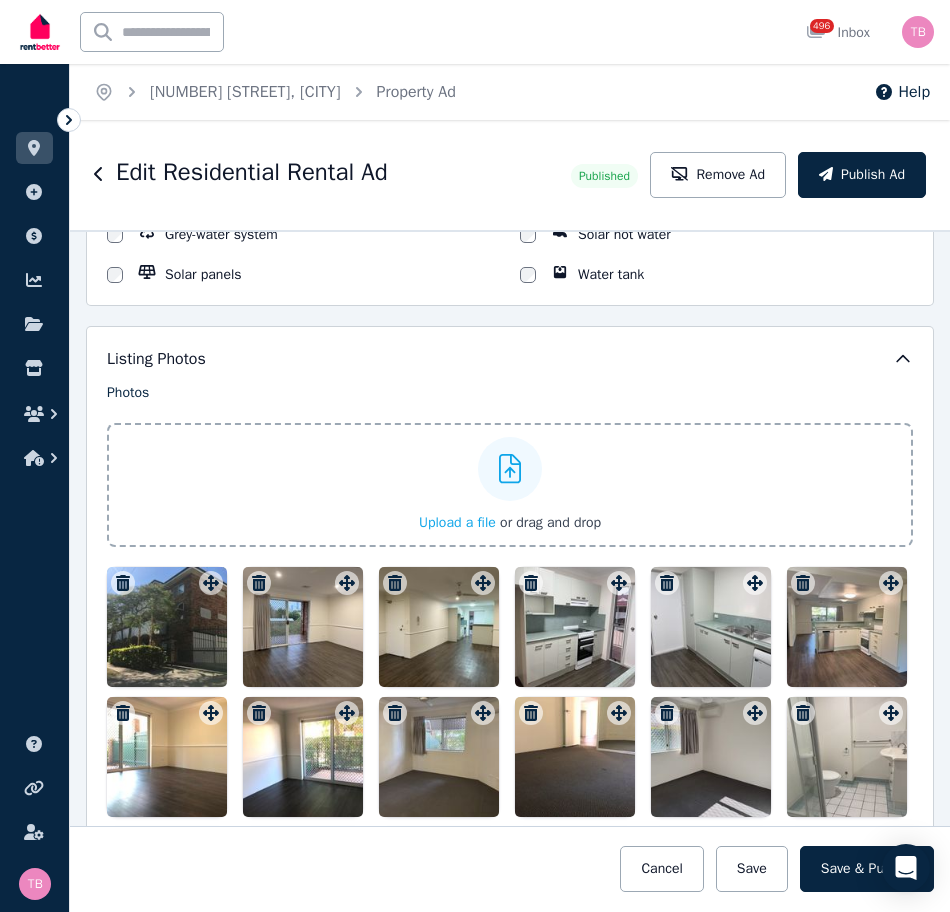 click 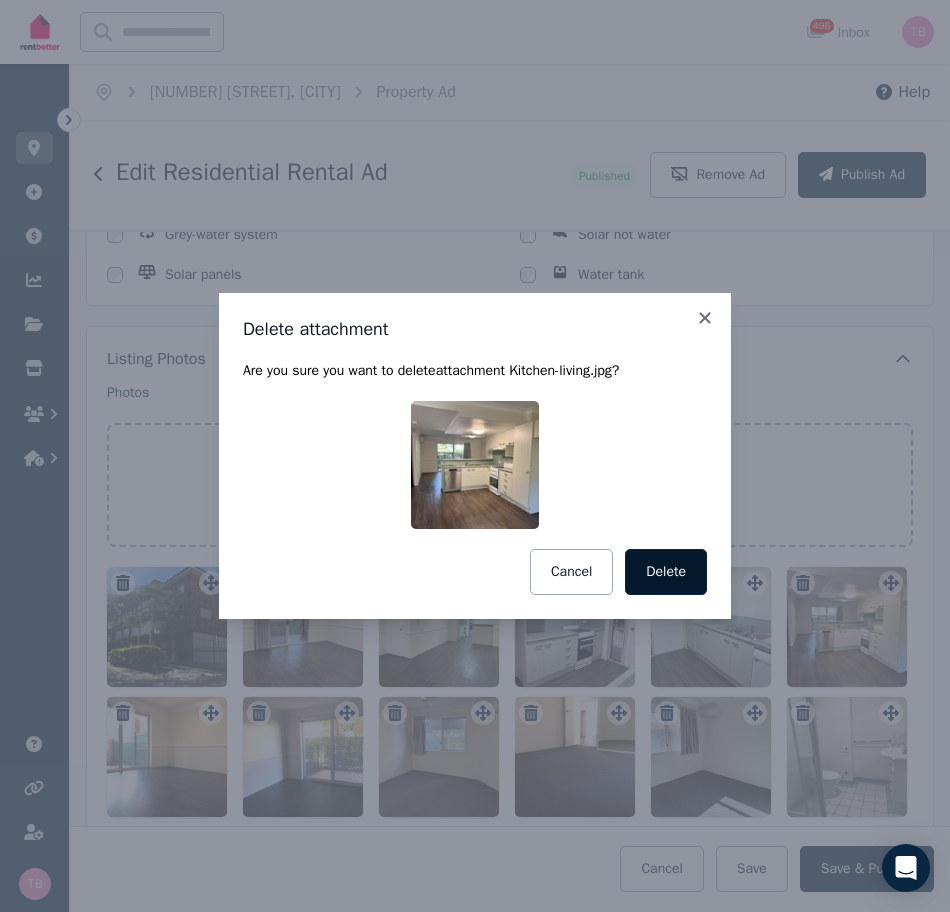 click on "Delete" at bounding box center (666, 572) 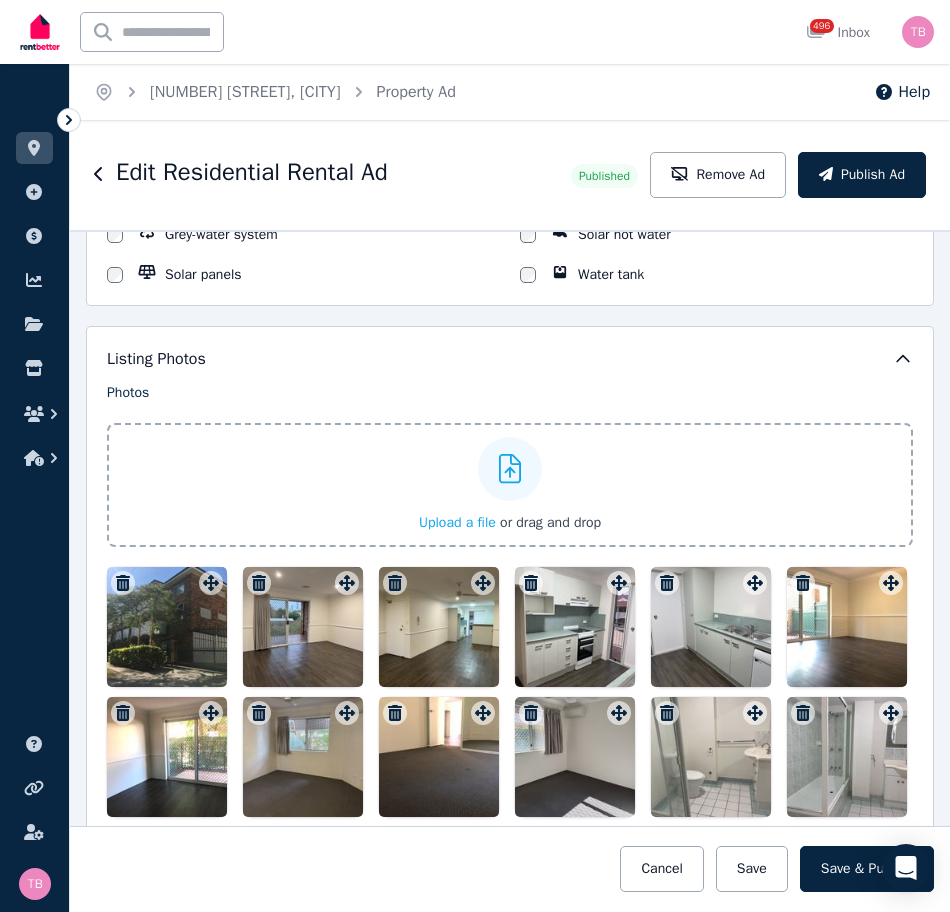 click 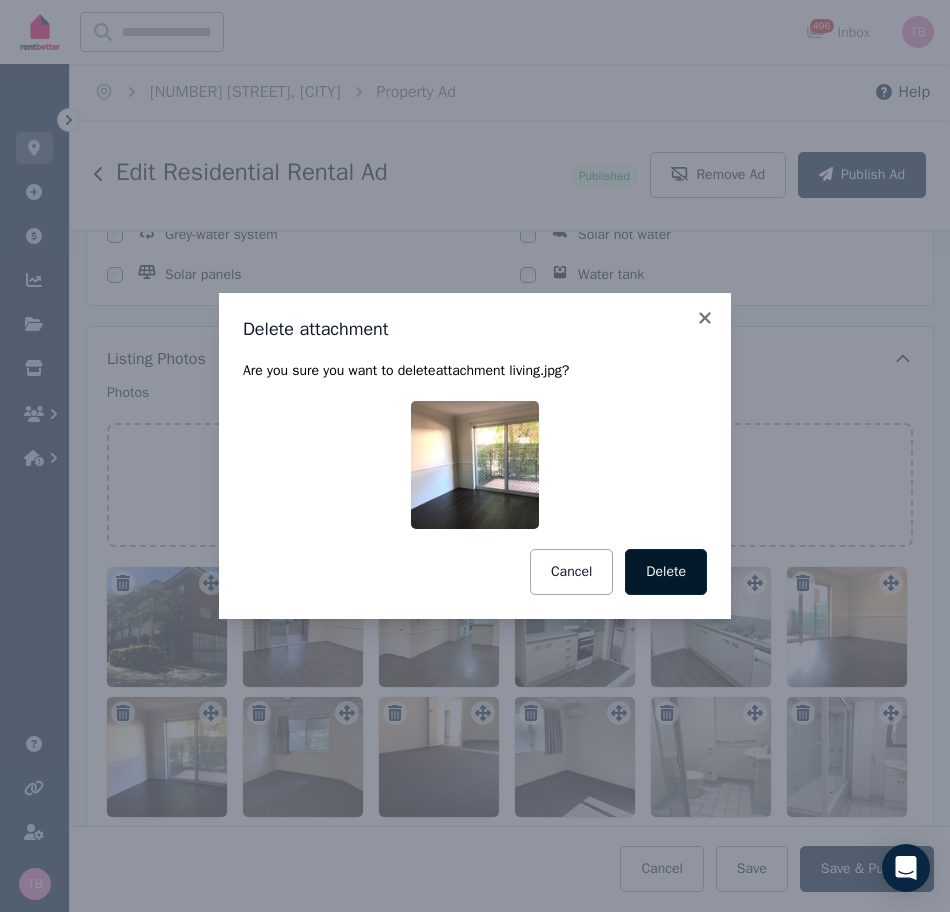 click on "Delete" at bounding box center (666, 572) 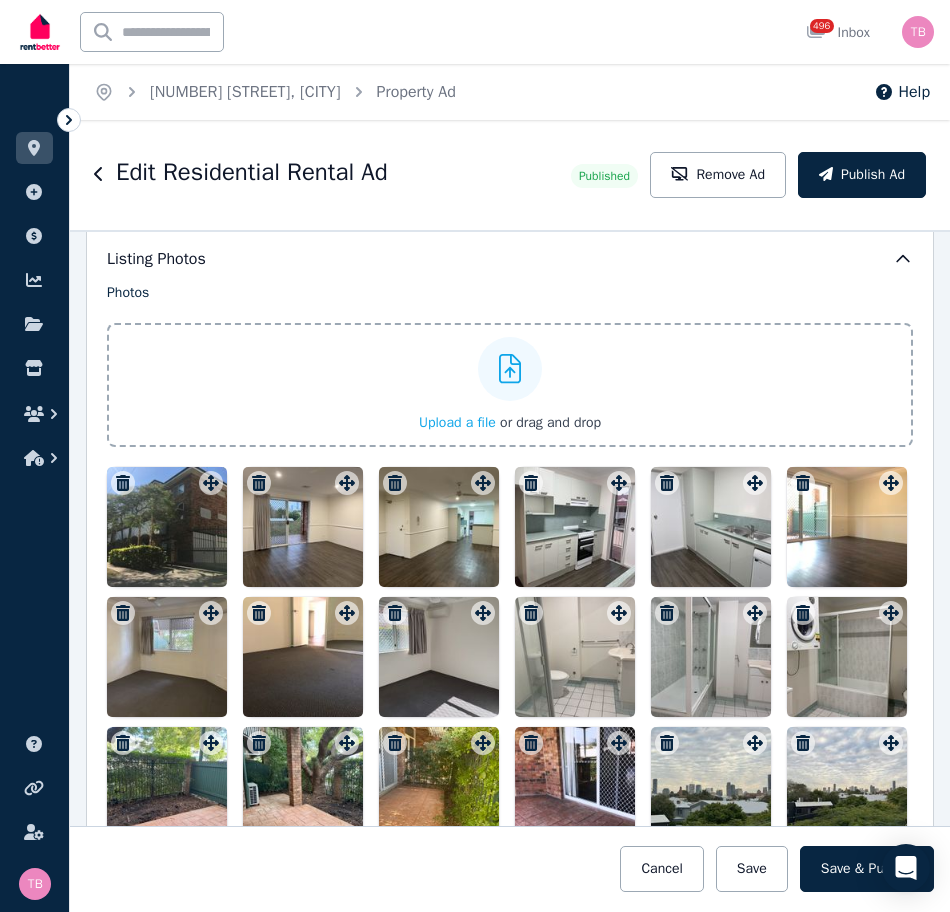 scroll, scrollTop: 2600, scrollLeft: 0, axis: vertical 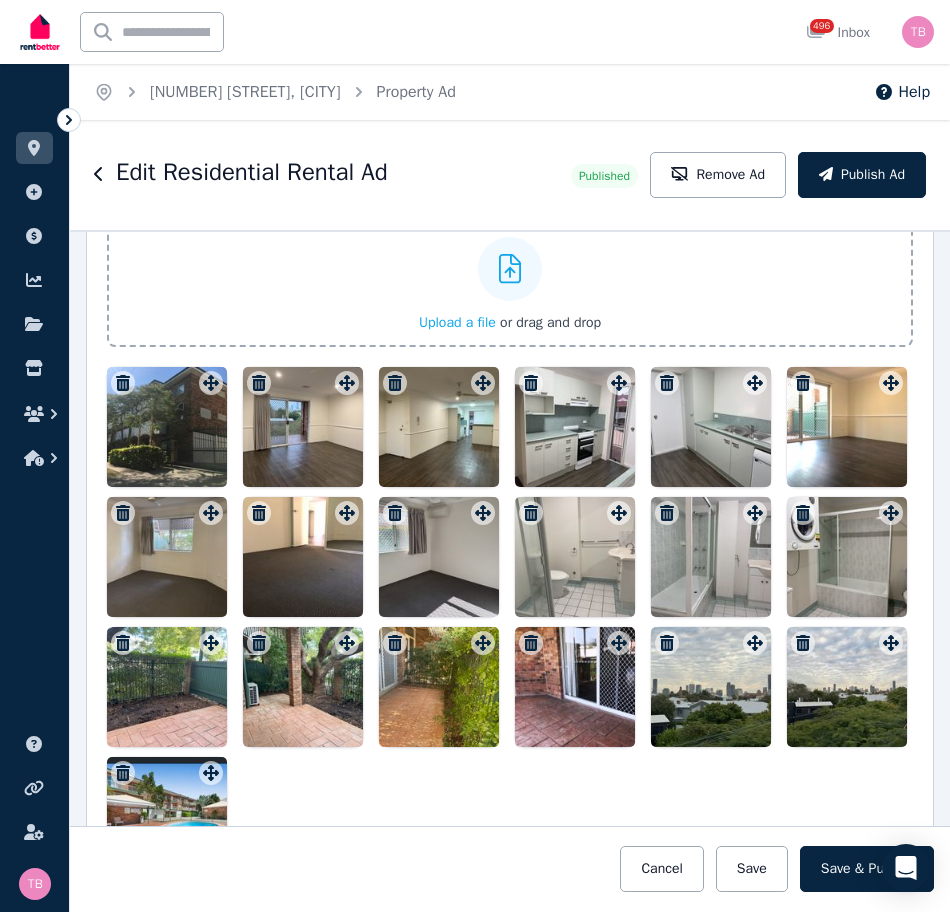 click 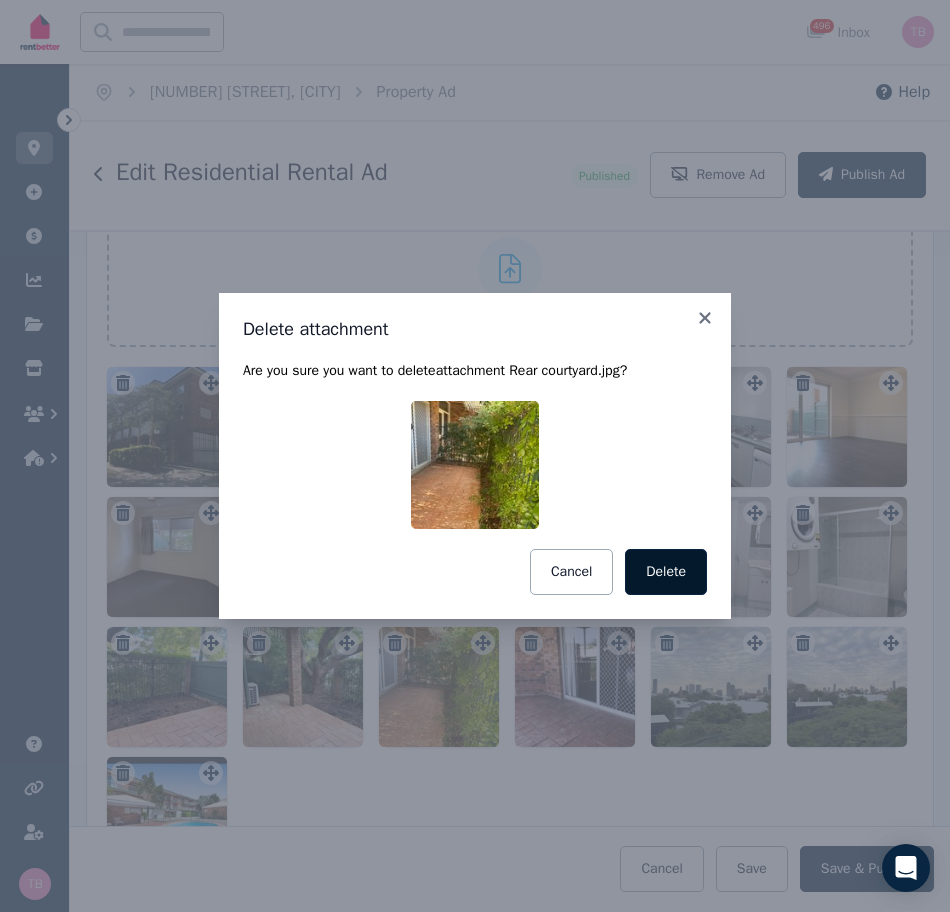 click on "Delete" at bounding box center (666, 572) 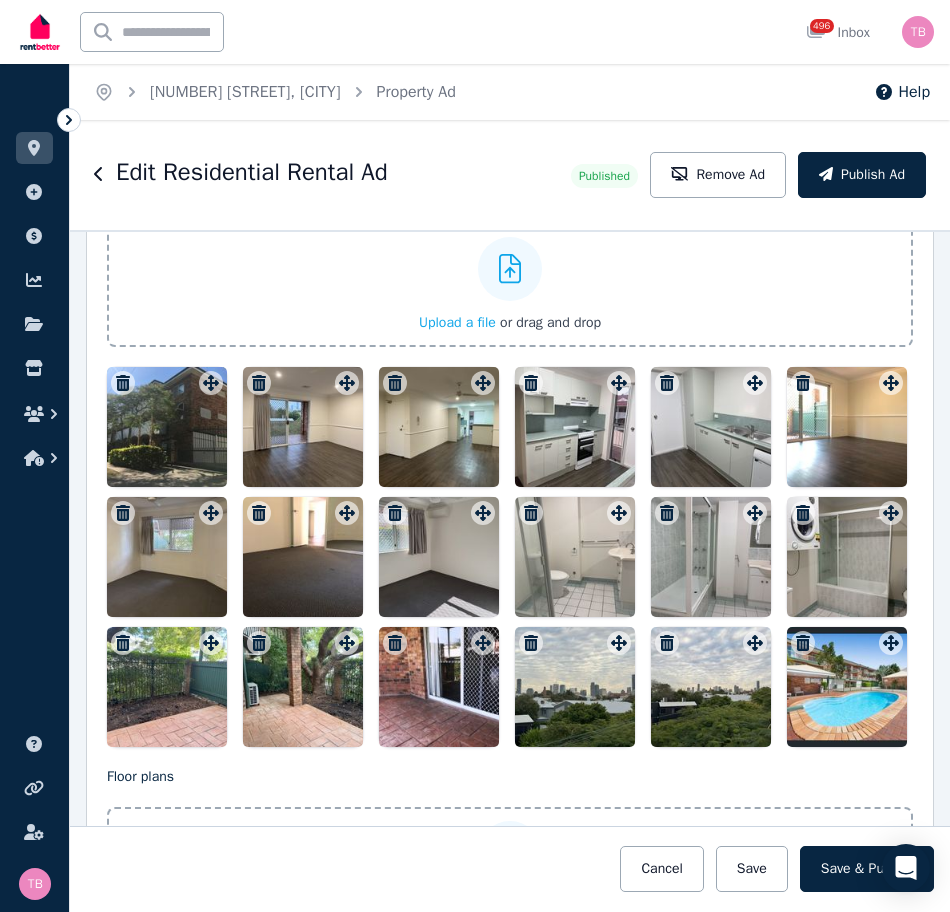 click 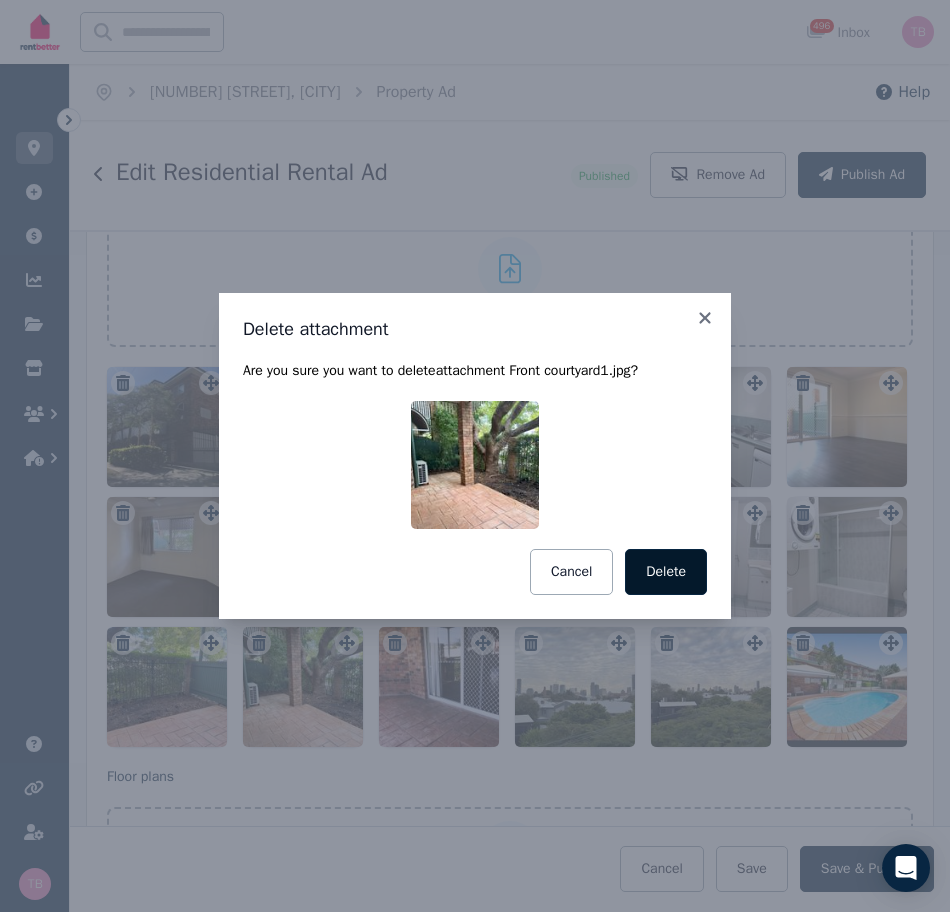 click on "Delete" at bounding box center (666, 572) 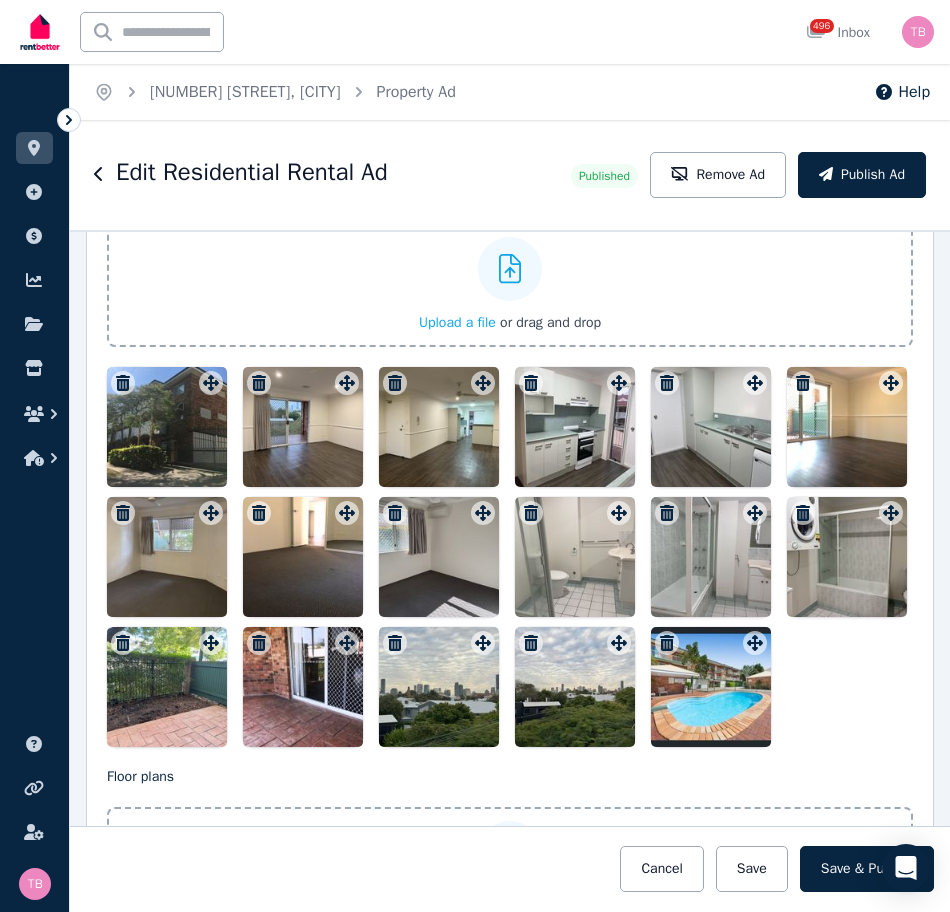 click 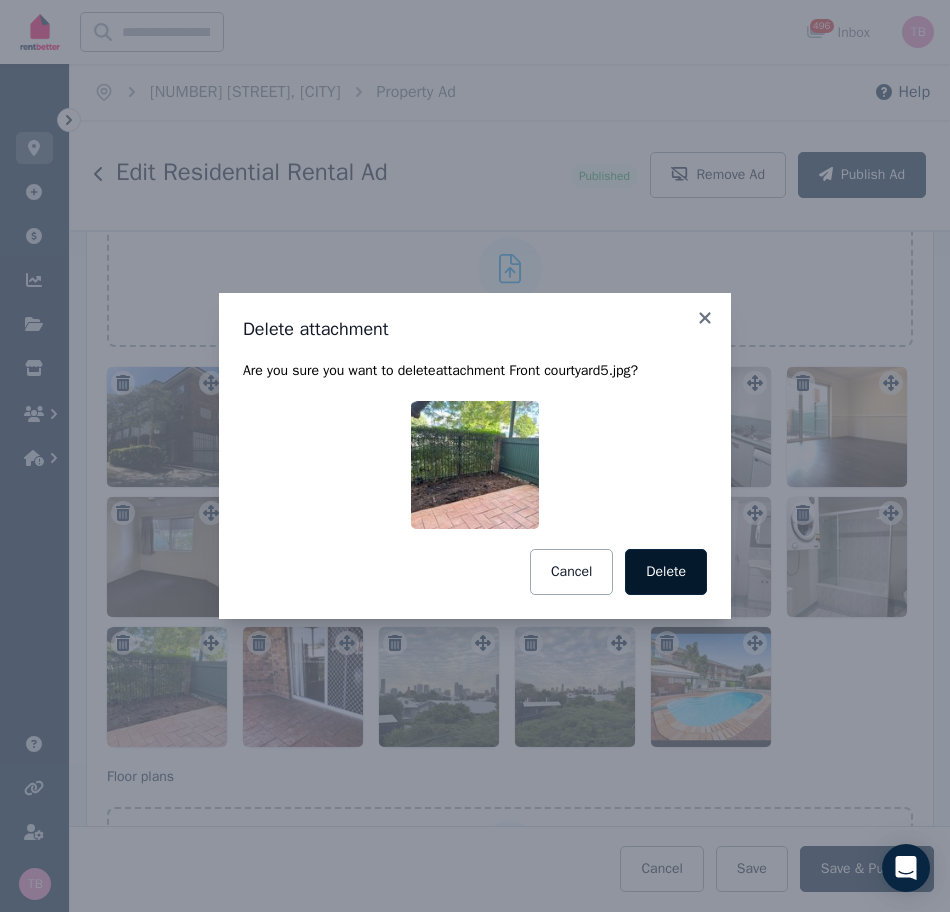 click on "Delete" at bounding box center [666, 572] 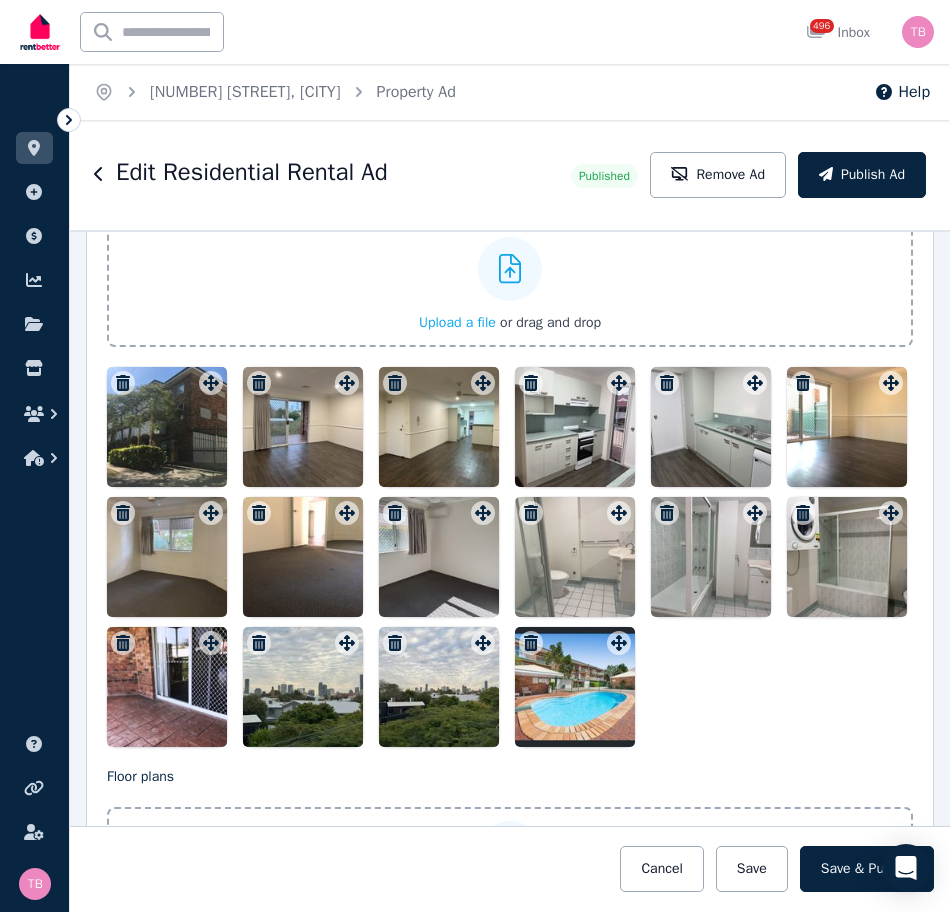 click at bounding box center (303, 427) 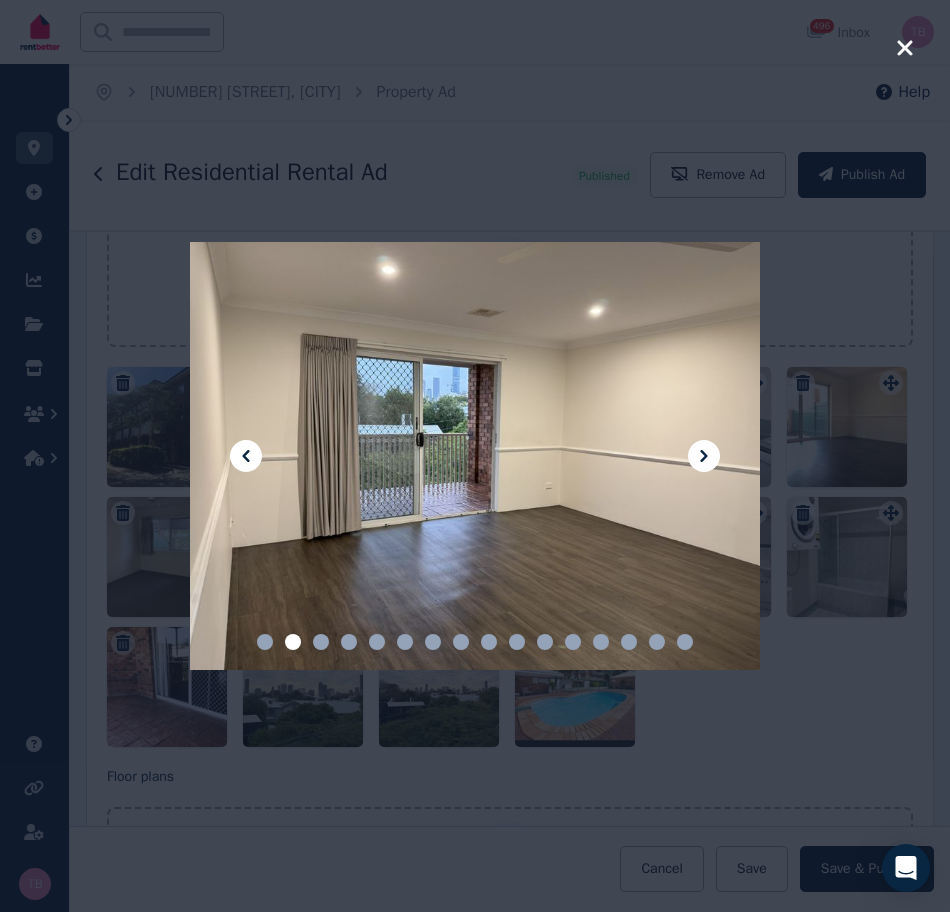 click 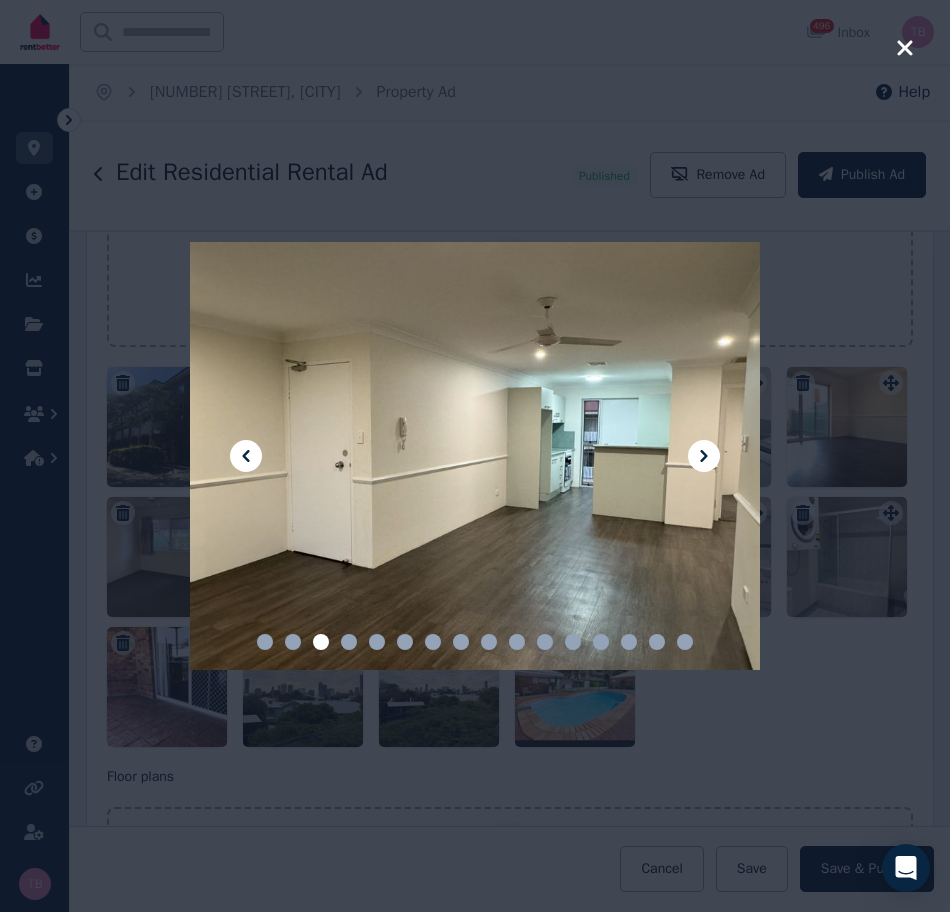 click 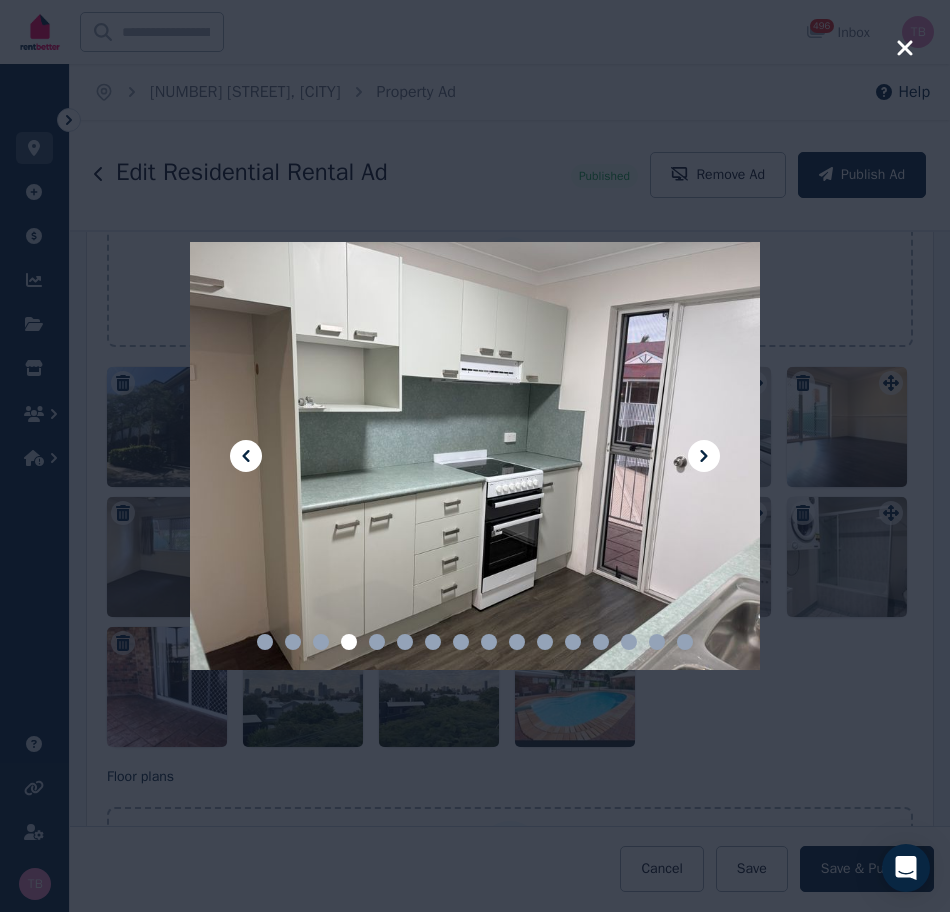 click 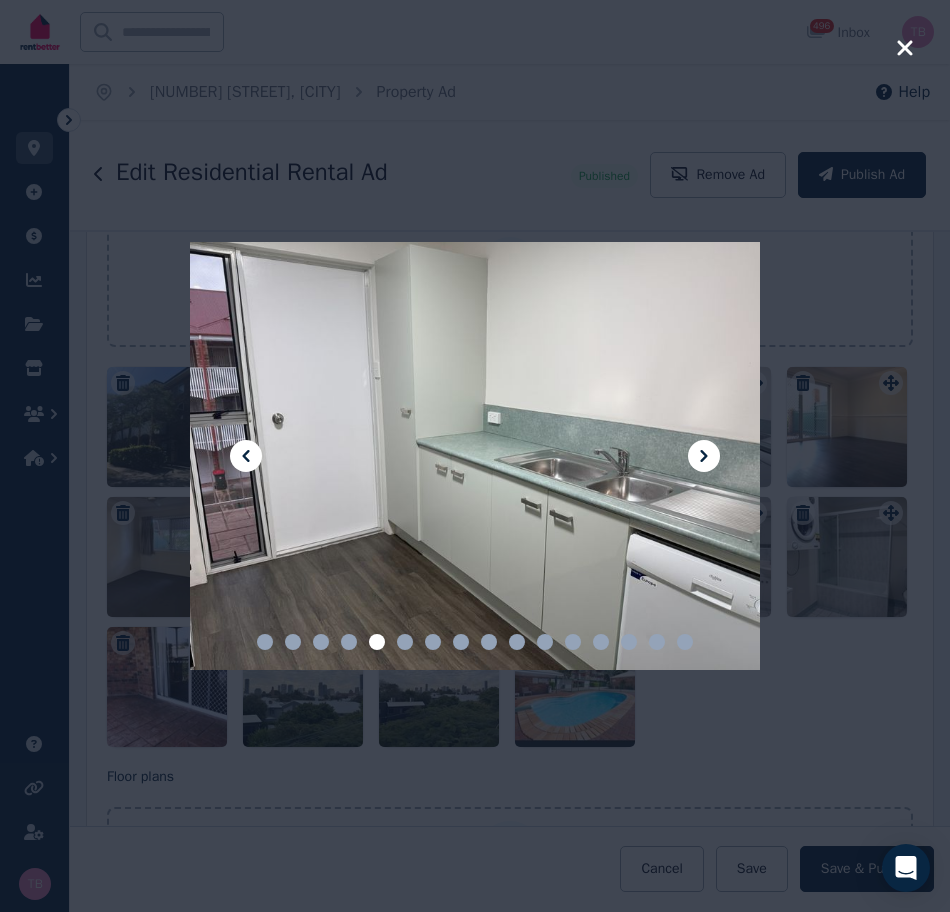 click 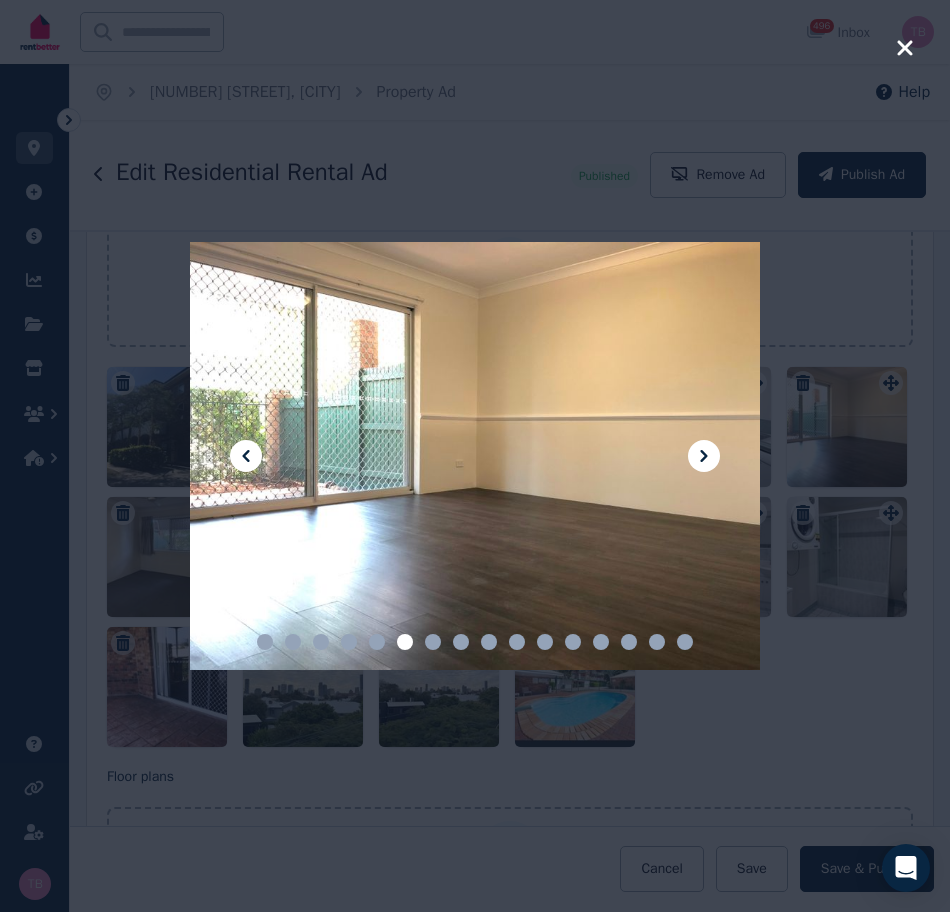 click 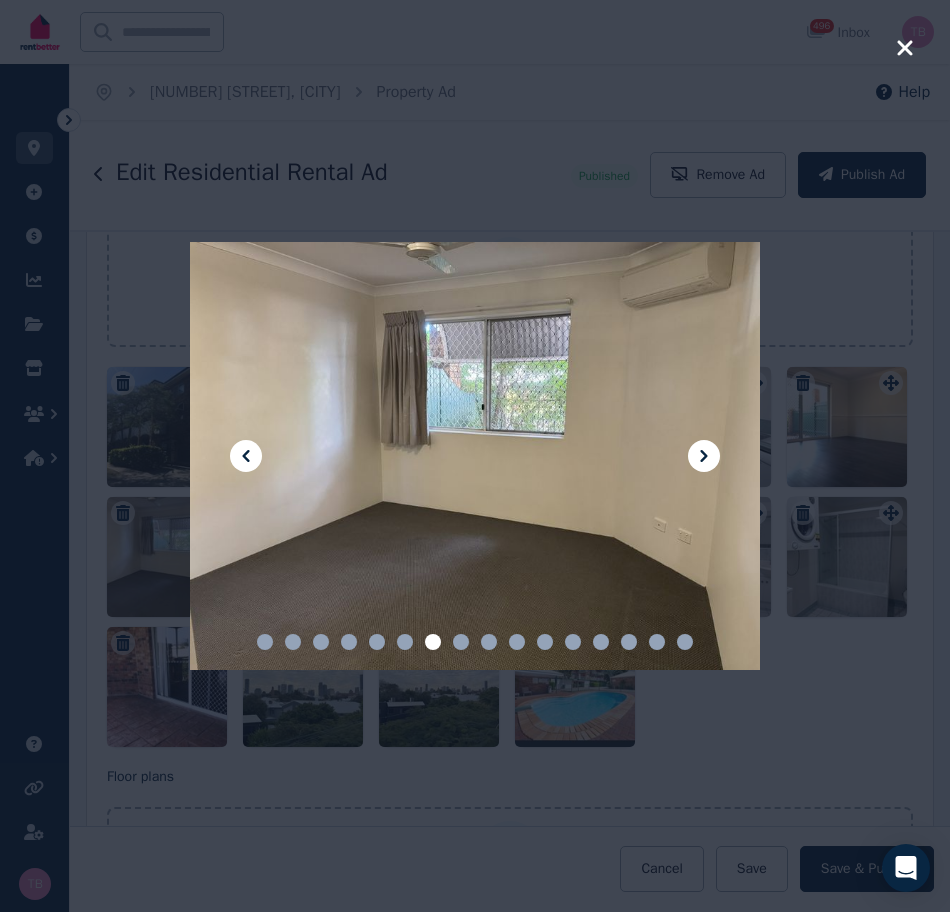 click 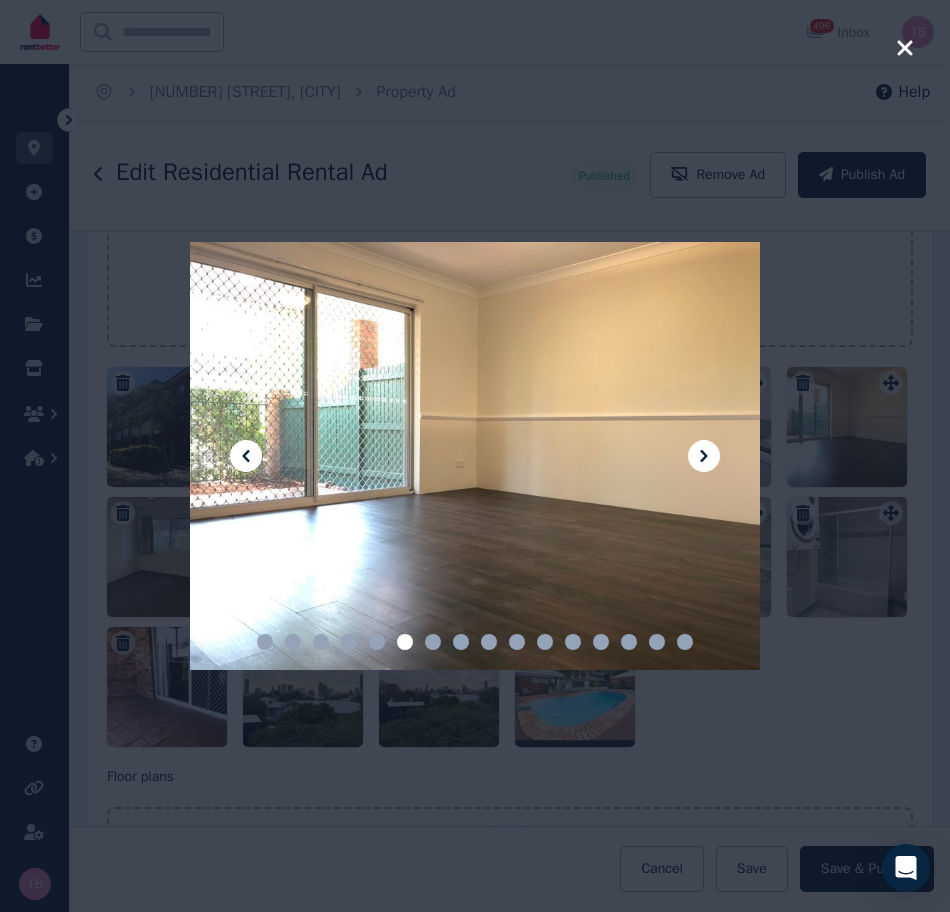 click at bounding box center (475, 456) 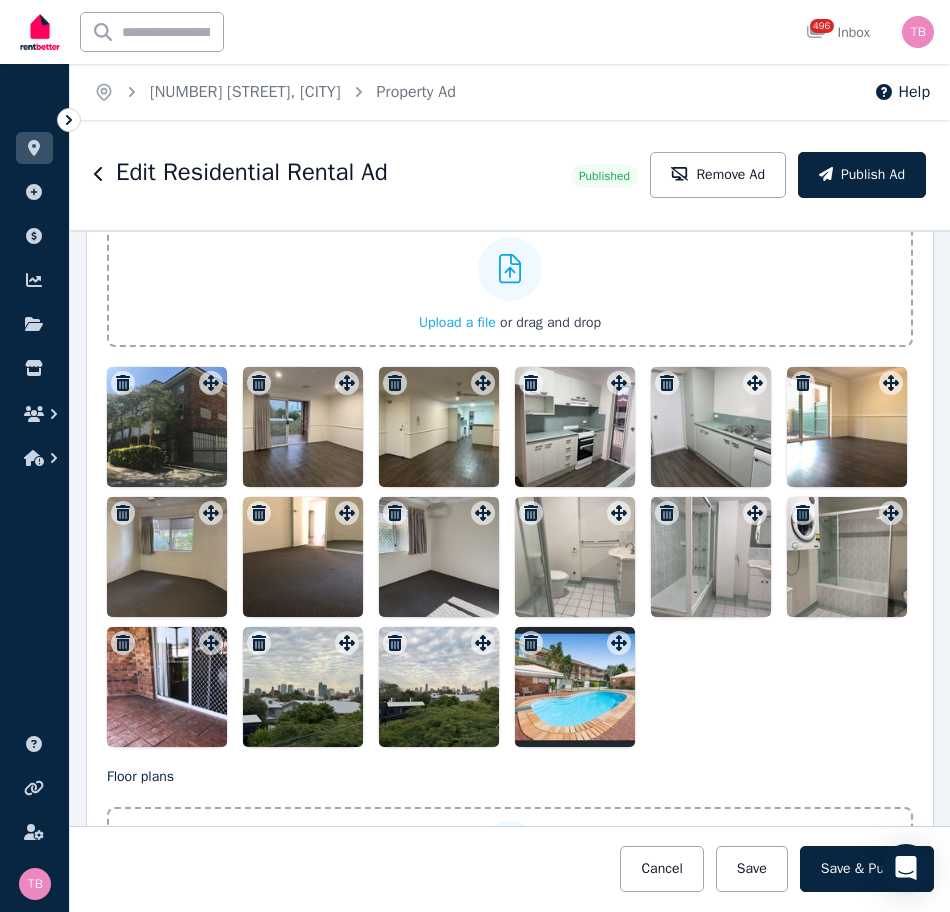 click at bounding box center (303, 427) 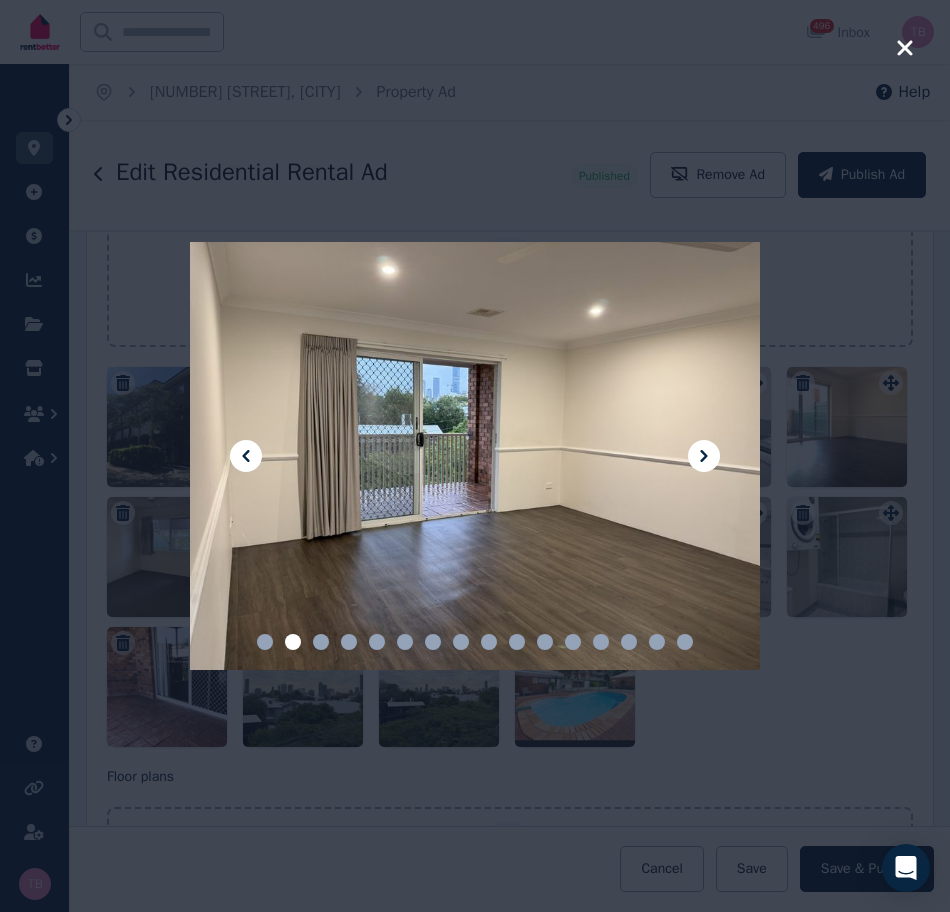 click 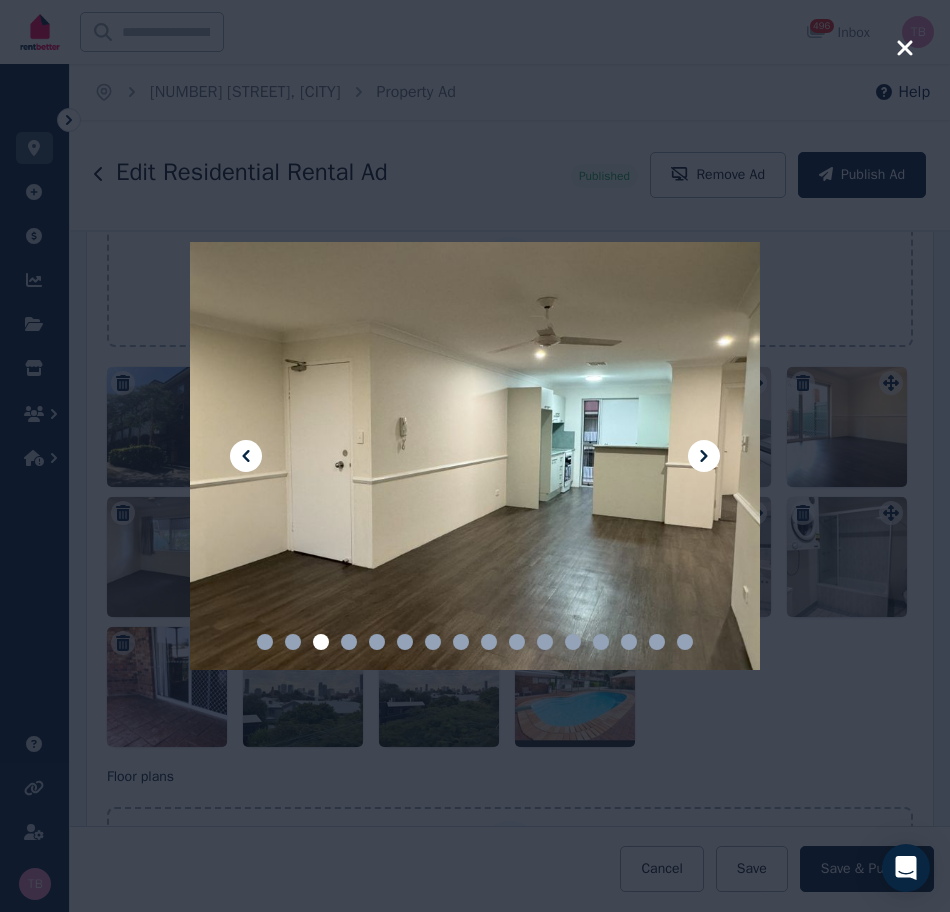 click 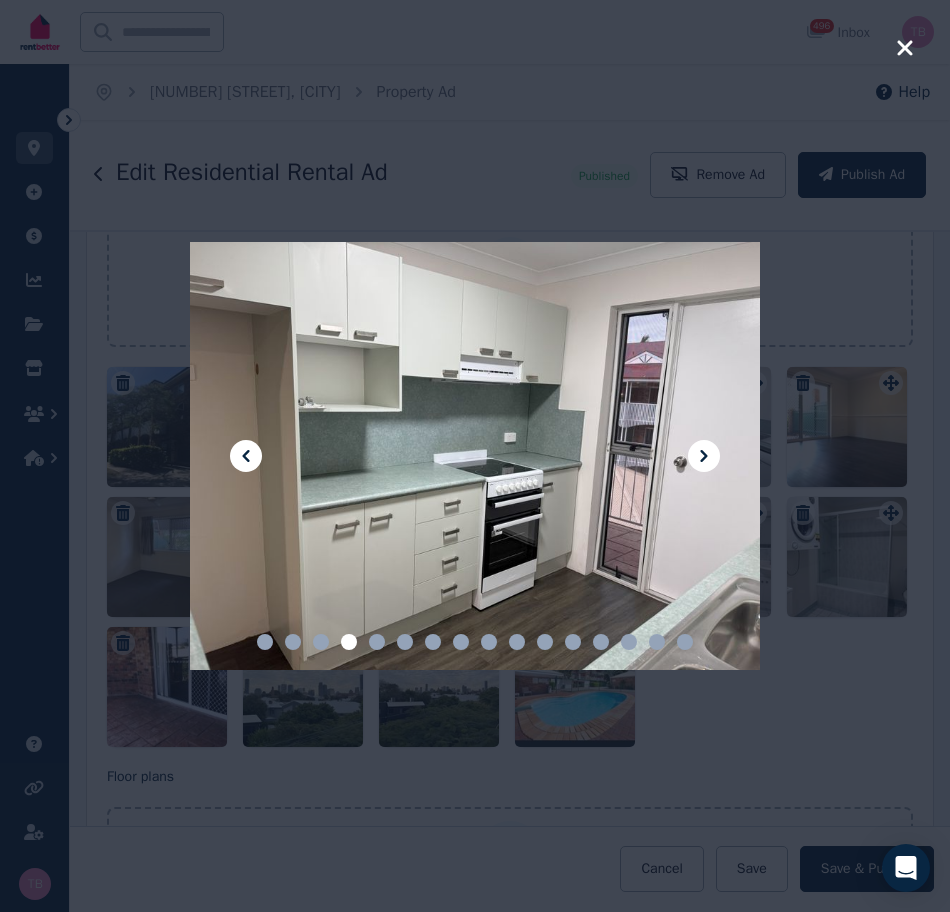 click 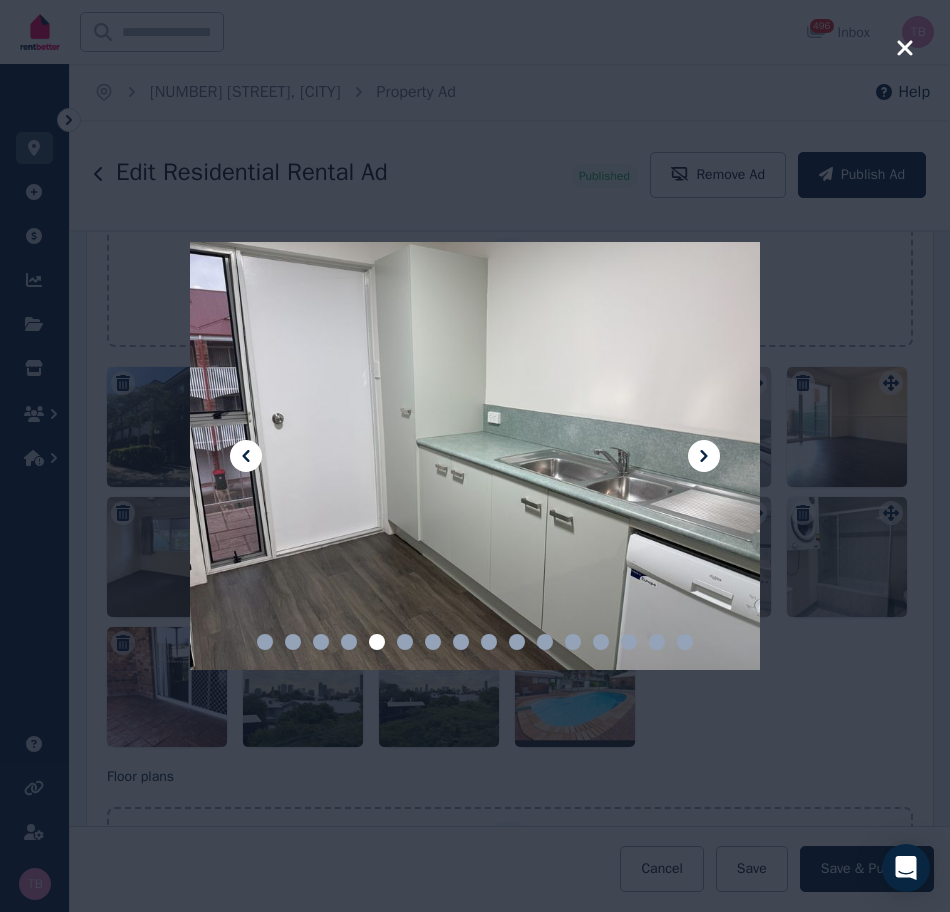click 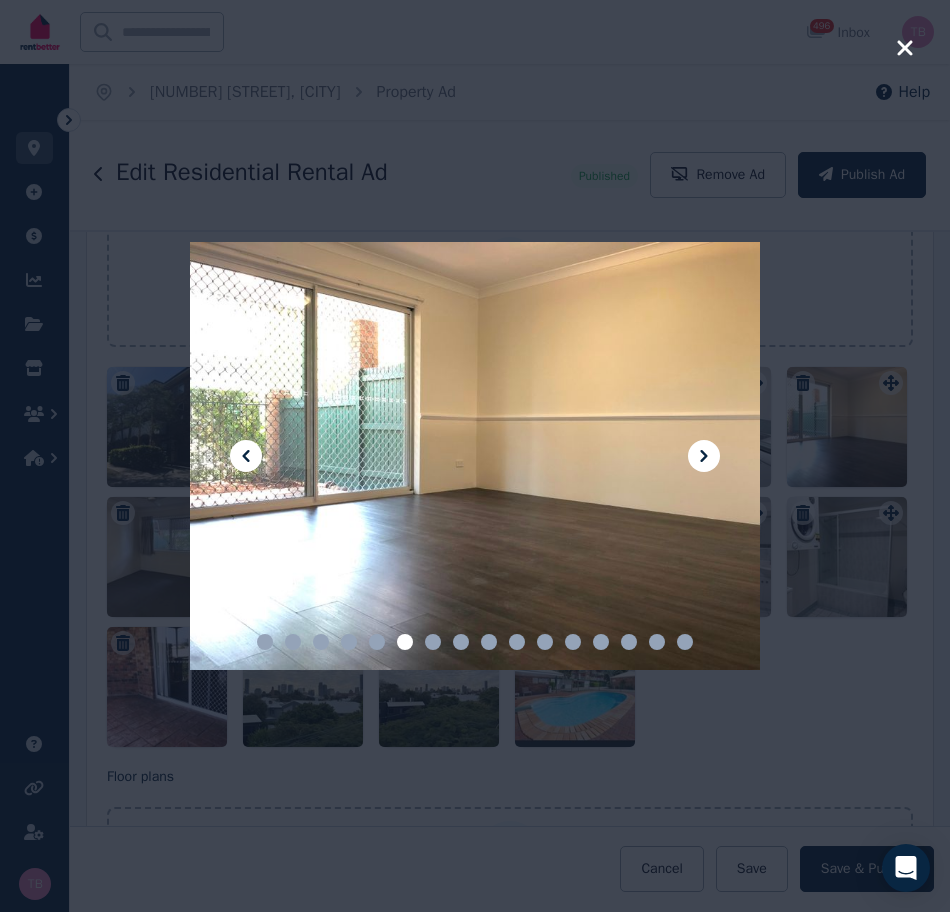 click at bounding box center (475, 456) 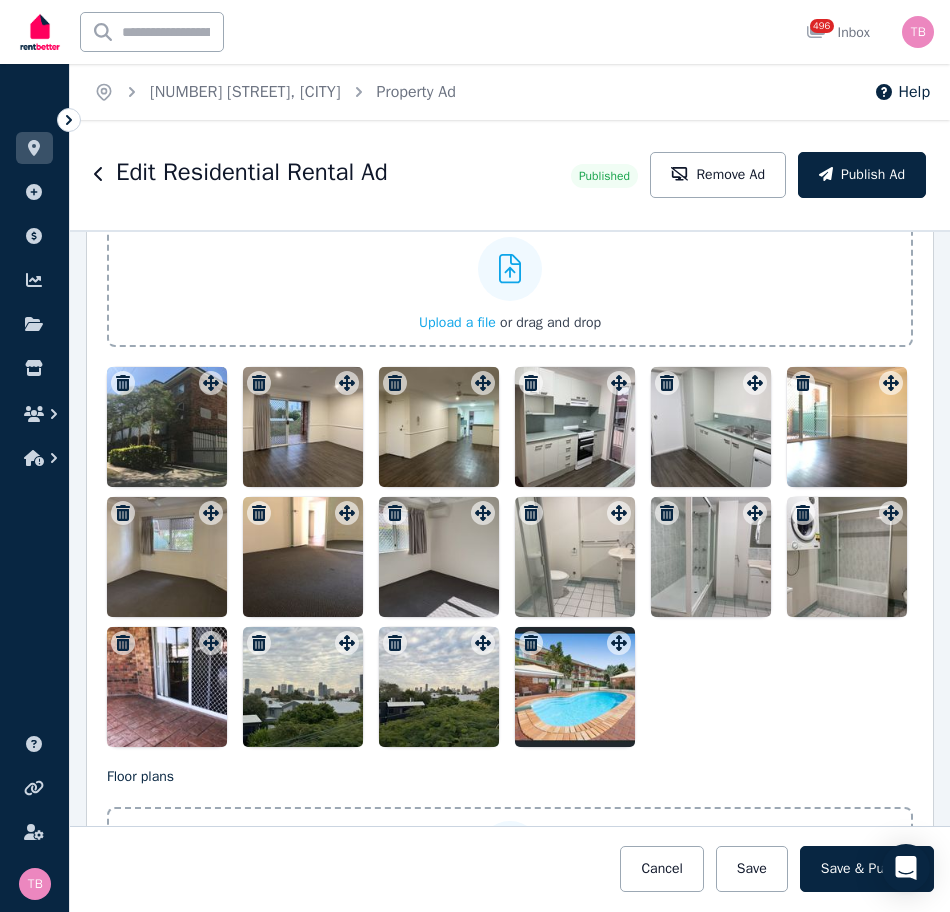 click 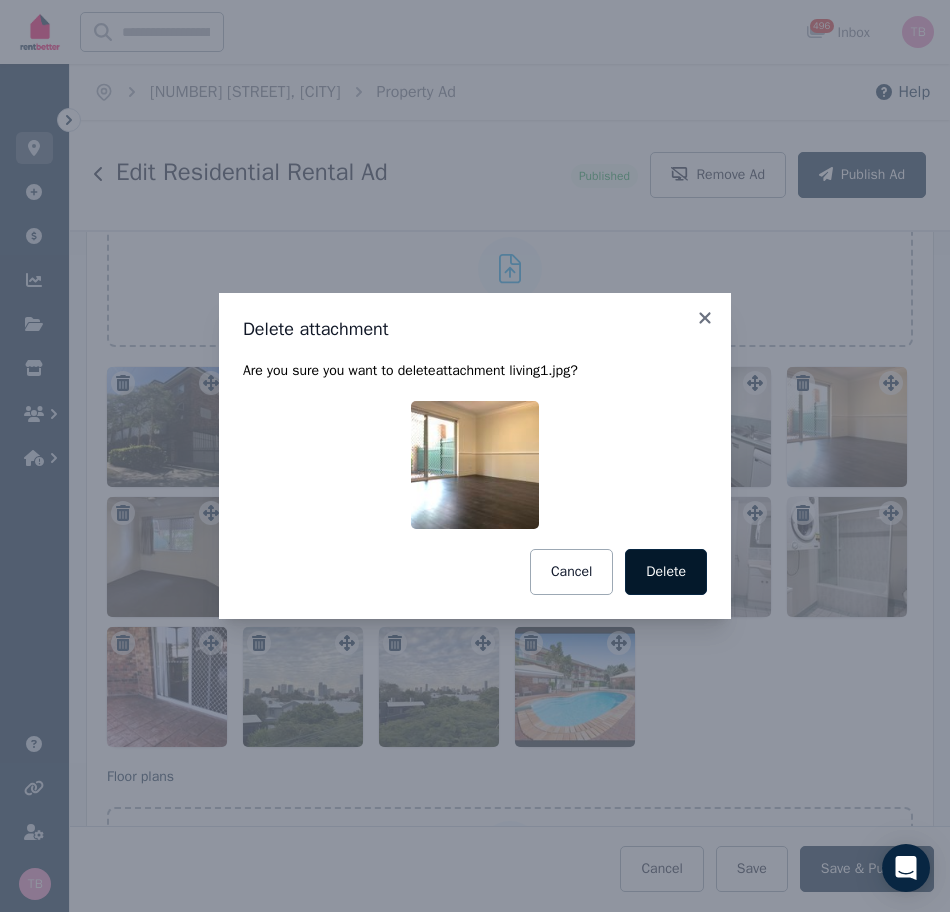 click on "Delete" at bounding box center (666, 572) 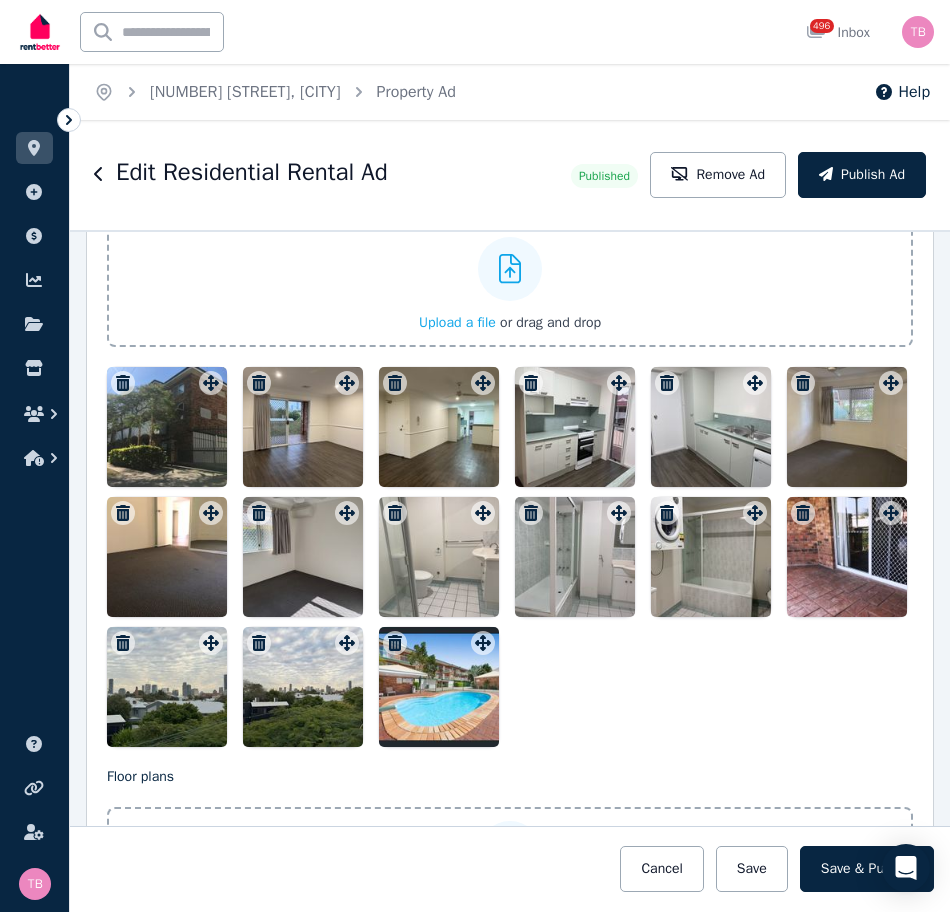 click 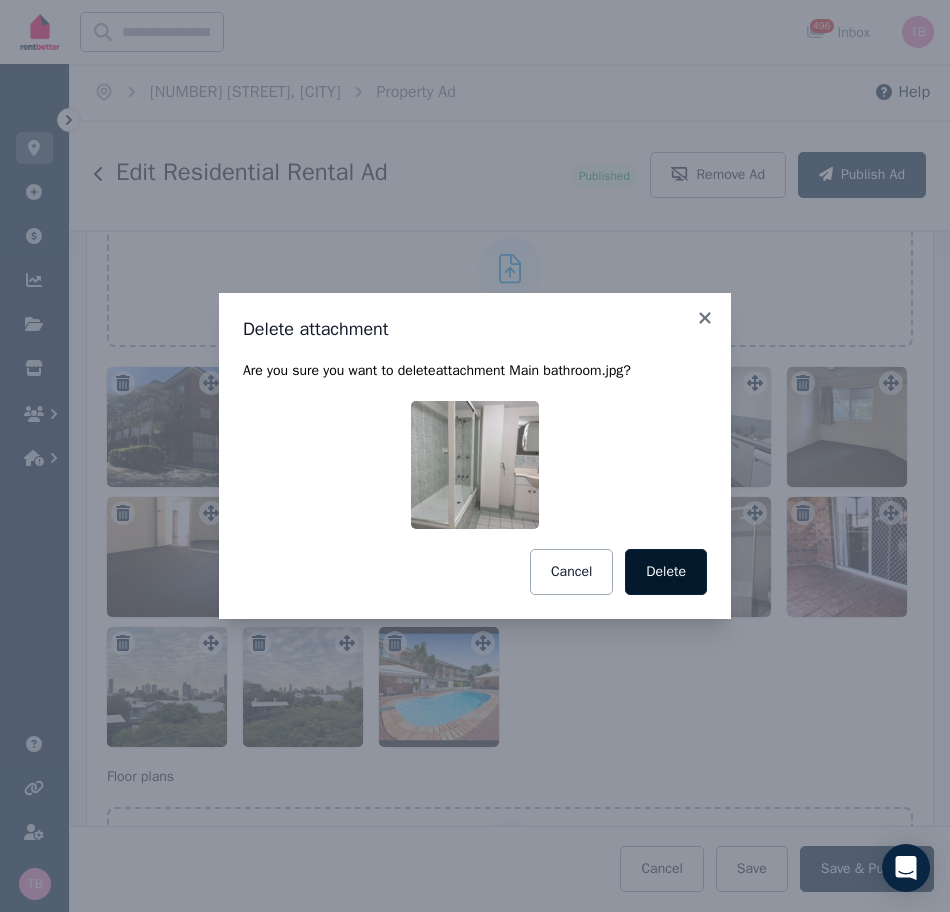 click on "Delete" at bounding box center [666, 572] 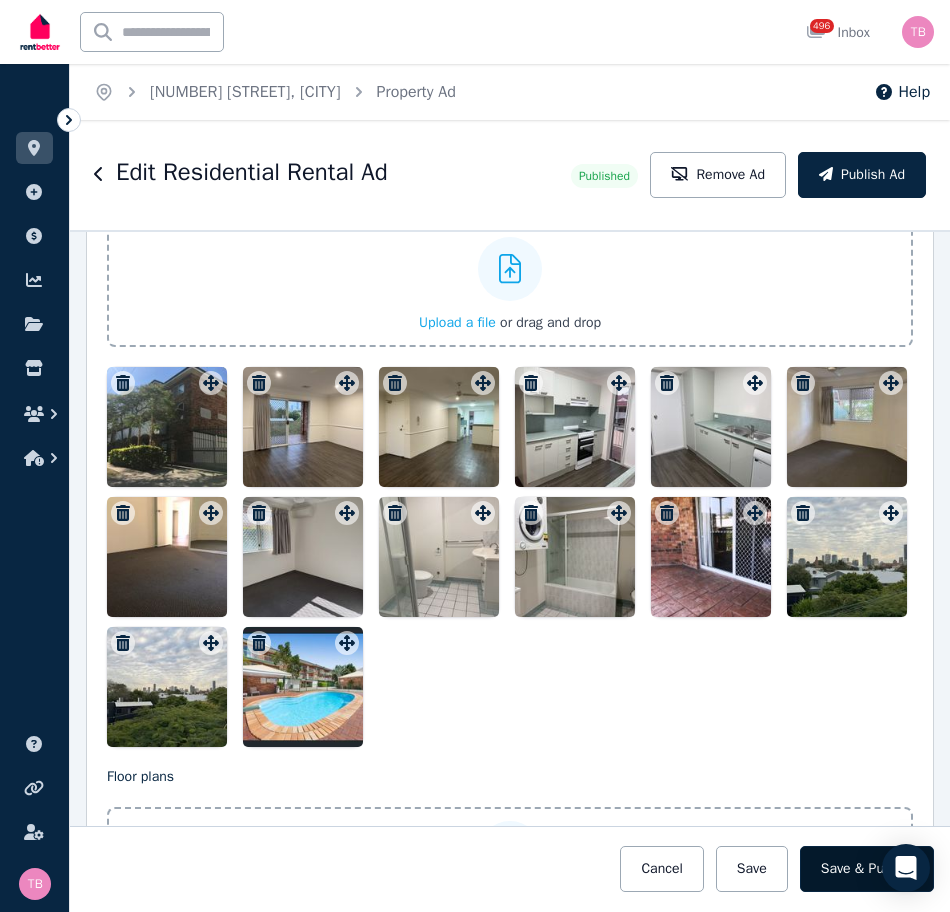 click on "Save & Publish" at bounding box center (867, 869) 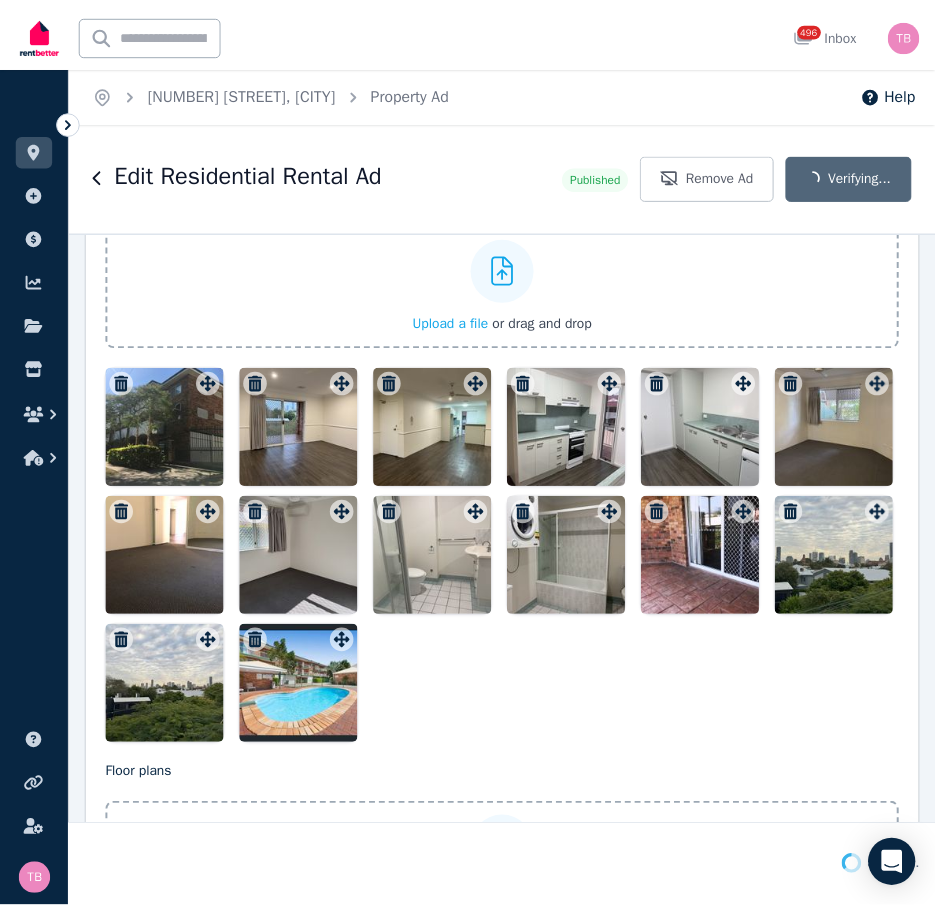 scroll, scrollTop: 2756, scrollLeft: 0, axis: vertical 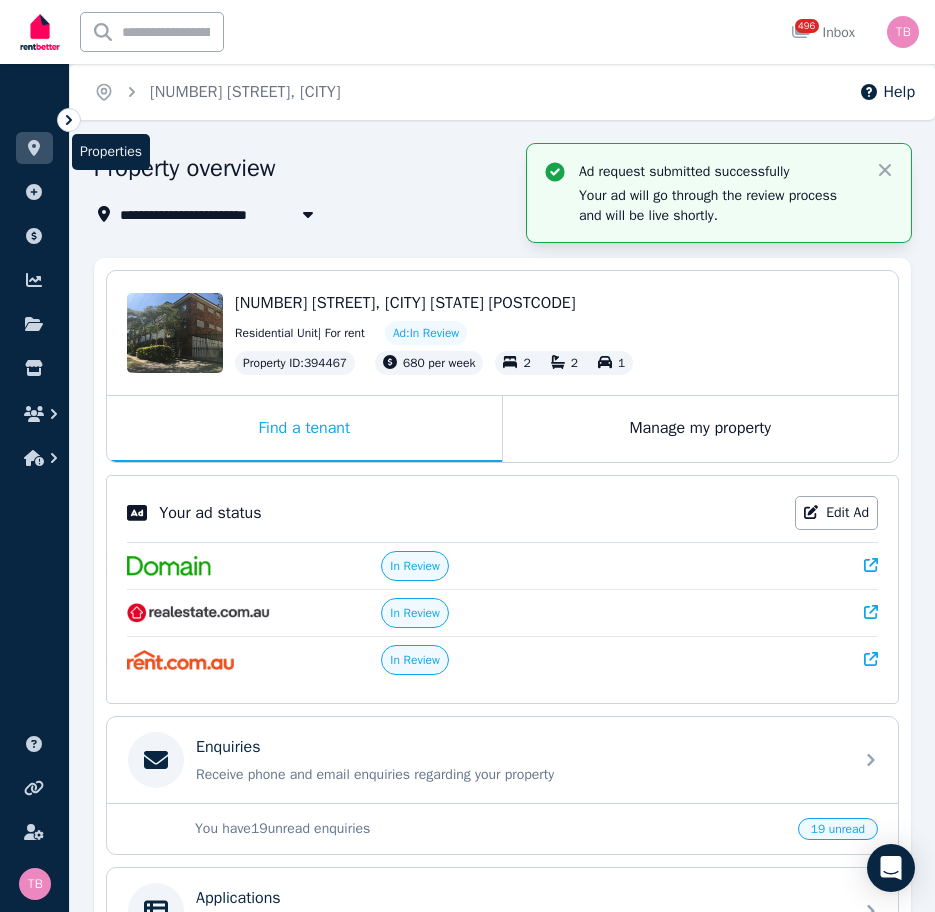 click 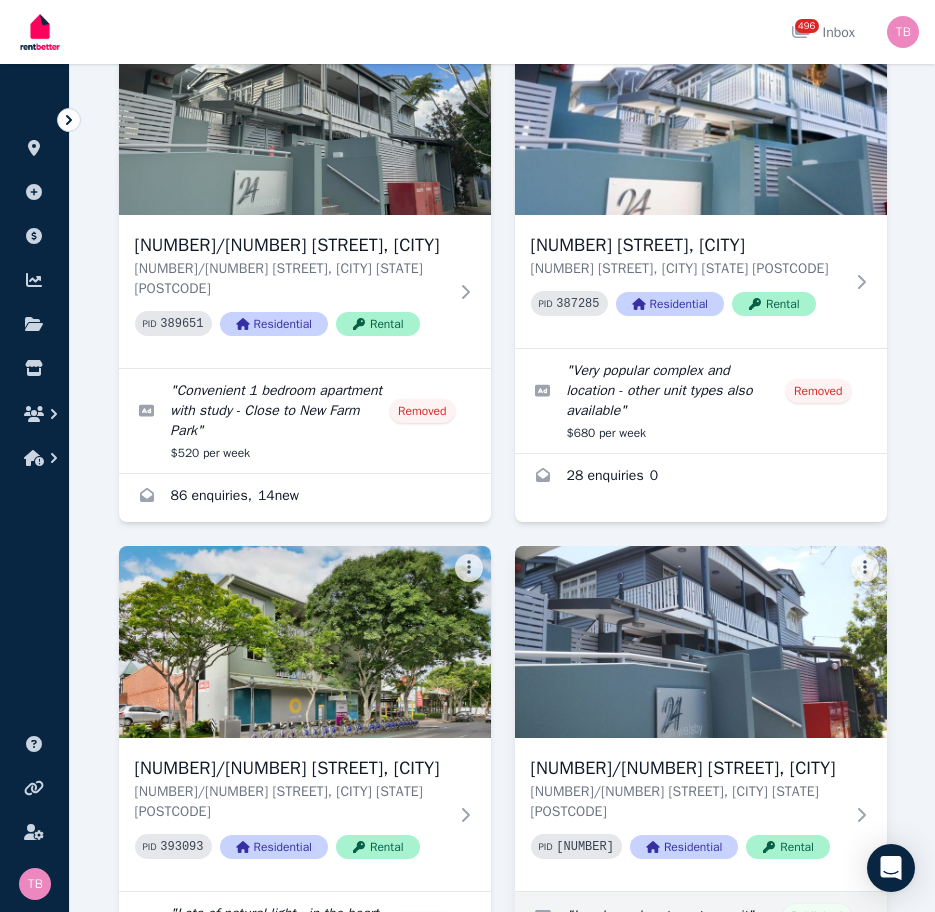 scroll, scrollTop: 3900, scrollLeft: 0, axis: vertical 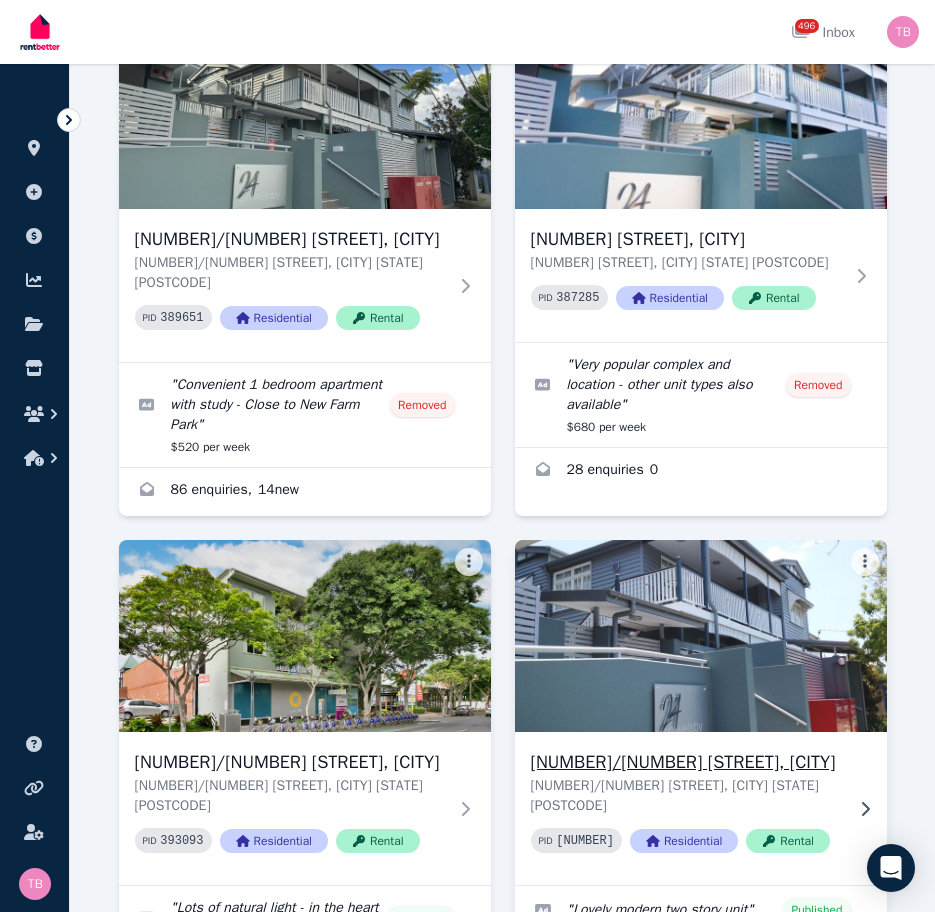 click on "[NUMBER] [STREET], [CITY]" at bounding box center [687, 762] 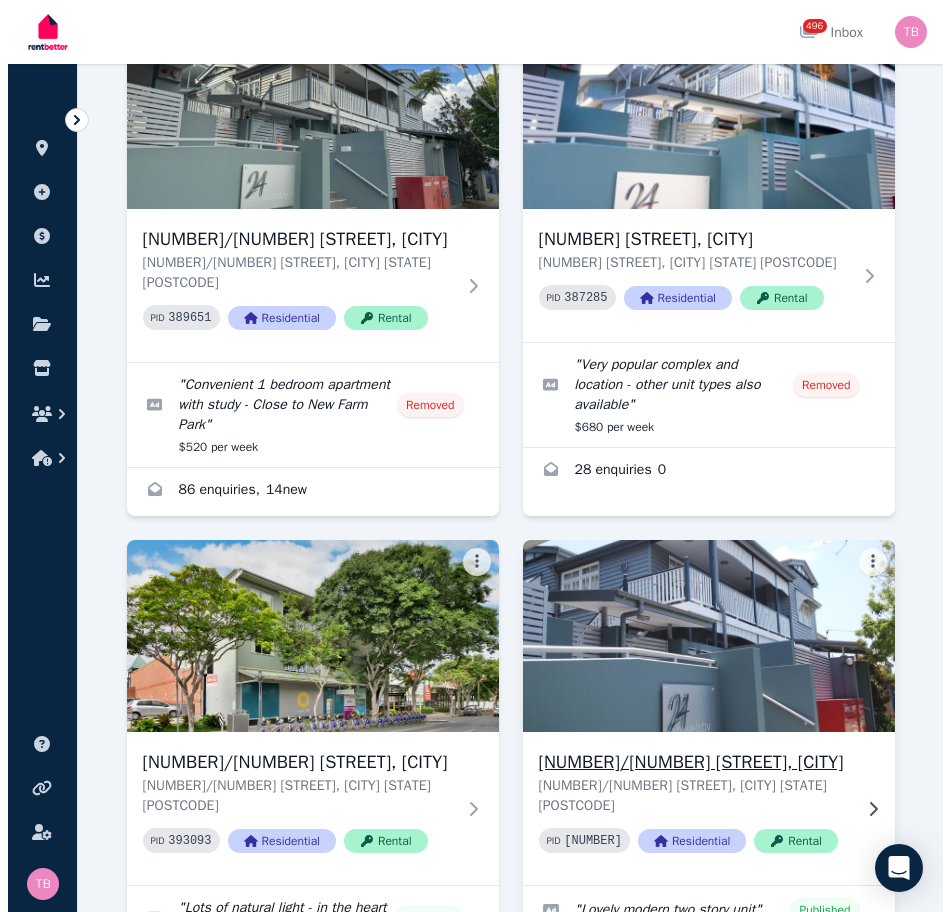 scroll, scrollTop: 0, scrollLeft: 0, axis: both 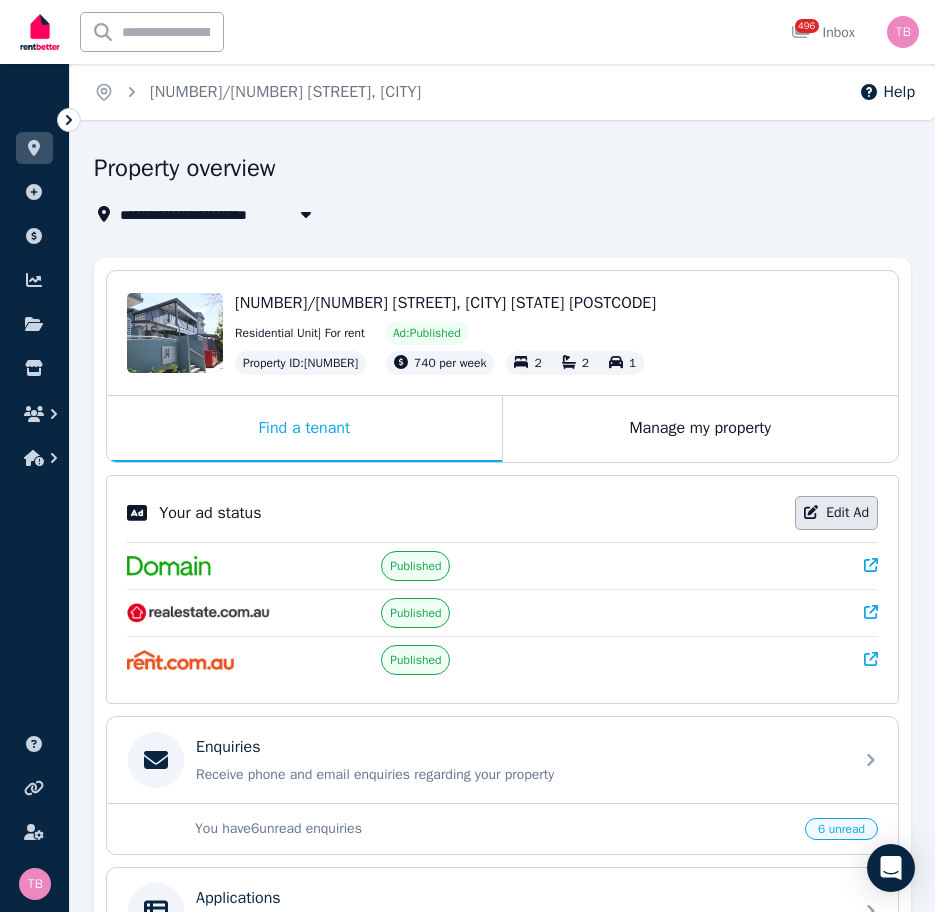 click on "Edit Ad" at bounding box center [836, 513] 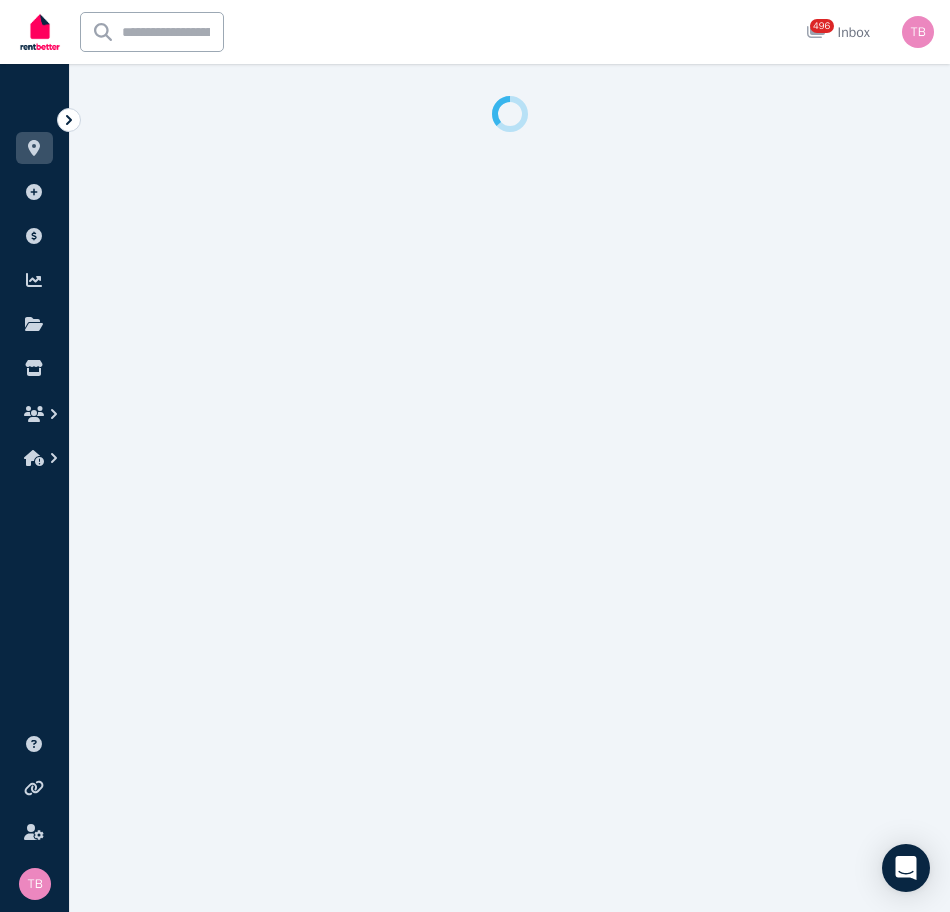 select on "**********" 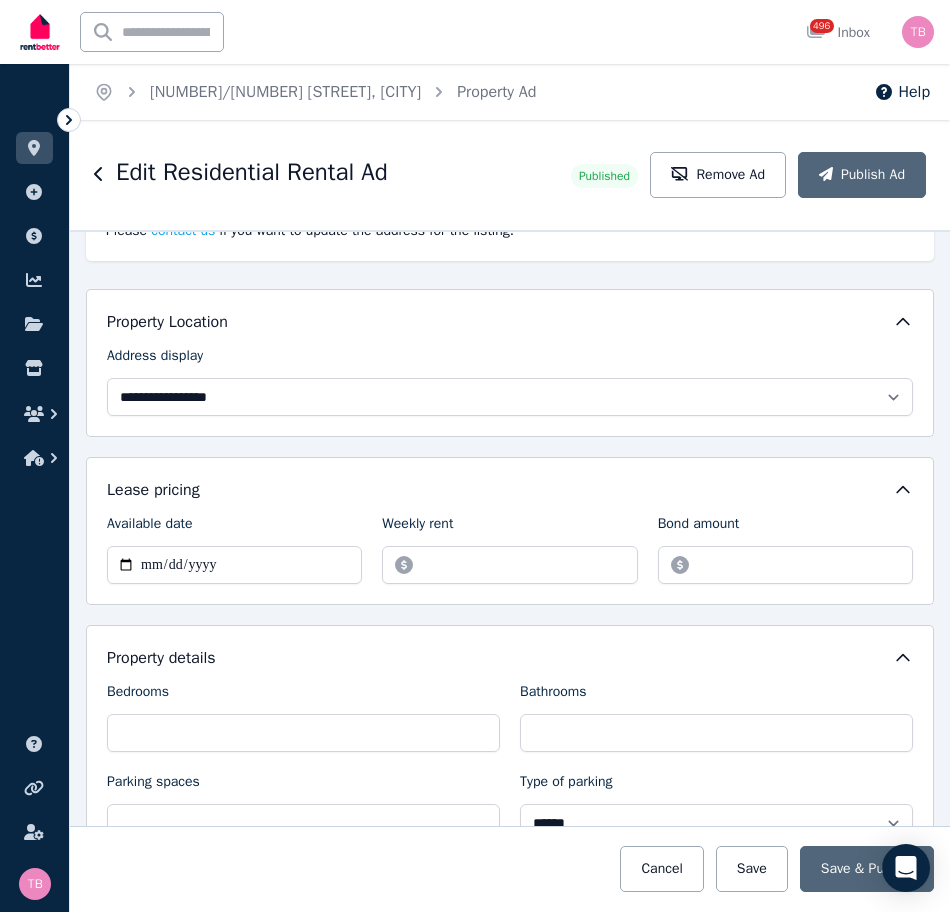 scroll, scrollTop: 400, scrollLeft: 0, axis: vertical 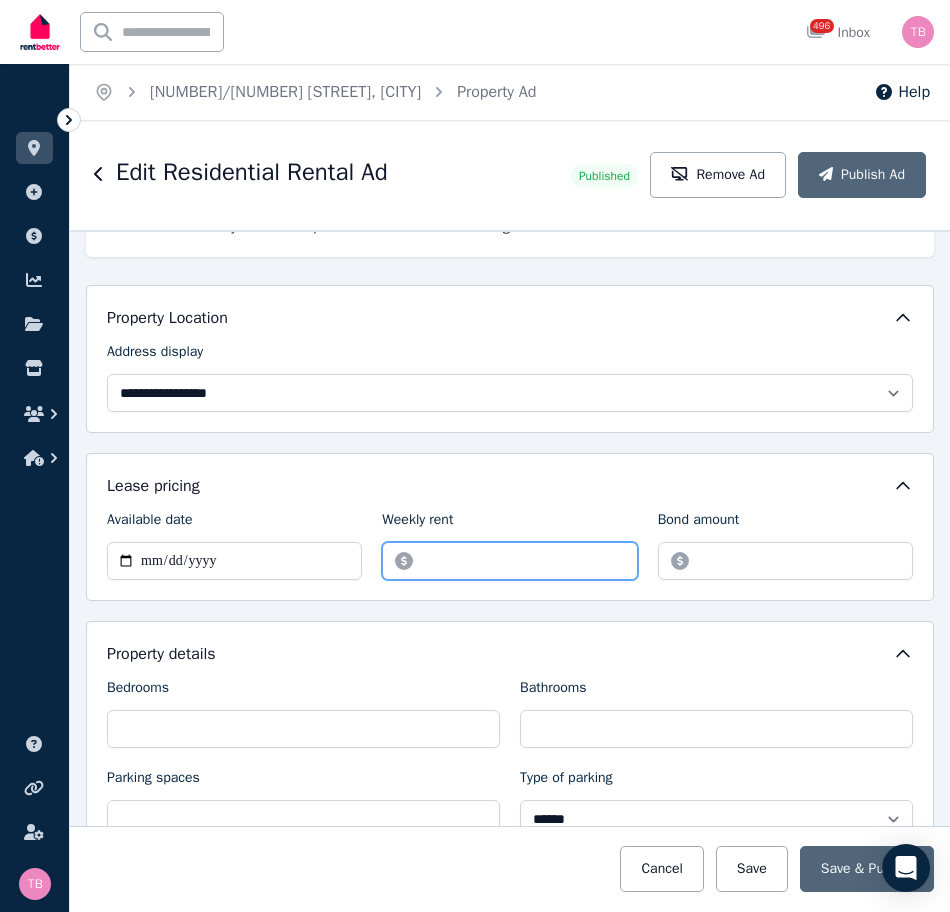 drag, startPoint x: 478, startPoint y: 559, endPoint x: 329, endPoint y: 556, distance: 149.0302 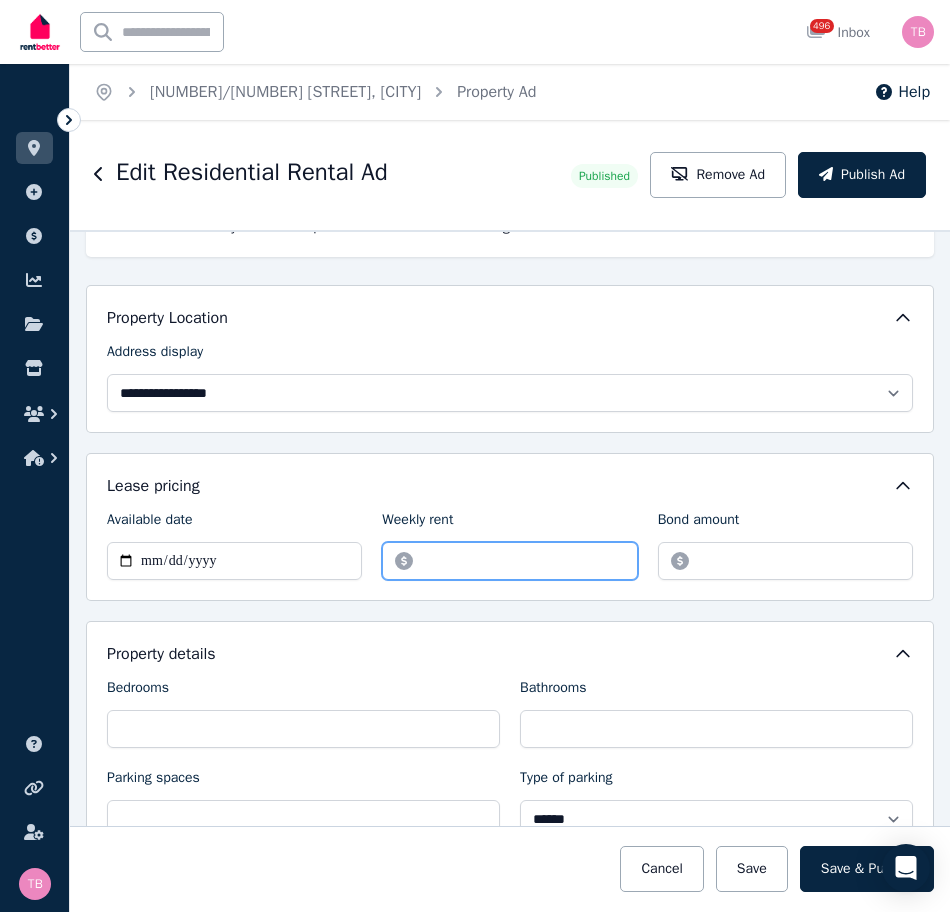 type on "******" 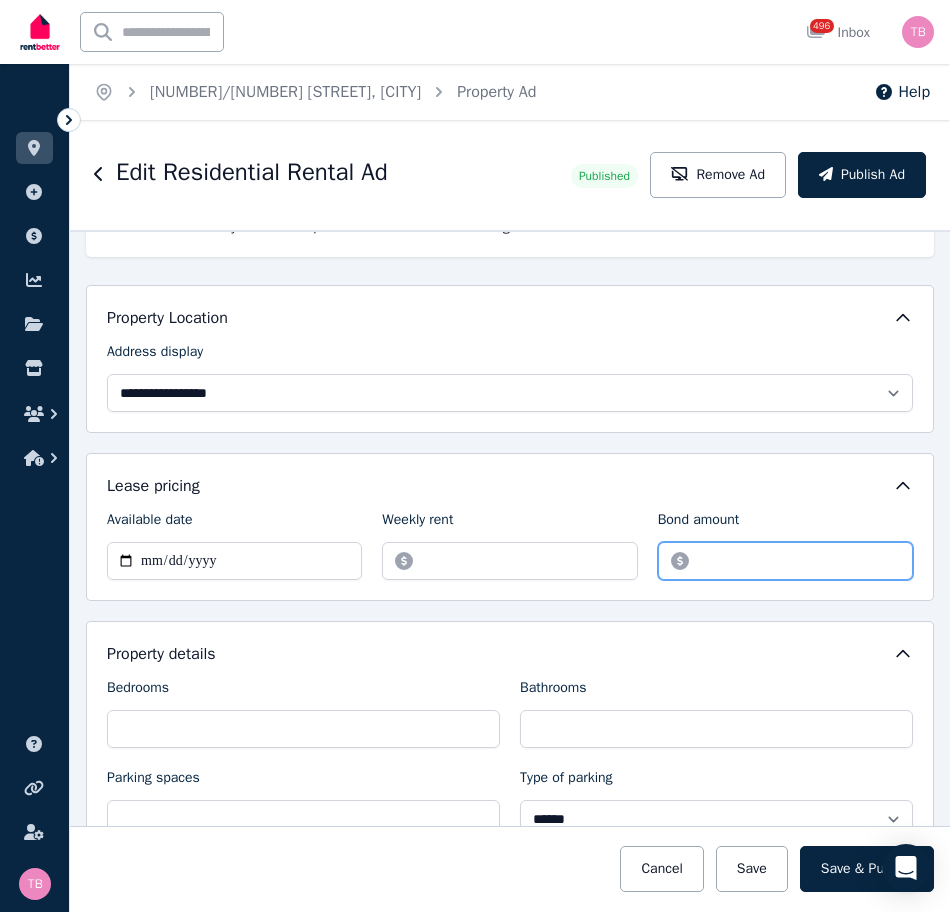 drag, startPoint x: 759, startPoint y: 562, endPoint x: 631, endPoint y: 567, distance: 128.09763 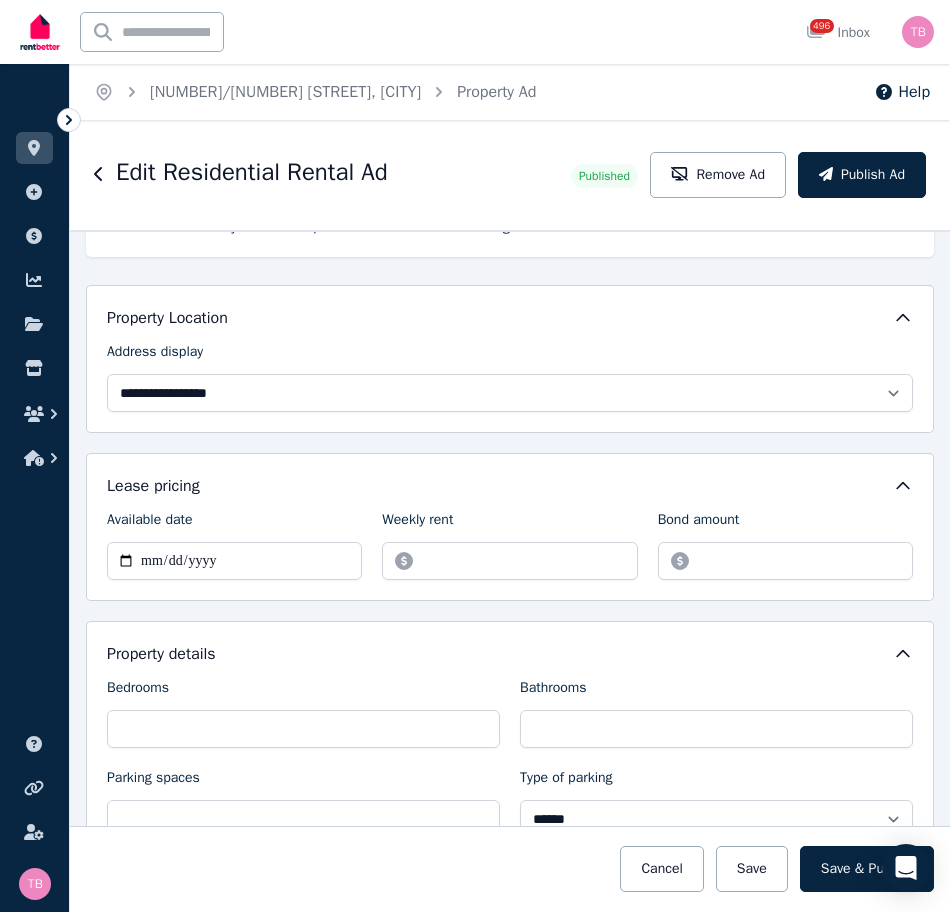 click on "**********" at bounding box center [510, 785] 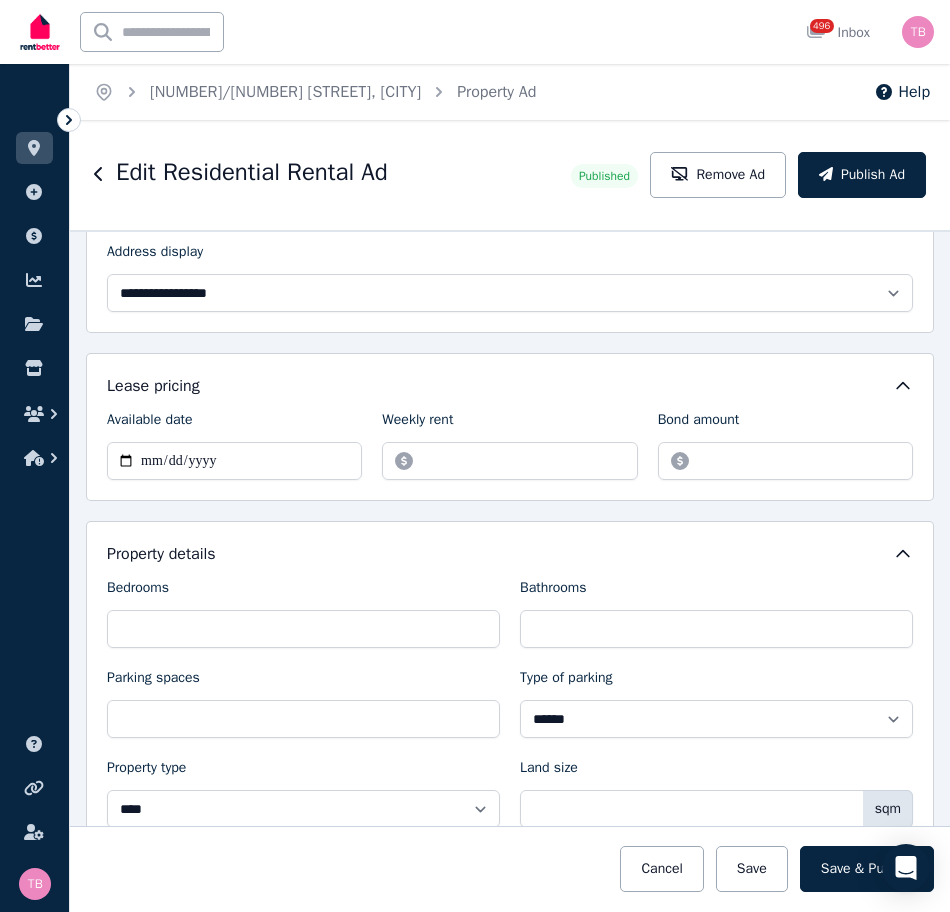 scroll, scrollTop: 600, scrollLeft: 0, axis: vertical 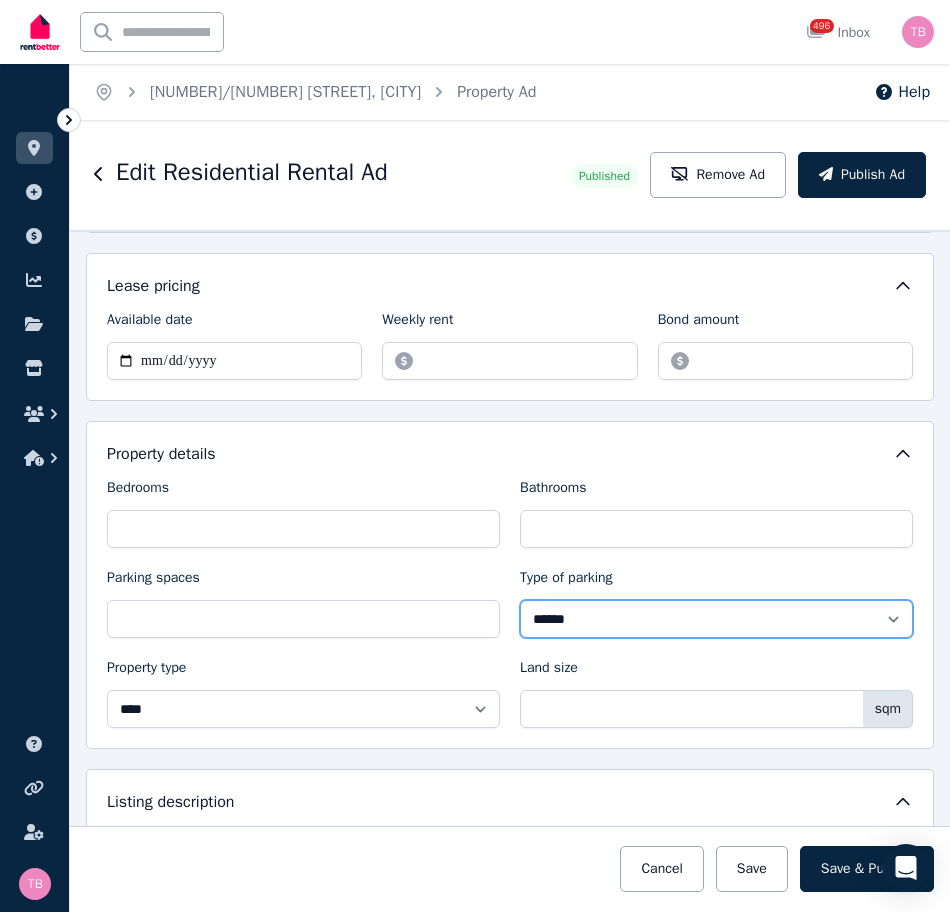 click on "**********" at bounding box center (716, 619) 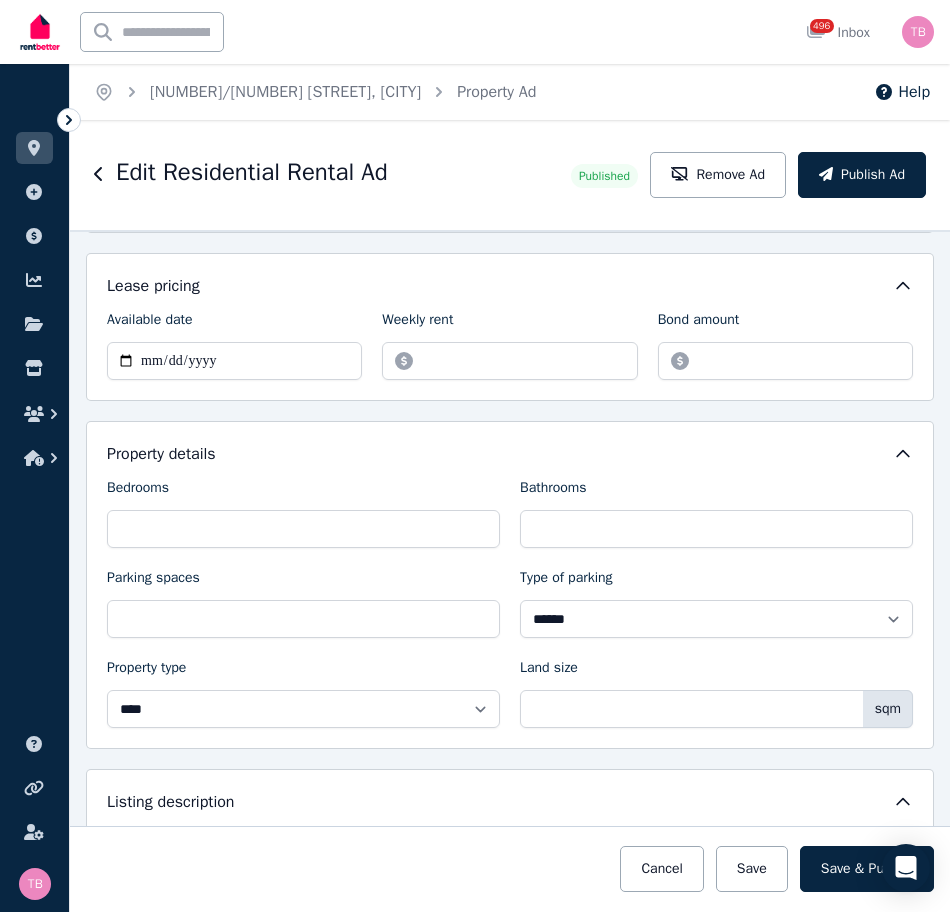 click on "**********" at bounding box center [510, 603] 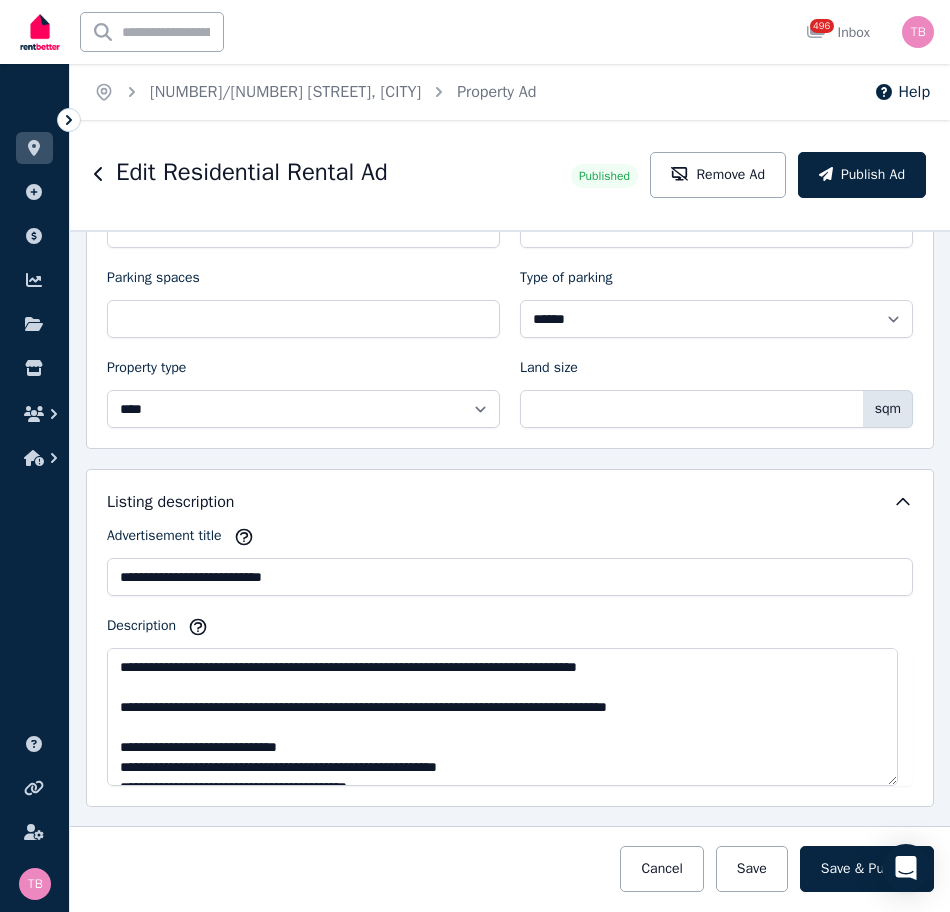 scroll, scrollTop: 1000, scrollLeft: 0, axis: vertical 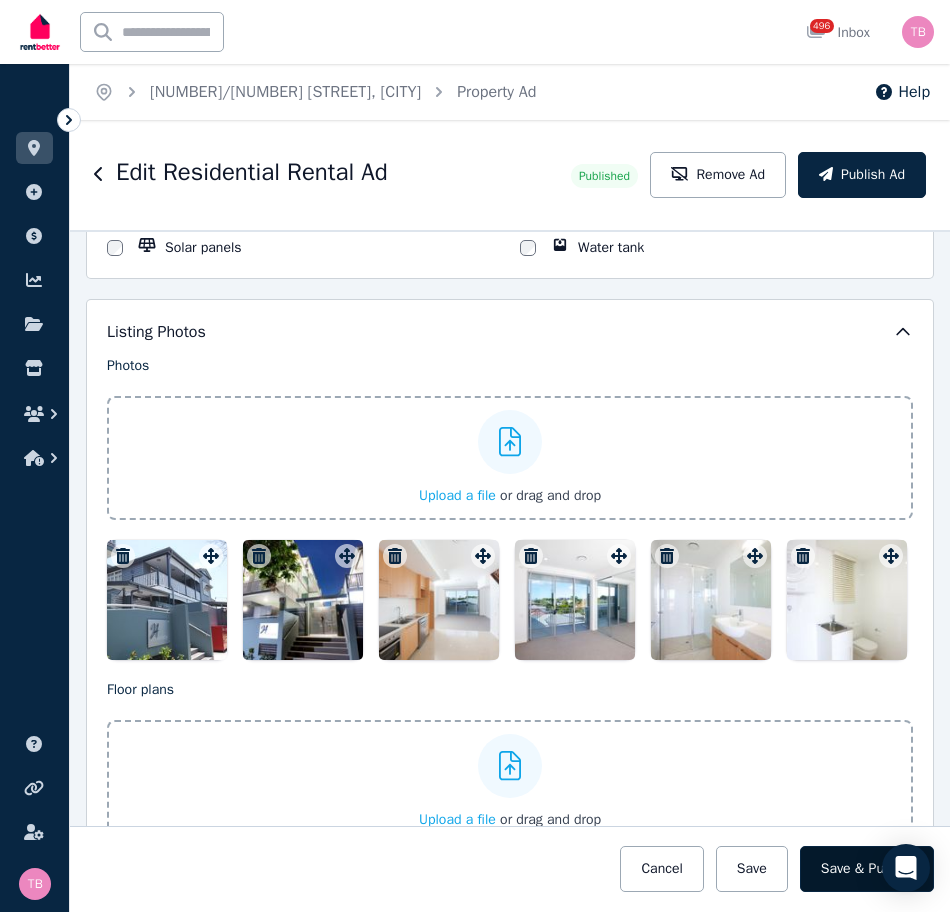 click on "Save & Publish" at bounding box center [867, 869] 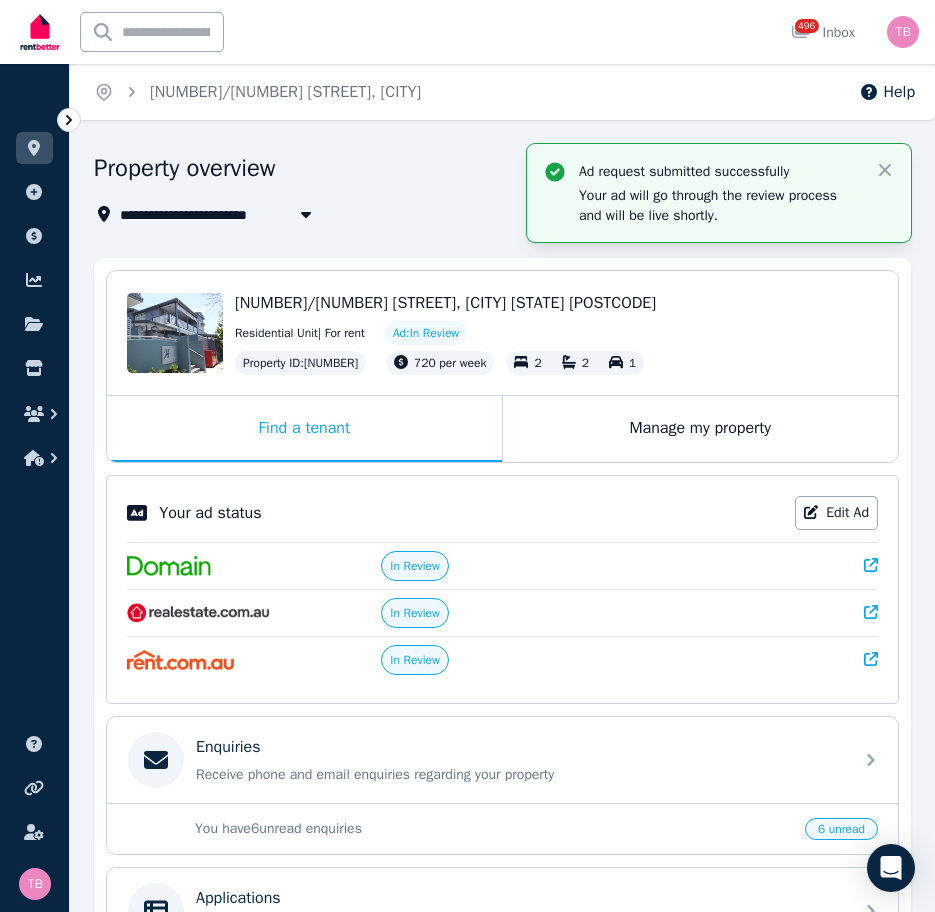 click on "Property overview" at bounding box center [496, 171] 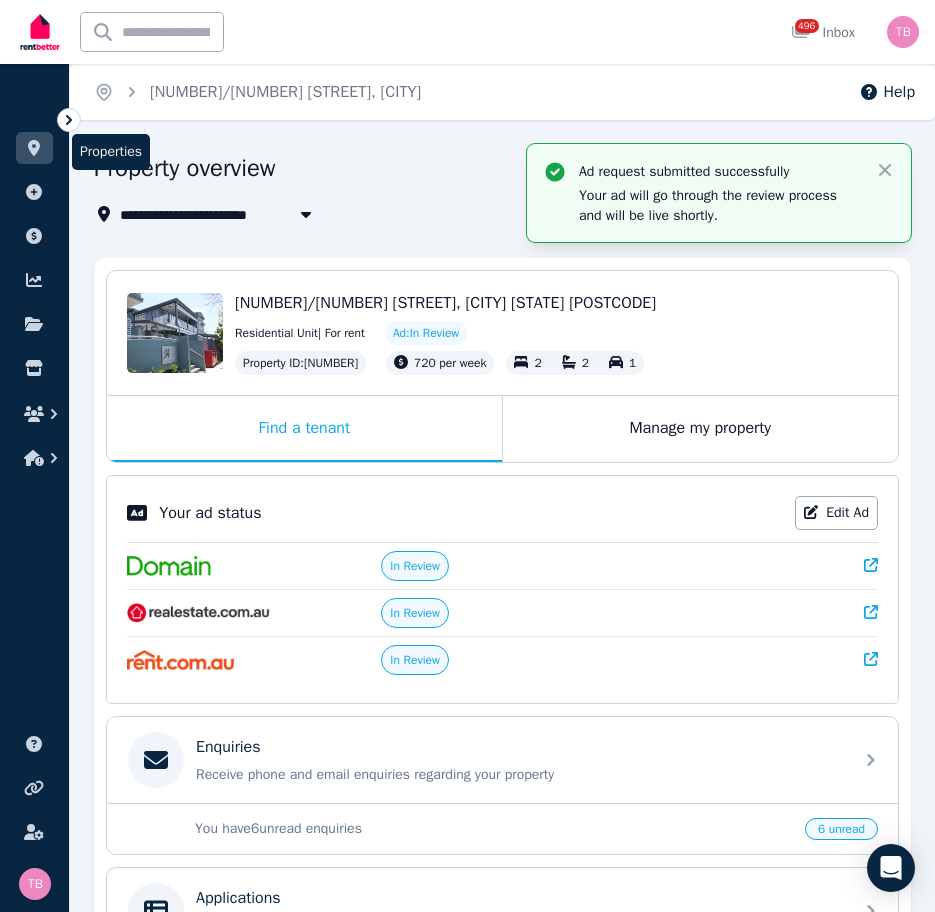 click at bounding box center (34, 148) 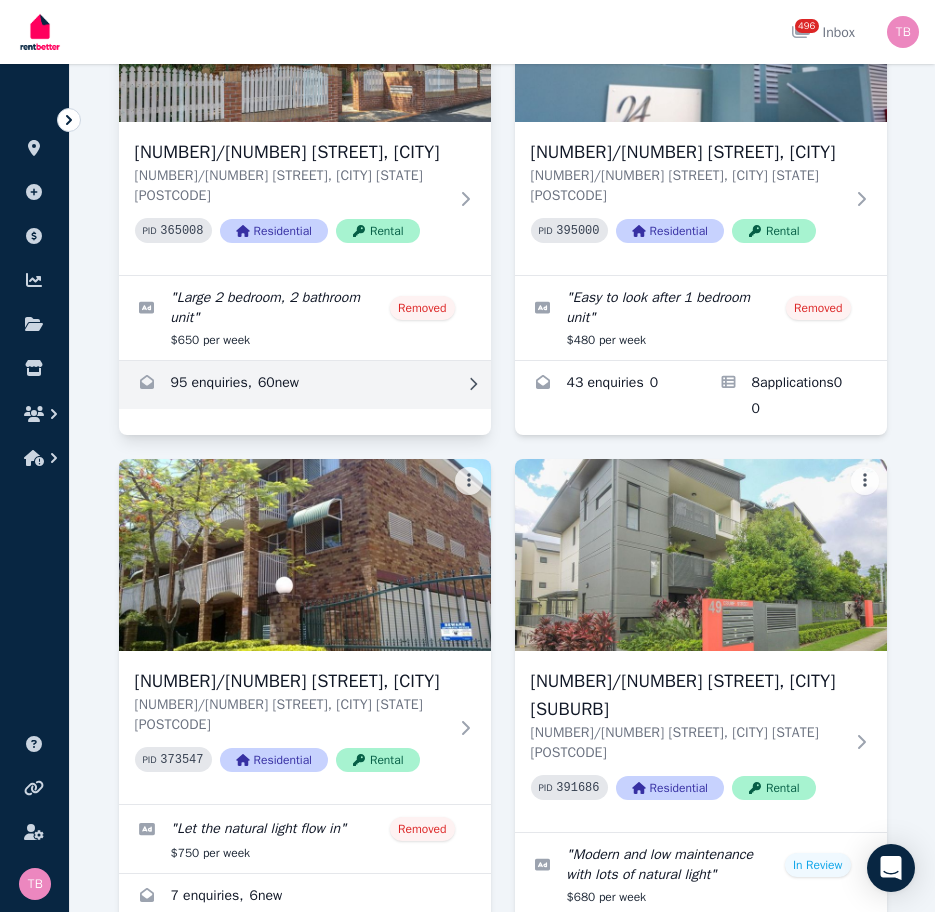 scroll, scrollTop: 2400, scrollLeft: 0, axis: vertical 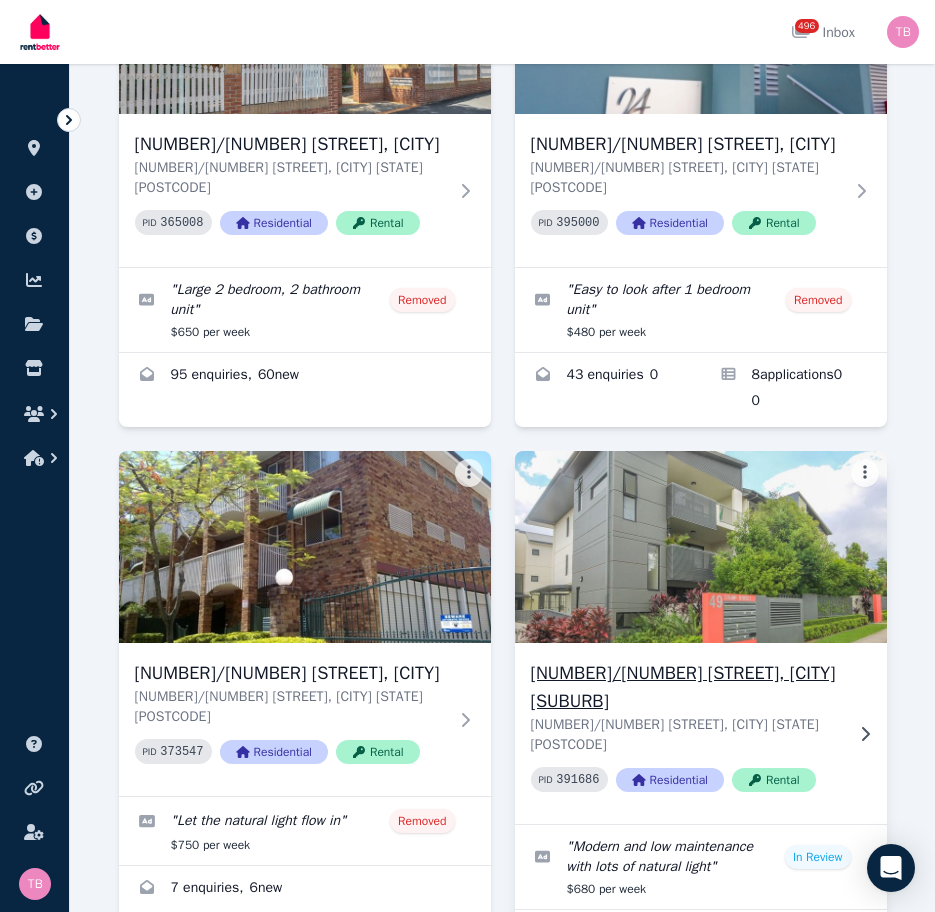click on "[NUMBER] [STREET], [CITY]" at bounding box center (687, 687) 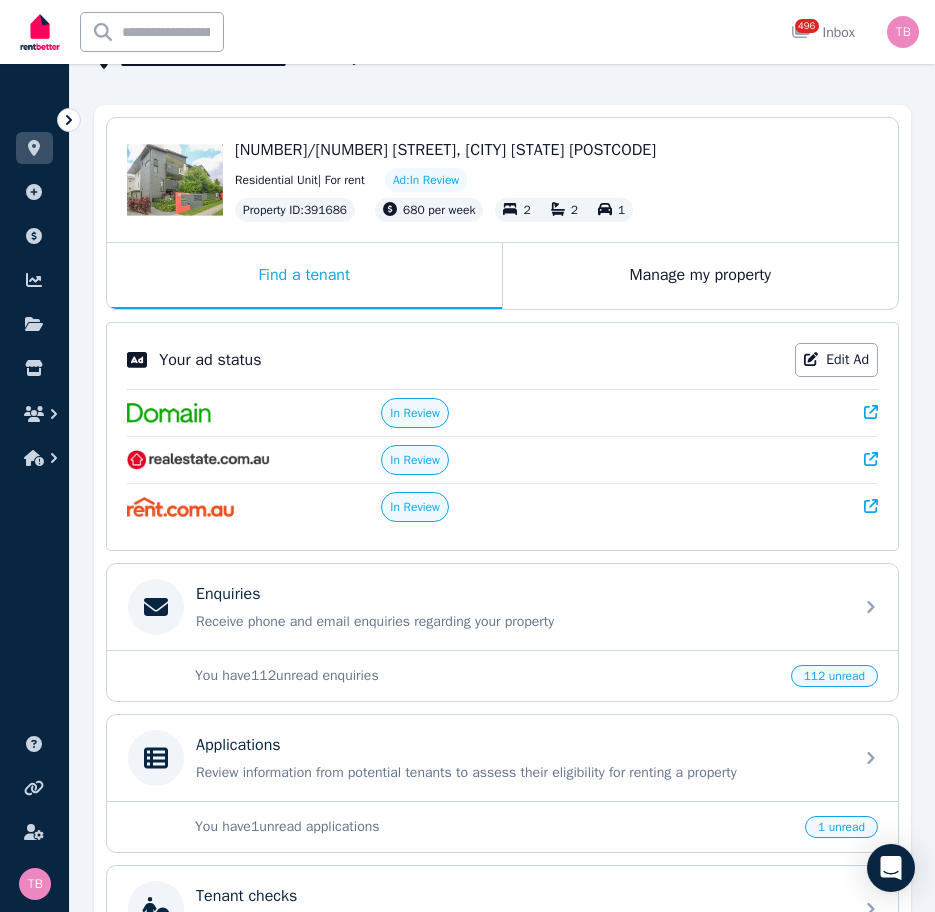 scroll, scrollTop: 200, scrollLeft: 0, axis: vertical 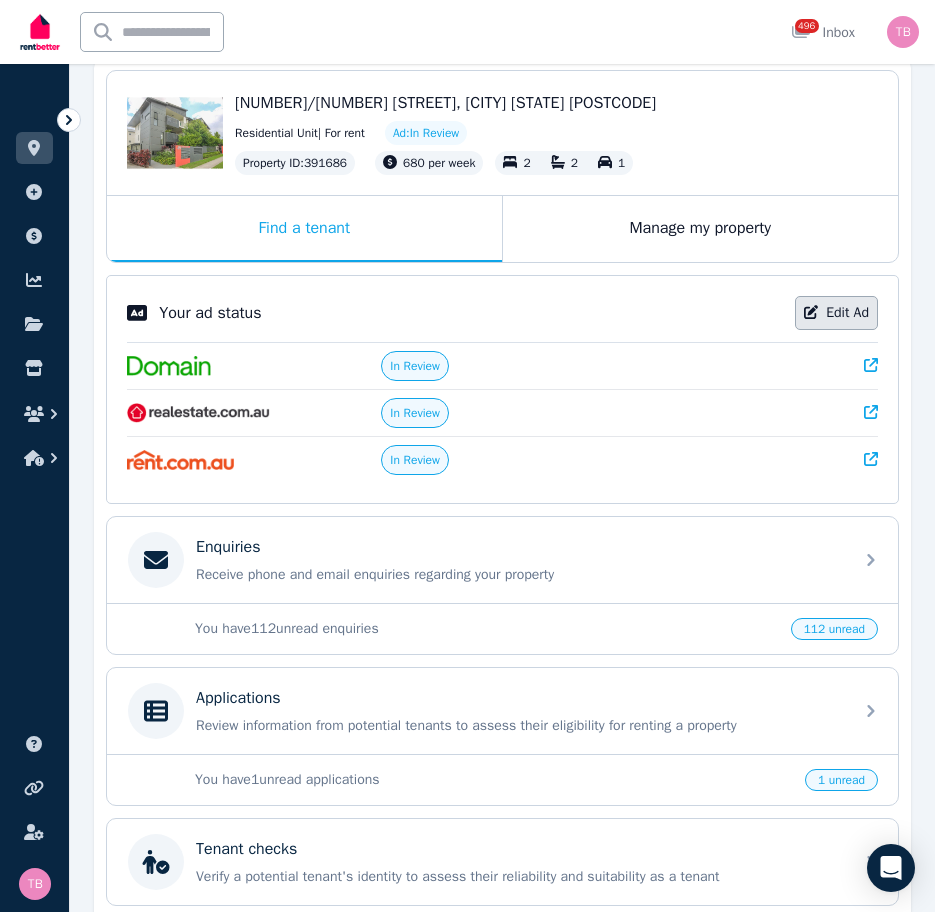 click on "Edit Ad" at bounding box center (836, 313) 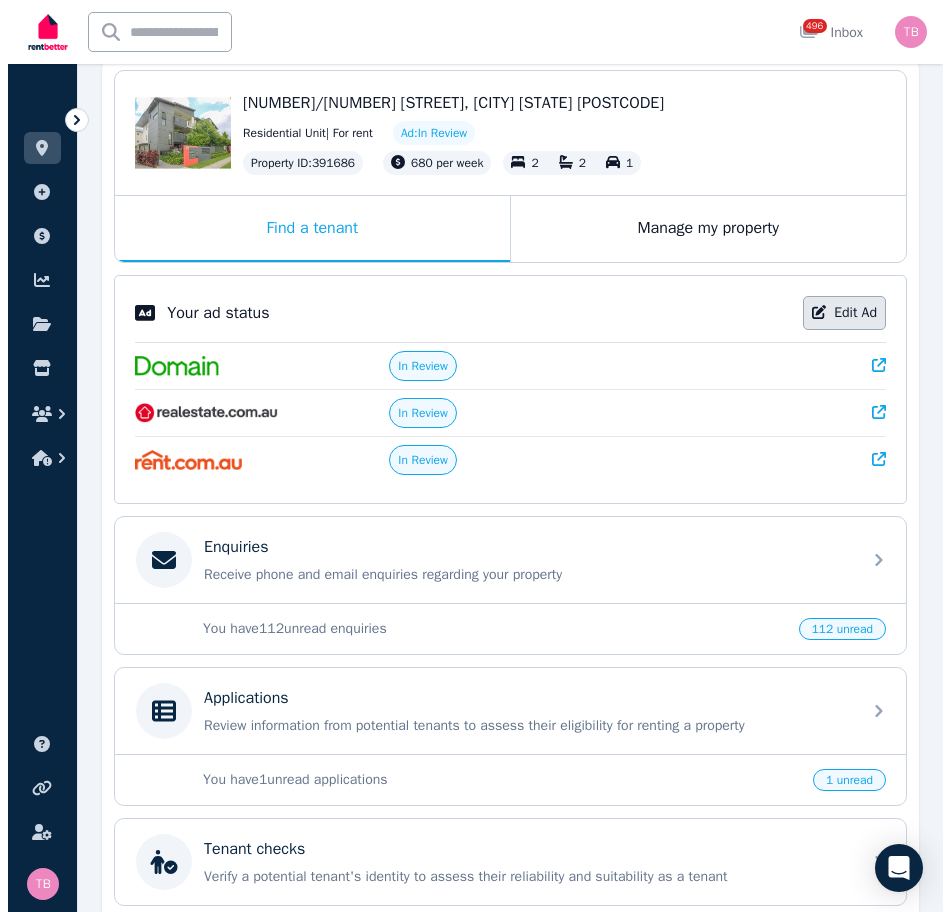 scroll, scrollTop: 0, scrollLeft: 0, axis: both 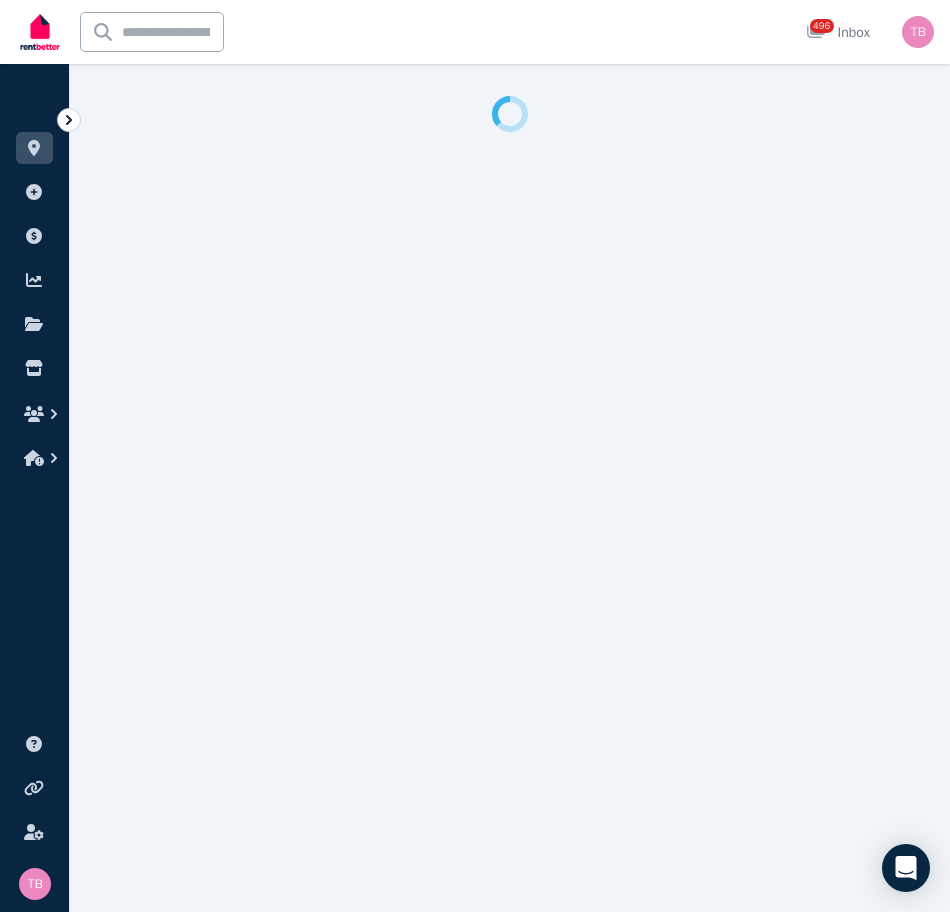 select on "***" 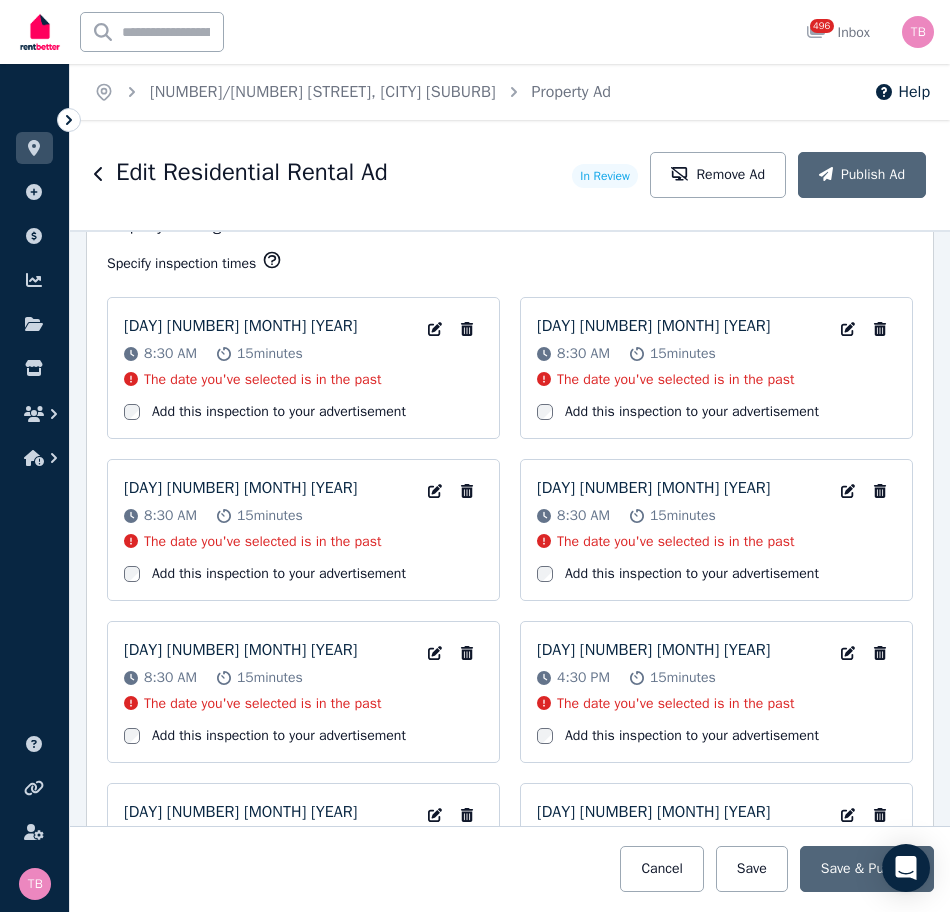 scroll, scrollTop: 2900, scrollLeft: 0, axis: vertical 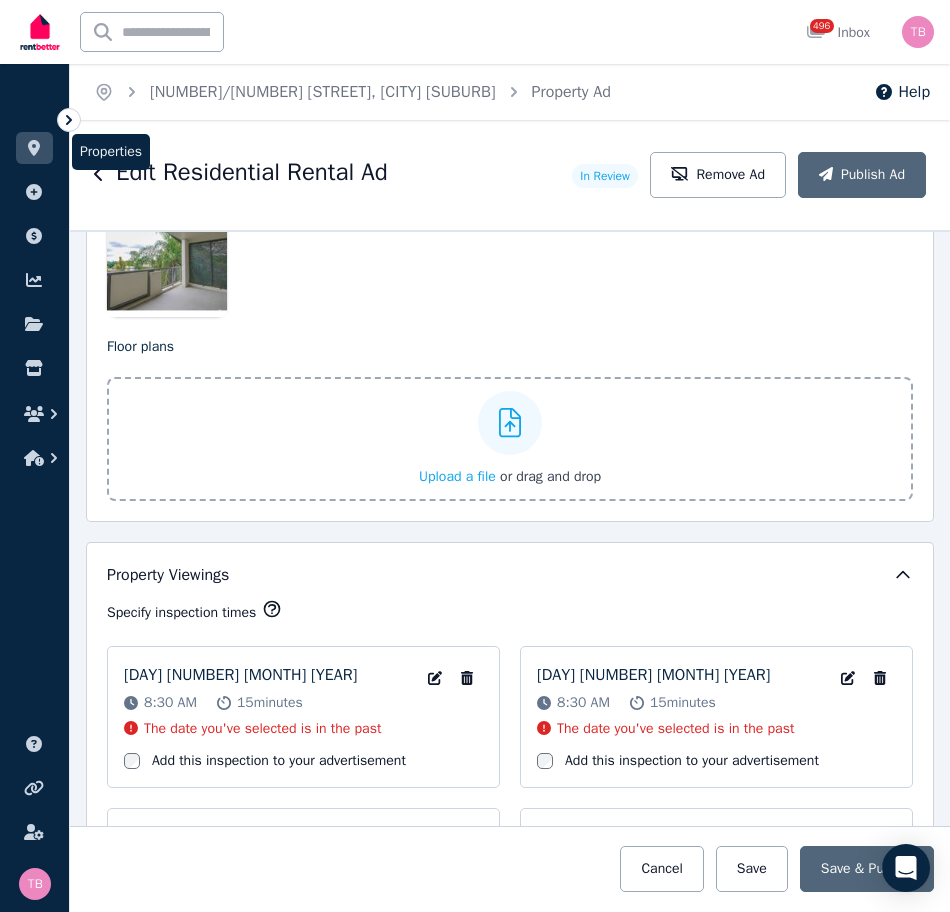 click at bounding box center (34, 148) 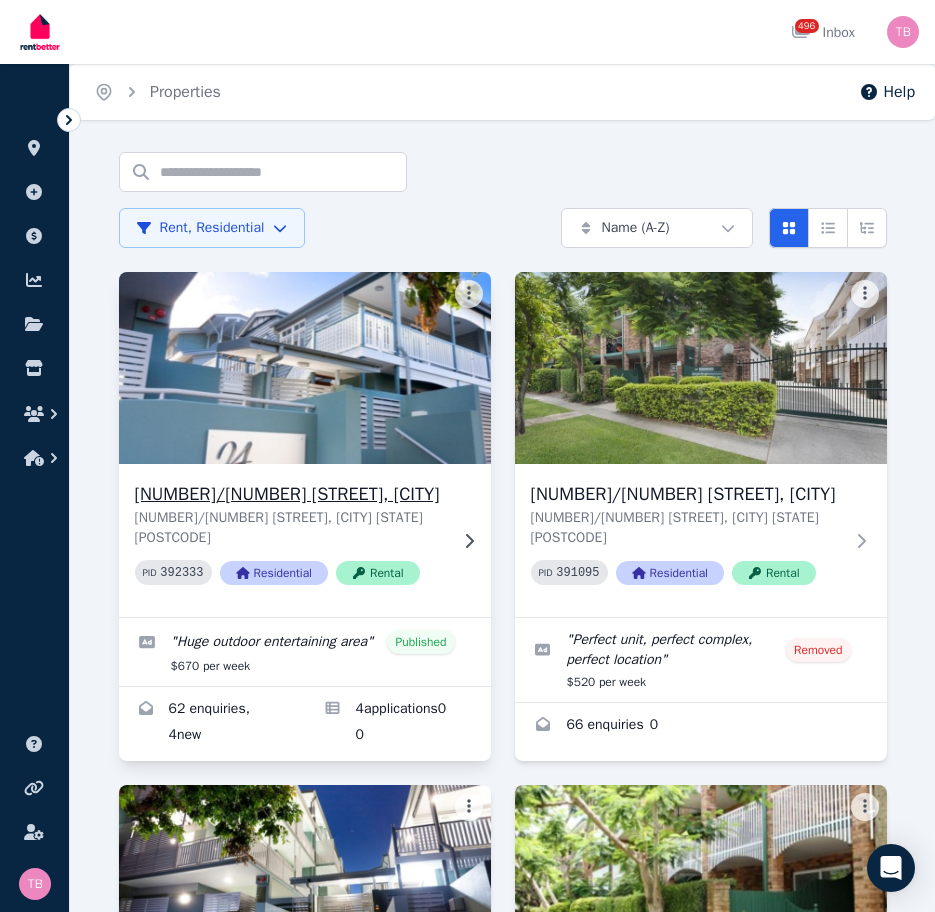 click on "[NUMBER] [STREET], [CITY]" at bounding box center [291, 494] 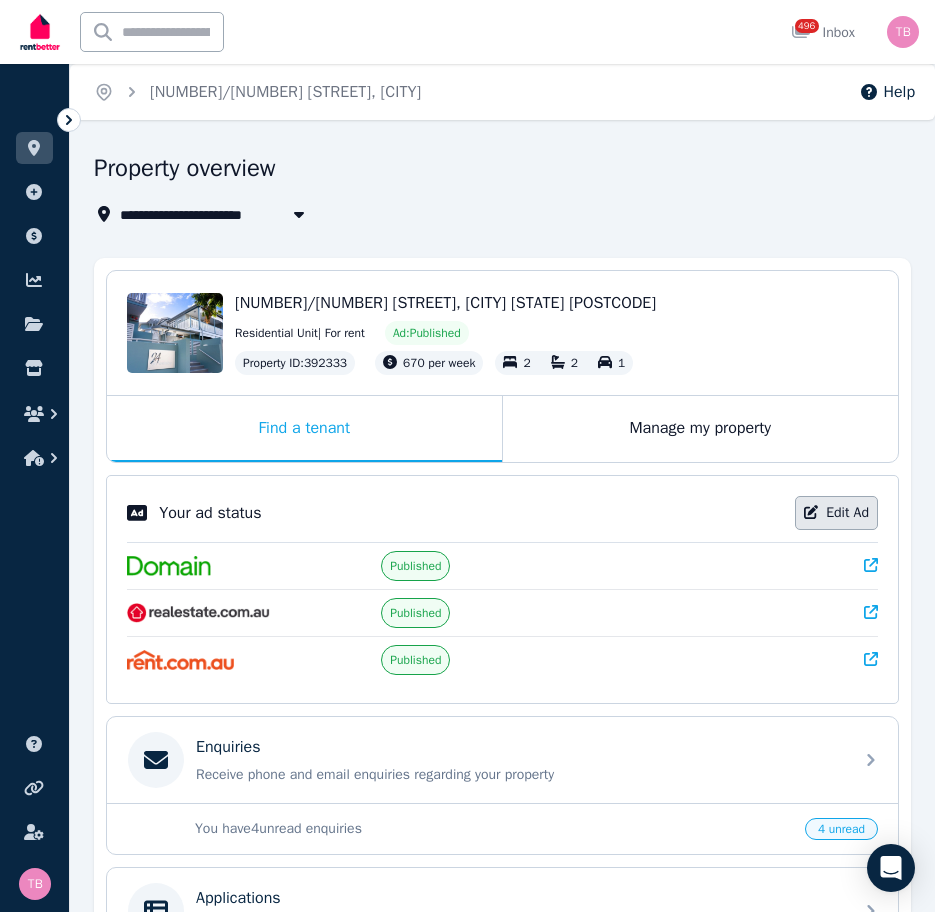 click on "Edit Ad" at bounding box center (836, 513) 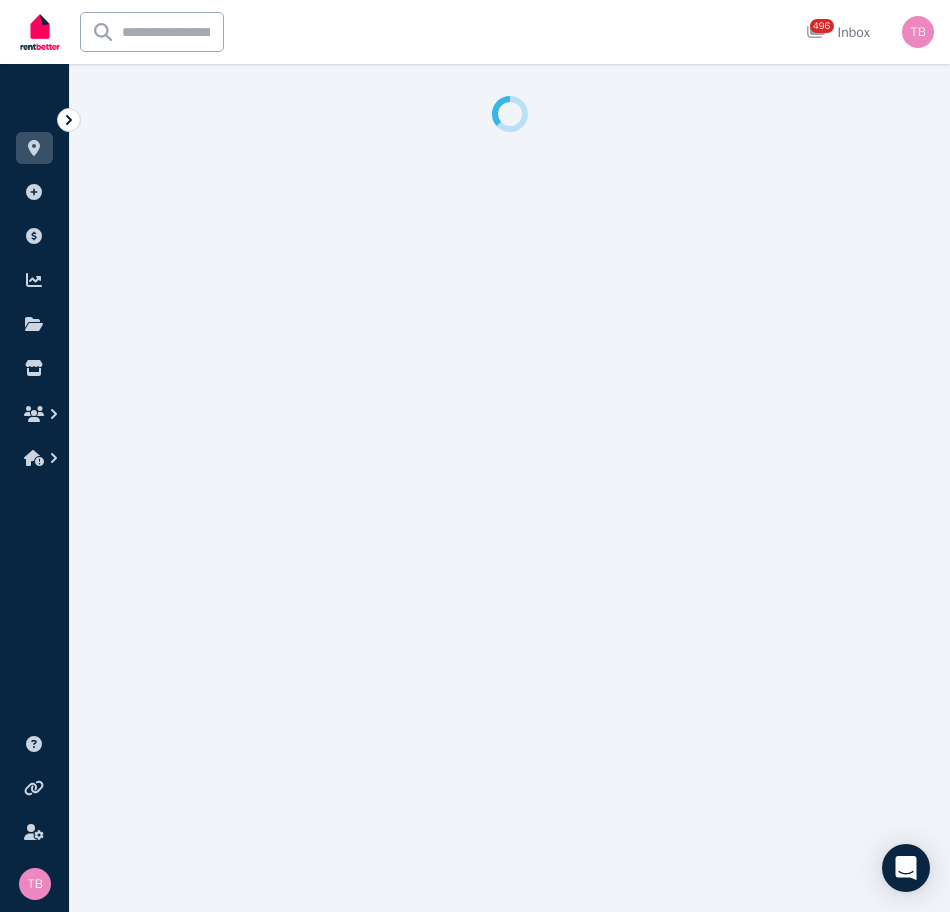select on "**********" 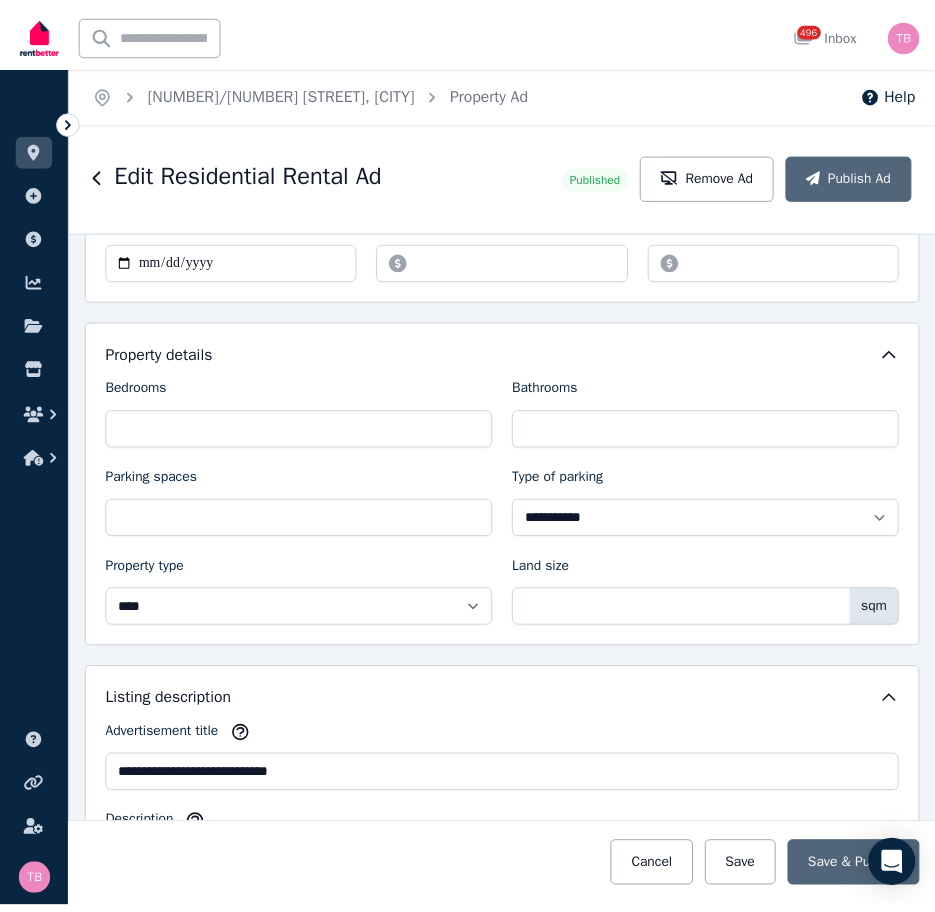 scroll, scrollTop: 600, scrollLeft: 0, axis: vertical 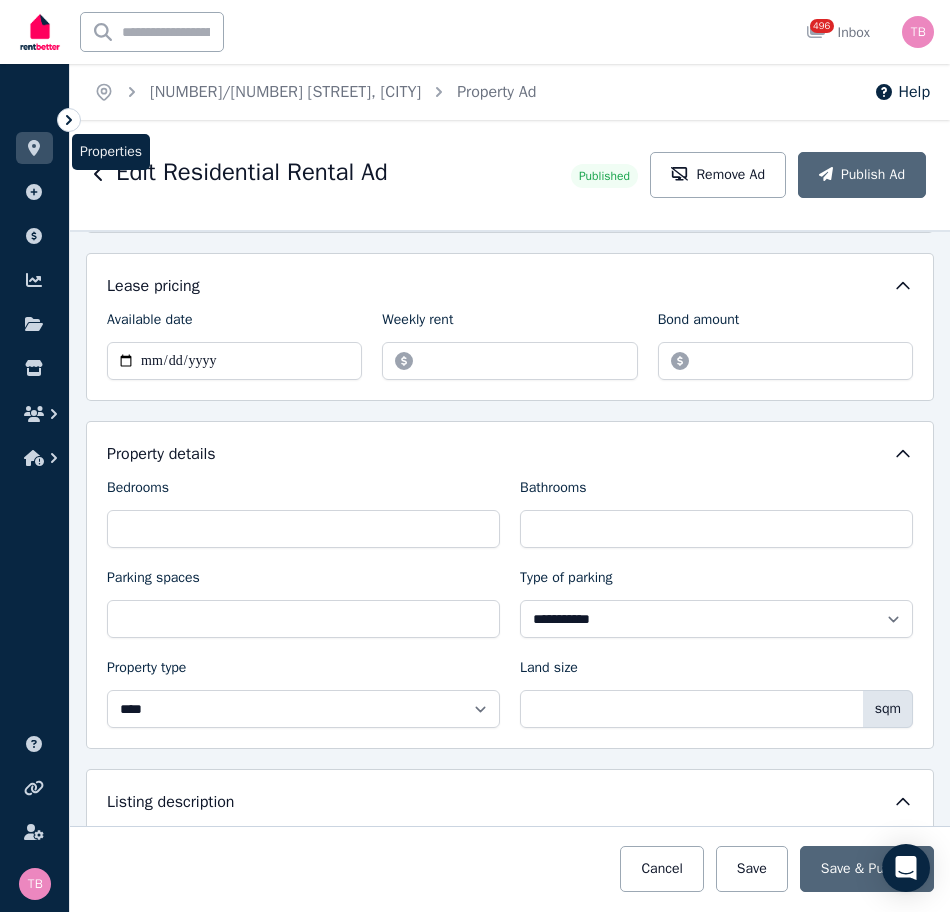 click 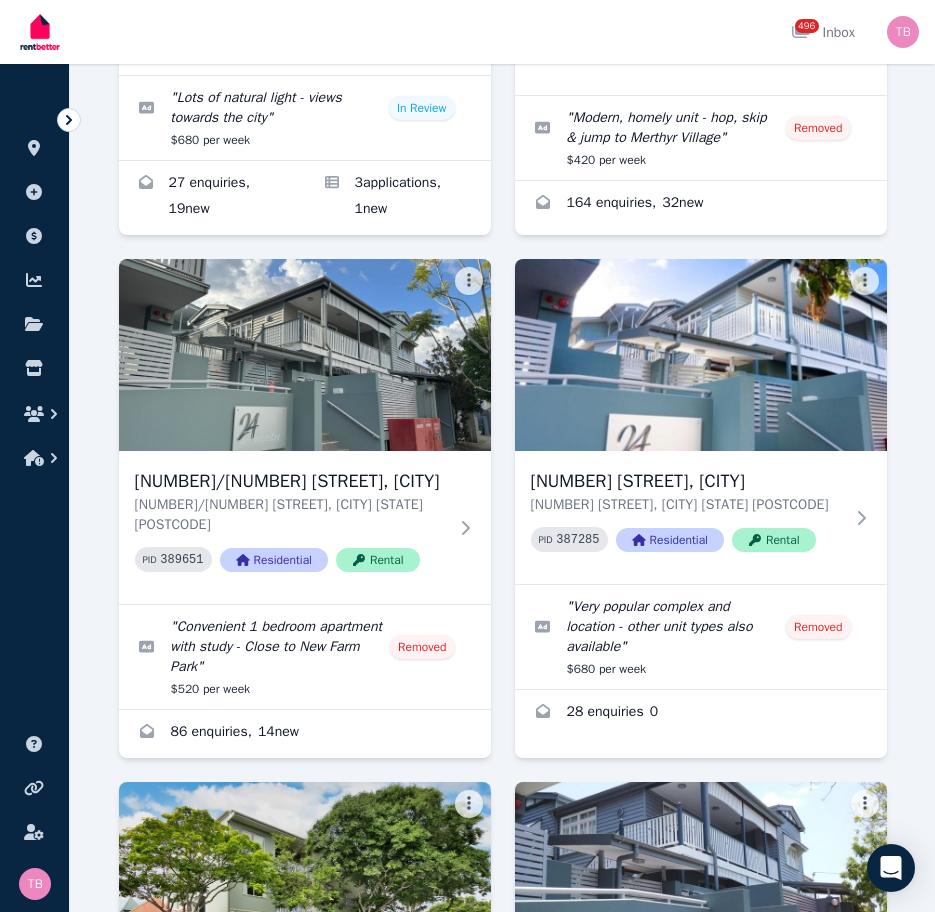 scroll, scrollTop: 3800, scrollLeft: 0, axis: vertical 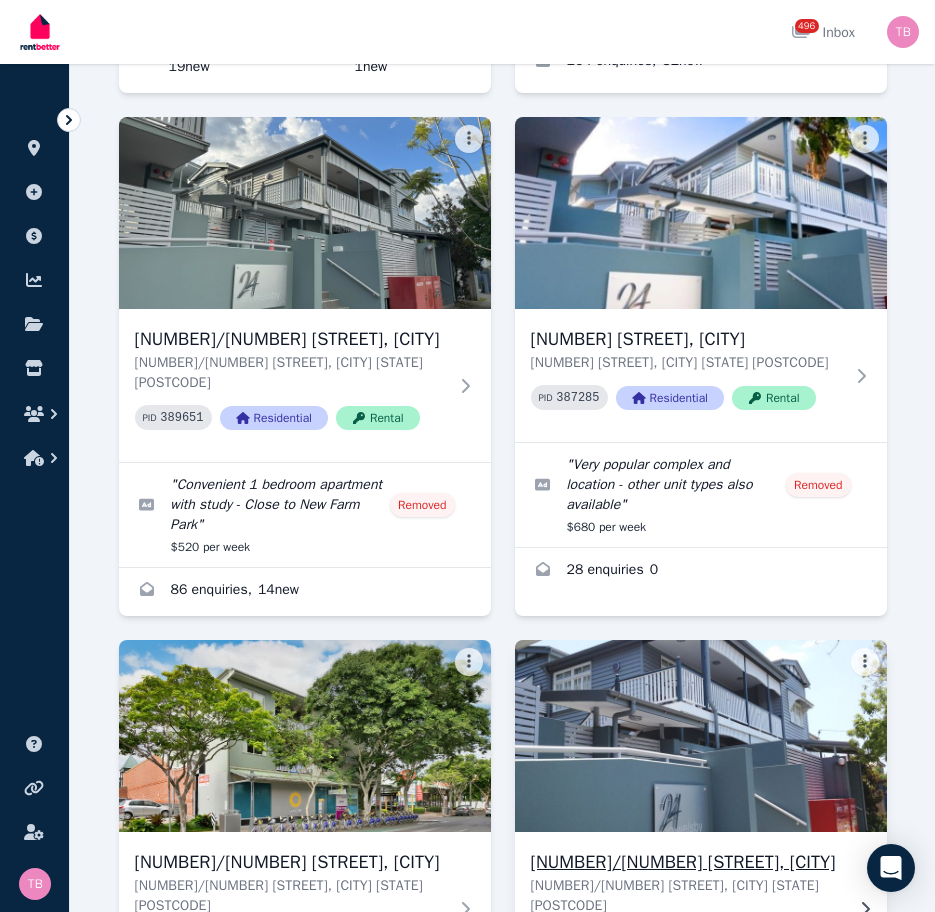 click on "[NUMBER] [STREET], [CITY]" at bounding box center [687, 862] 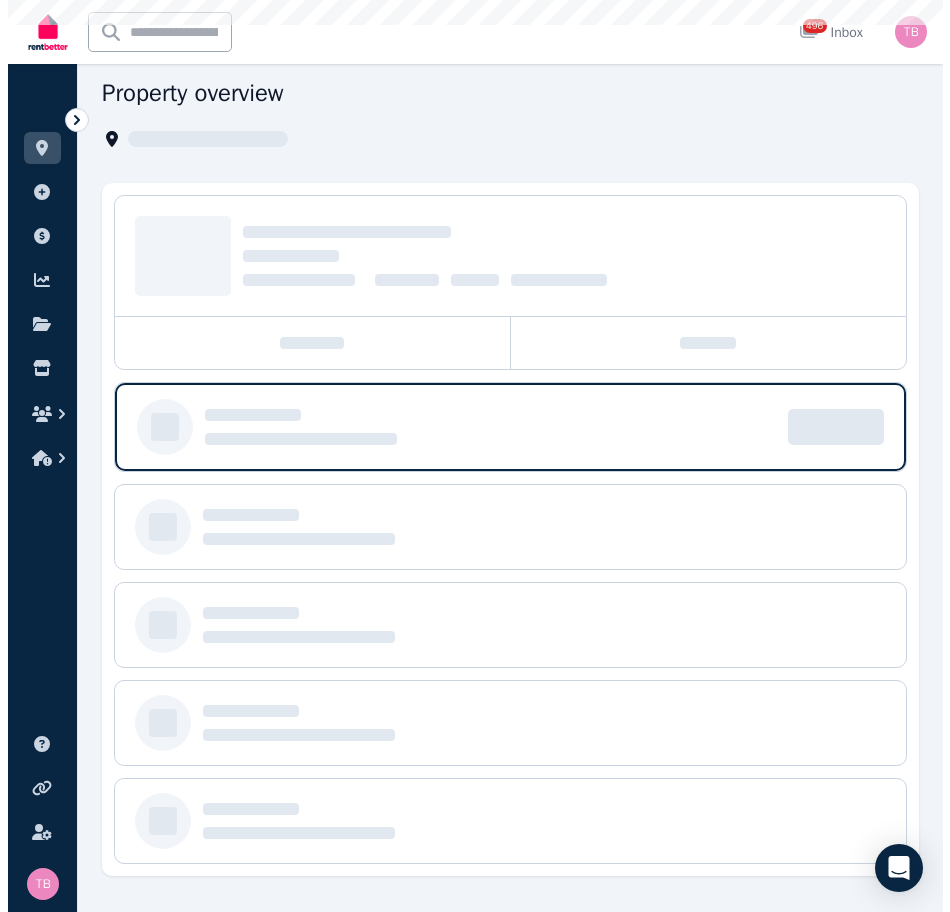 scroll, scrollTop: 0, scrollLeft: 0, axis: both 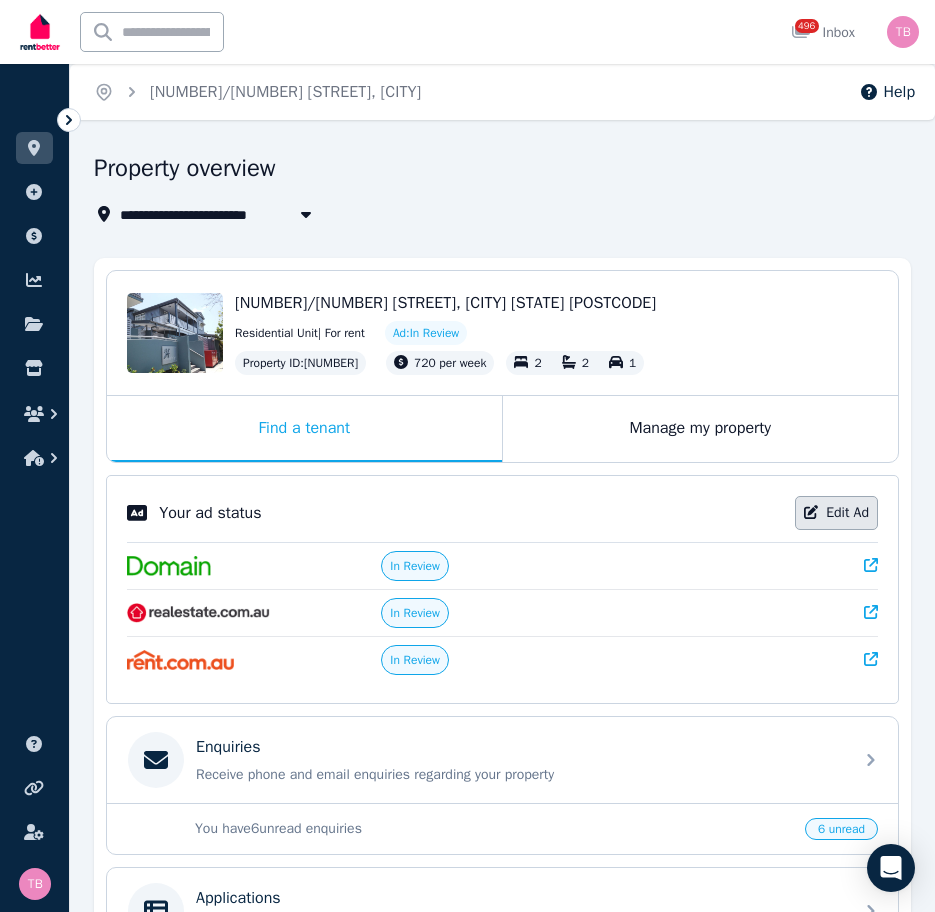 click on "Edit Ad" at bounding box center [836, 513] 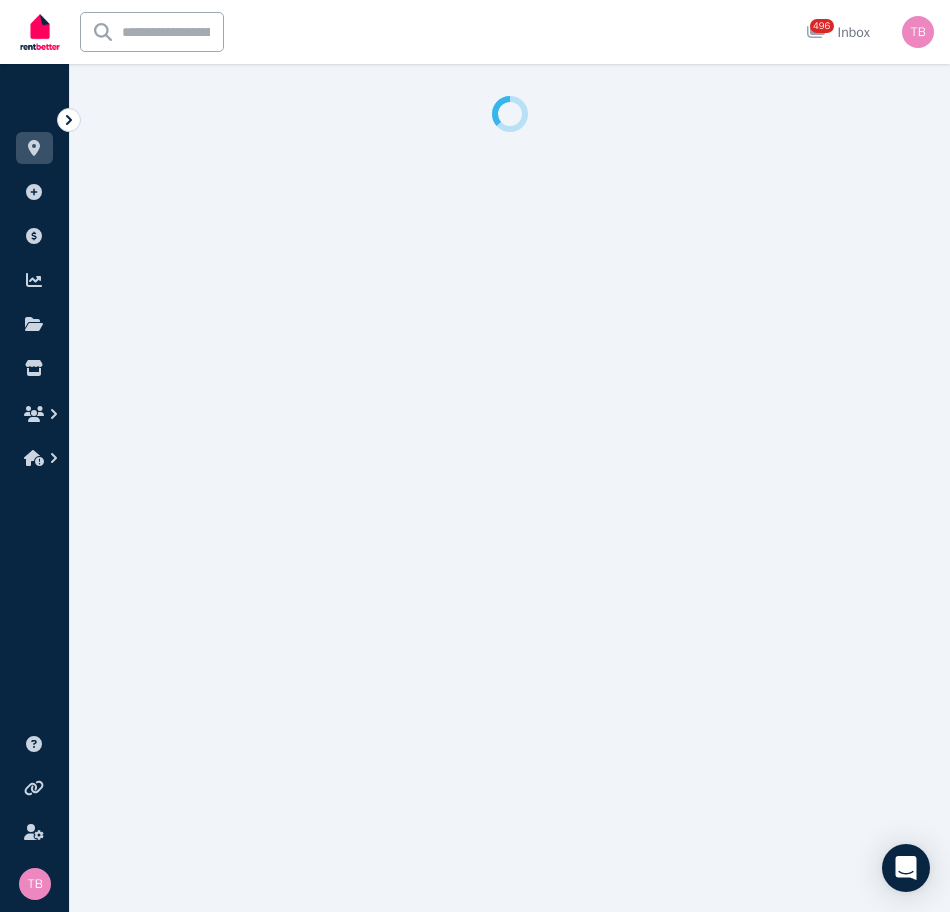 select on "**********" 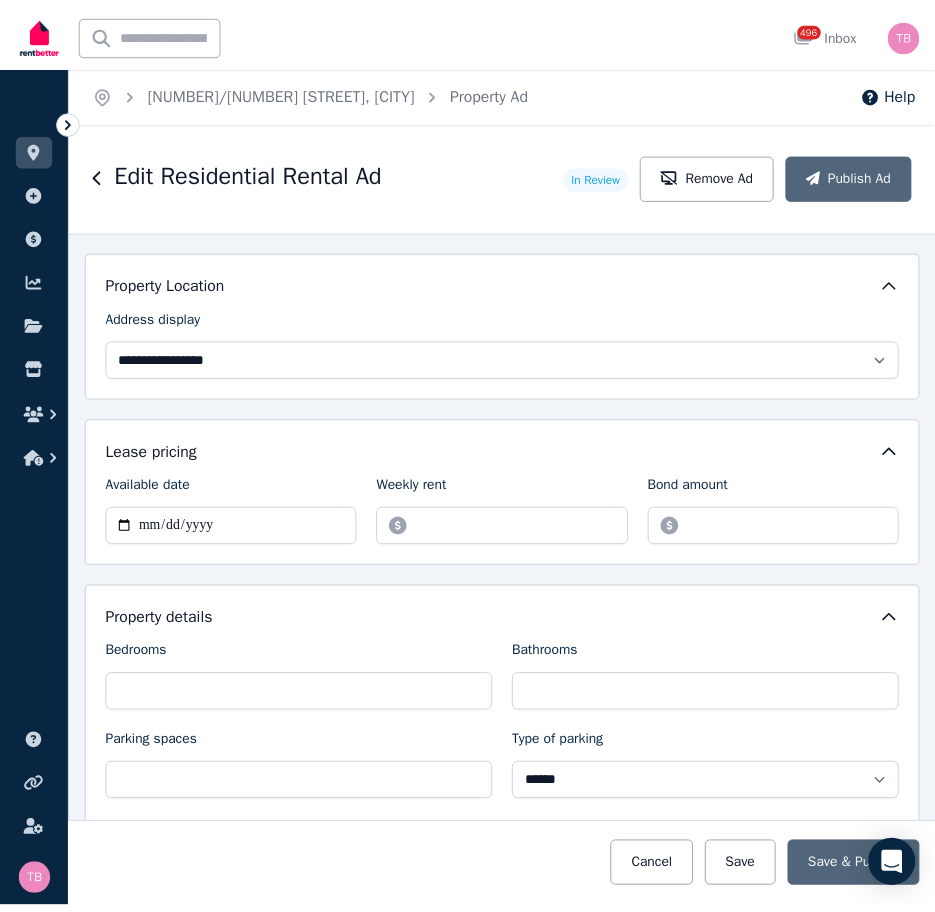scroll, scrollTop: 500, scrollLeft: 0, axis: vertical 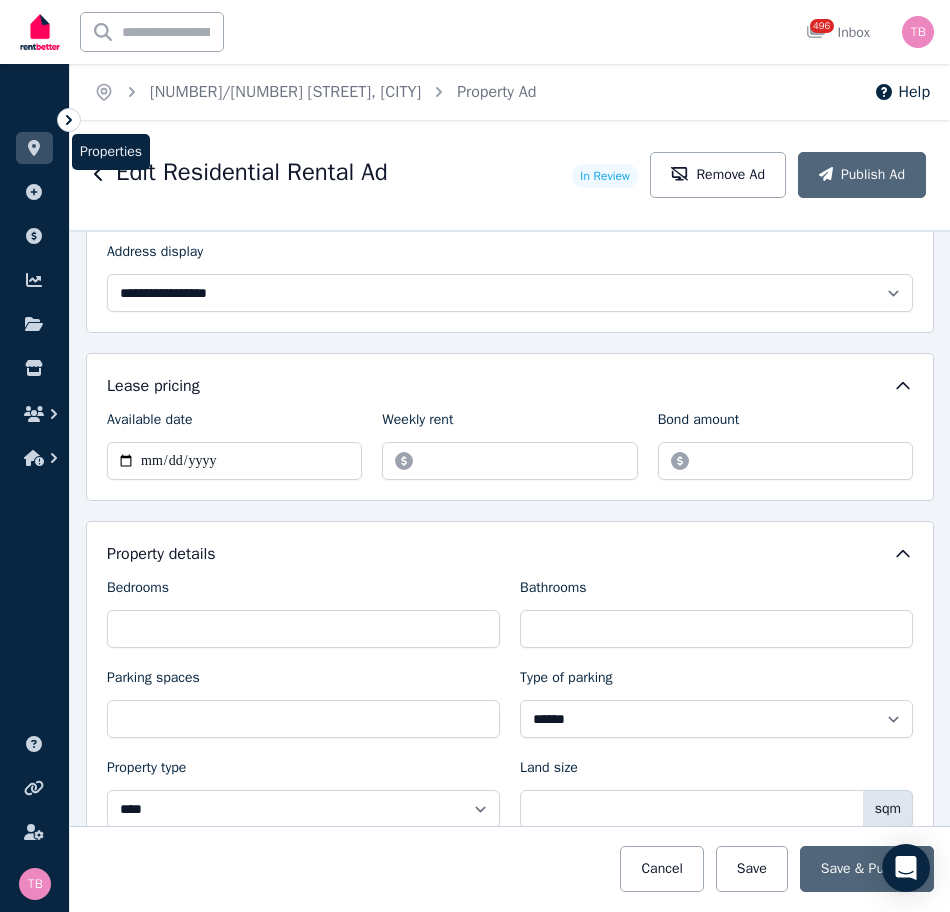 click 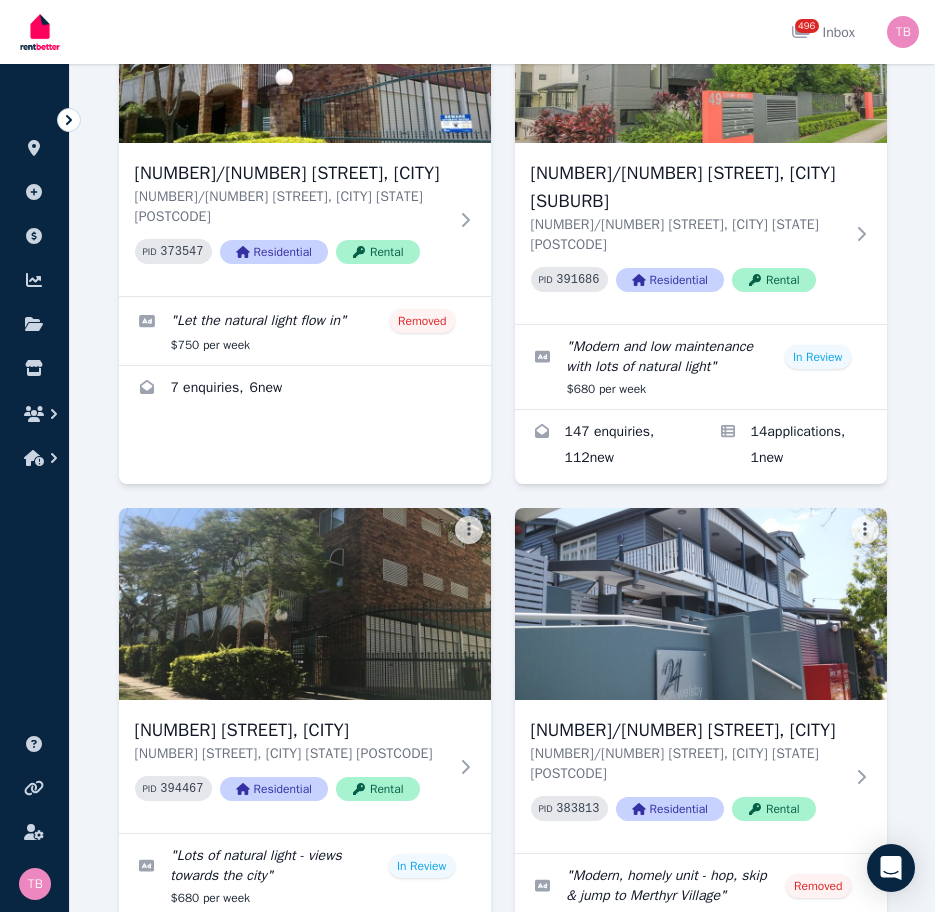 scroll, scrollTop: 3000, scrollLeft: 0, axis: vertical 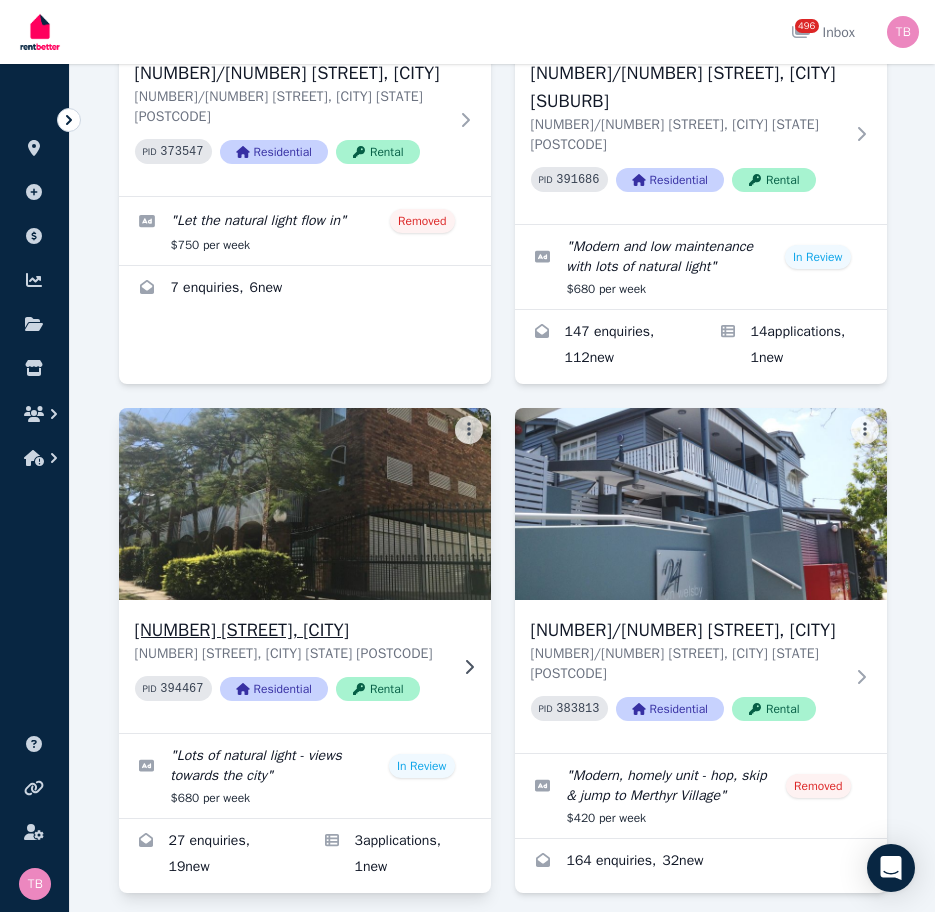click on "[NUMBER] [STREET], [CITY]" at bounding box center (291, 630) 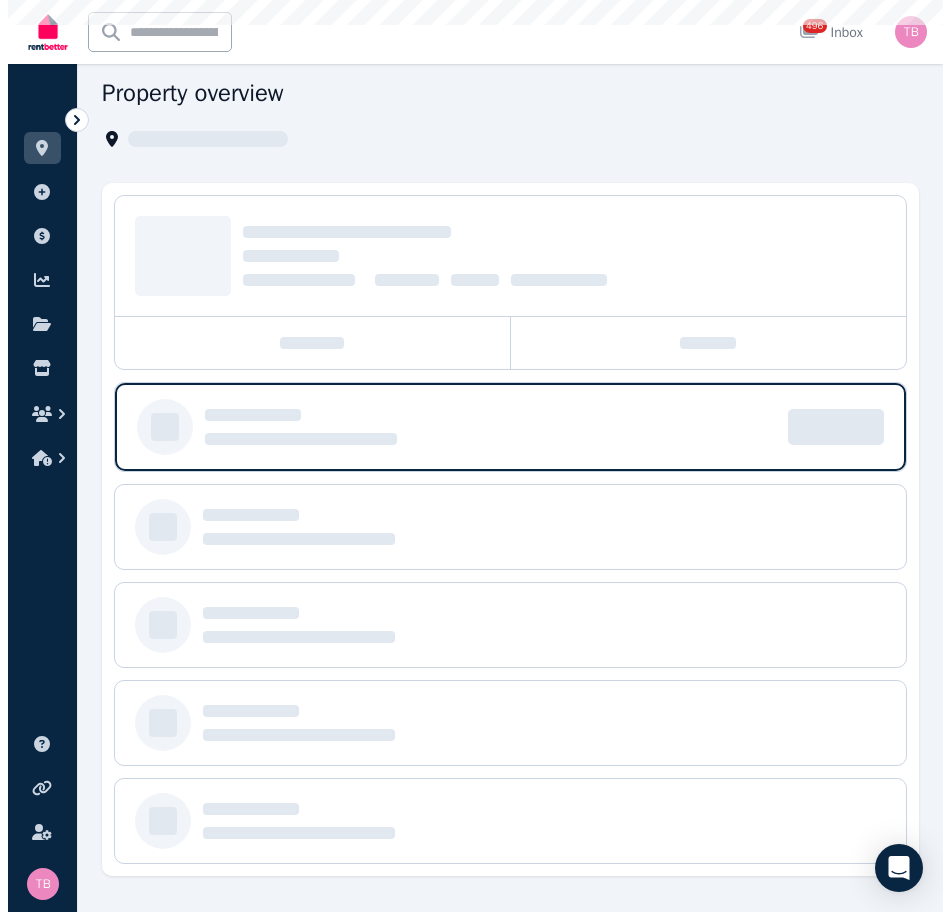 scroll, scrollTop: 0, scrollLeft: 0, axis: both 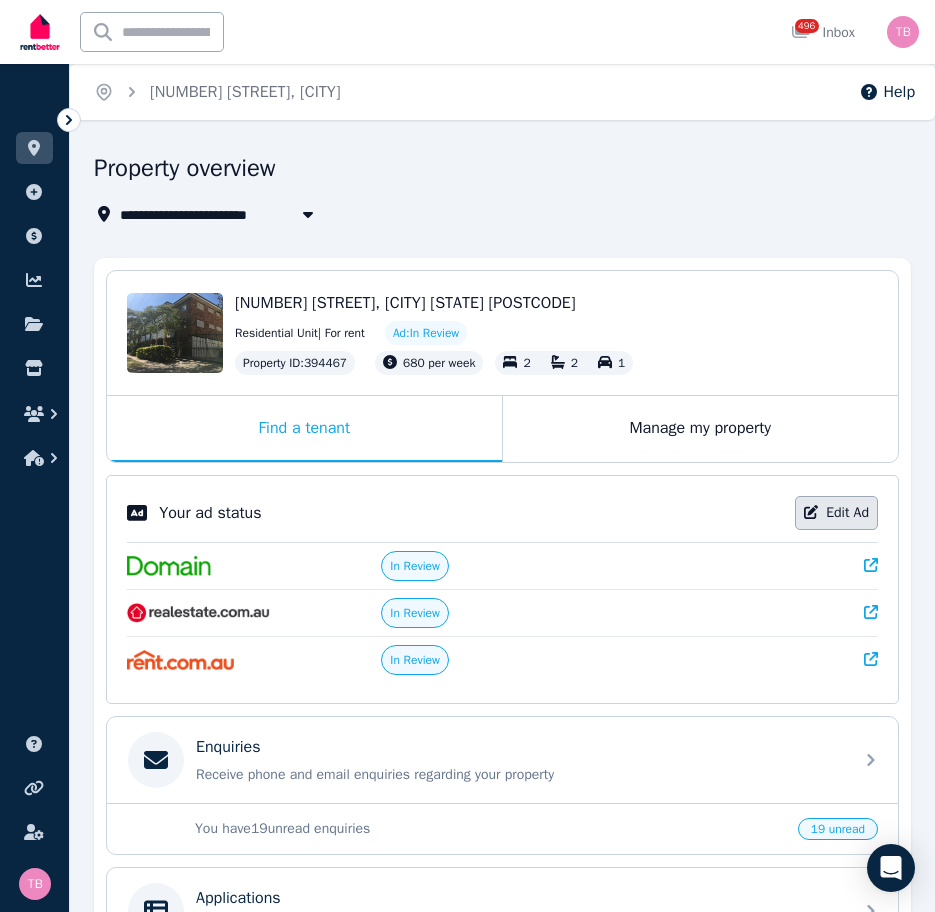 click on "Edit Ad" at bounding box center (836, 513) 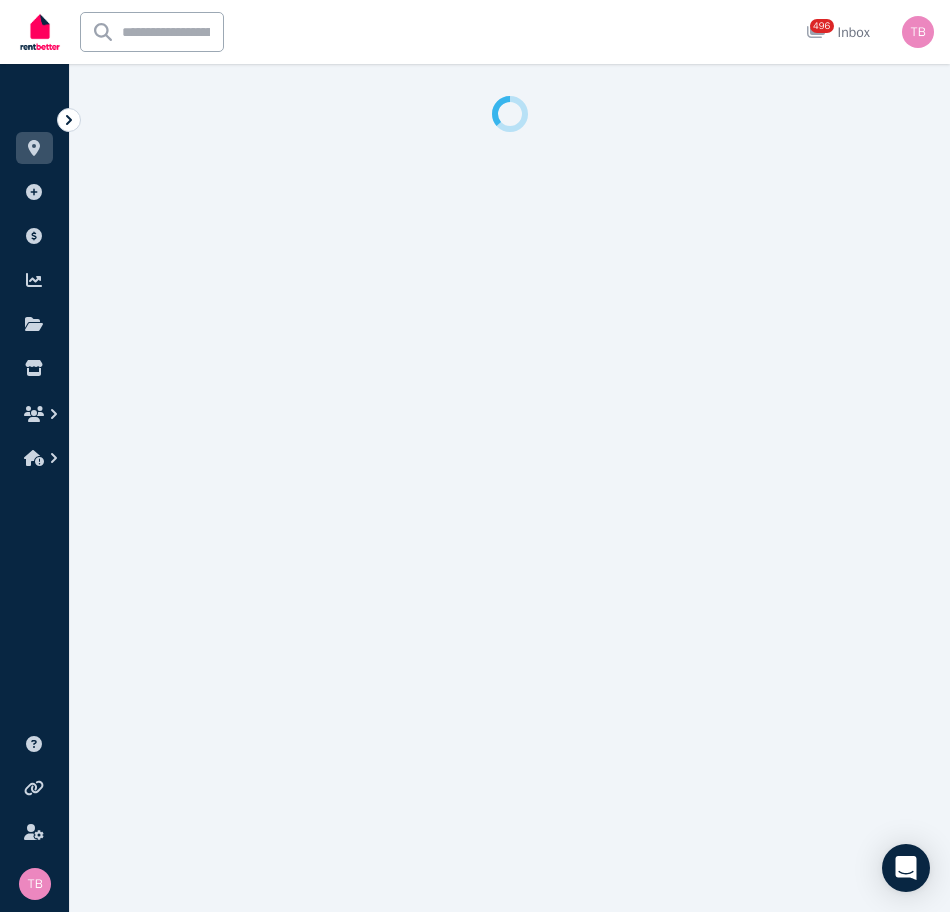select on "***" 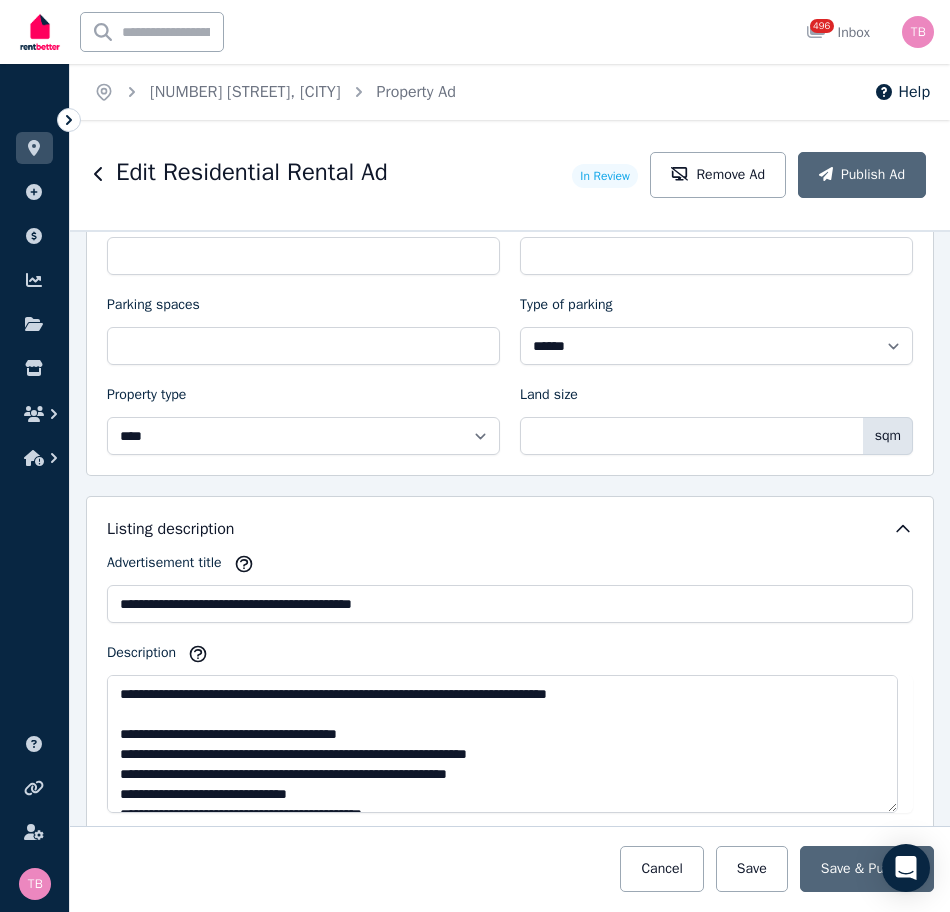 scroll, scrollTop: 1100, scrollLeft: 0, axis: vertical 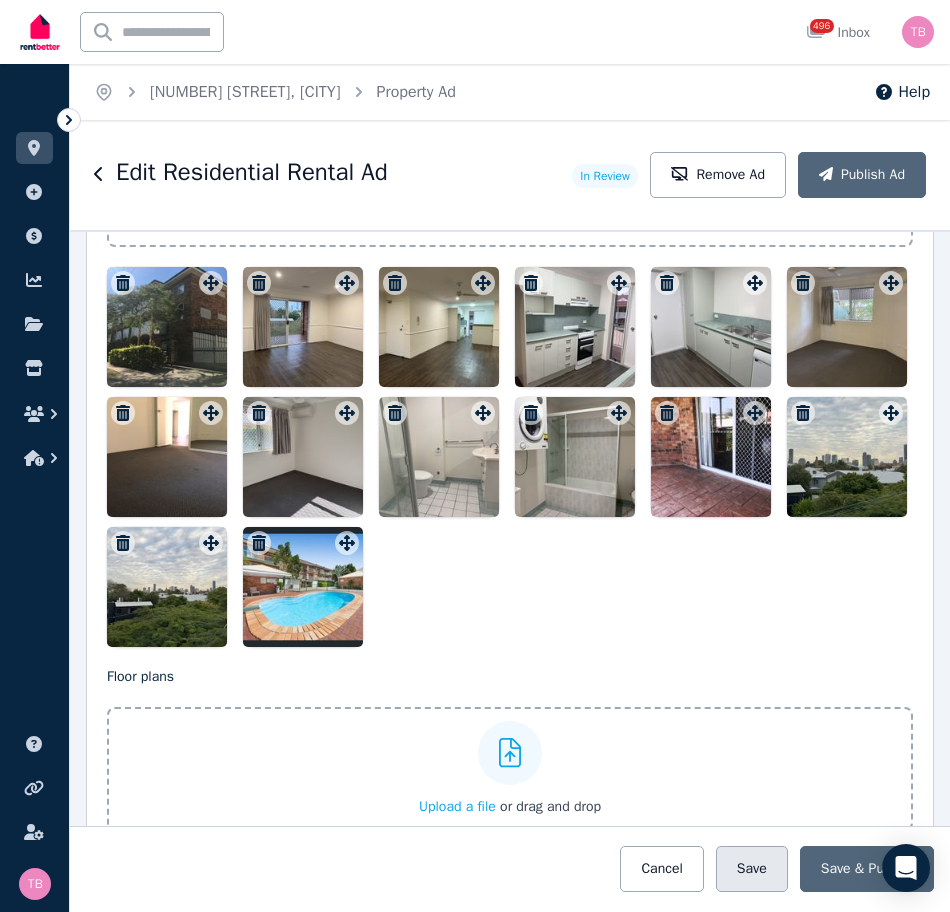 click on "Save" at bounding box center [752, 869] 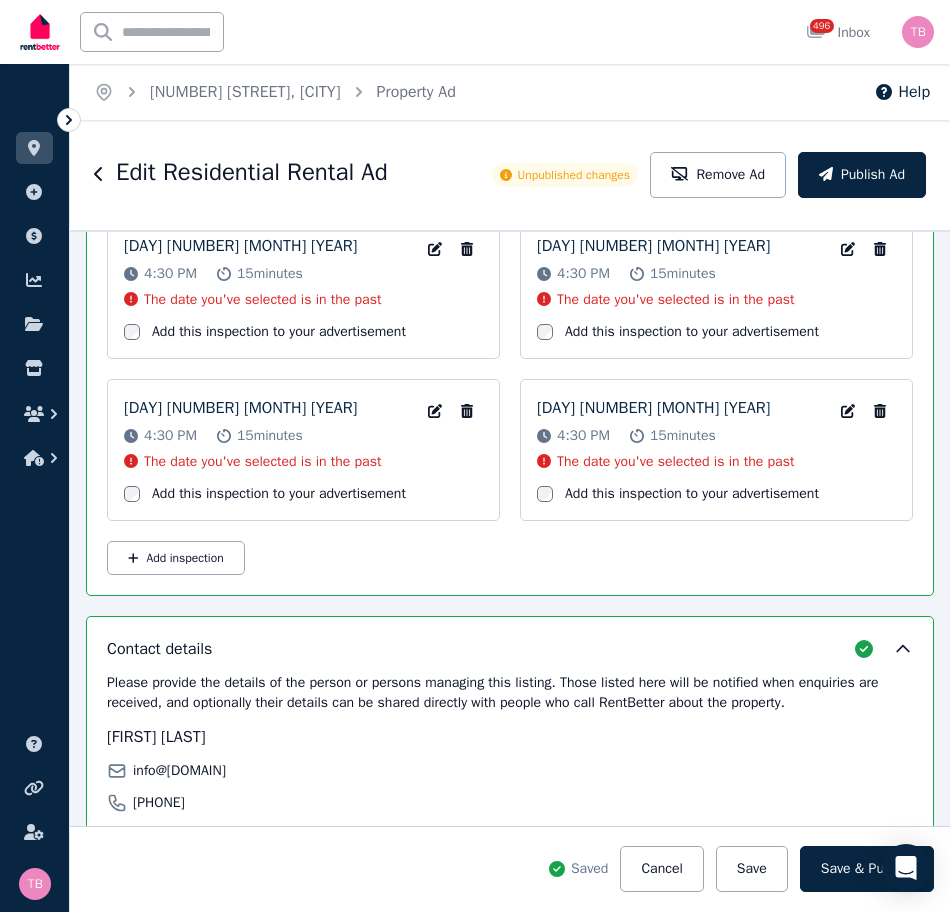 scroll, scrollTop: 3956, scrollLeft: 0, axis: vertical 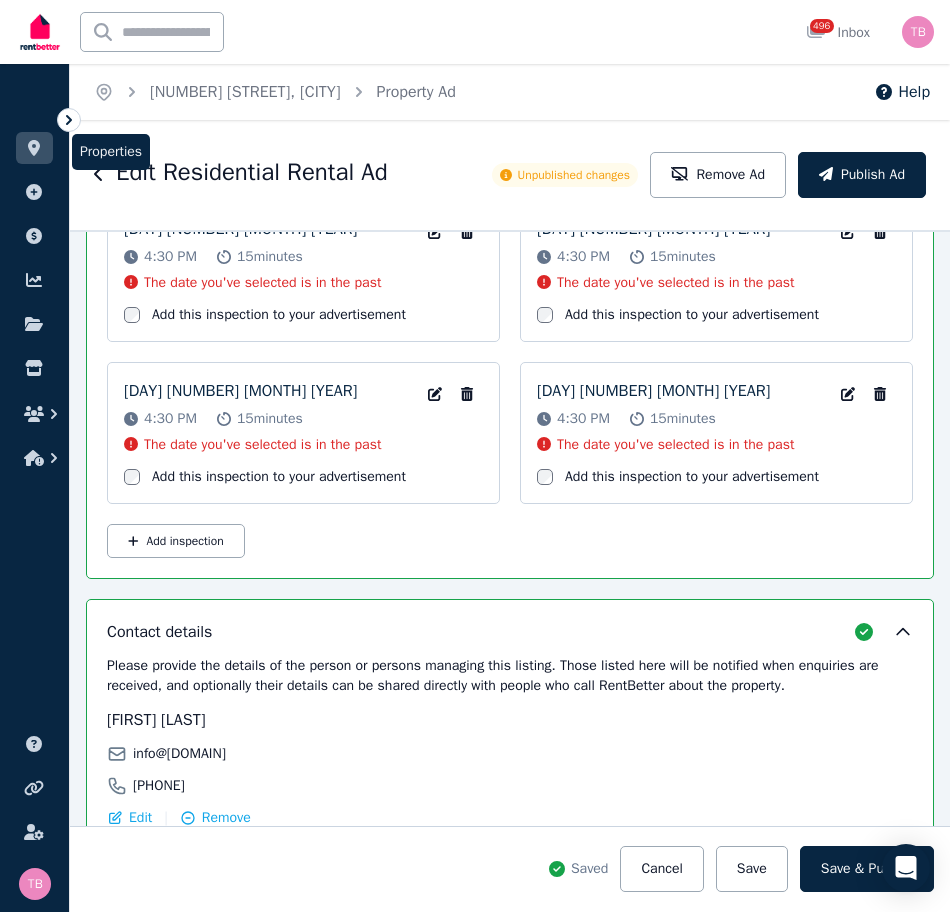 click 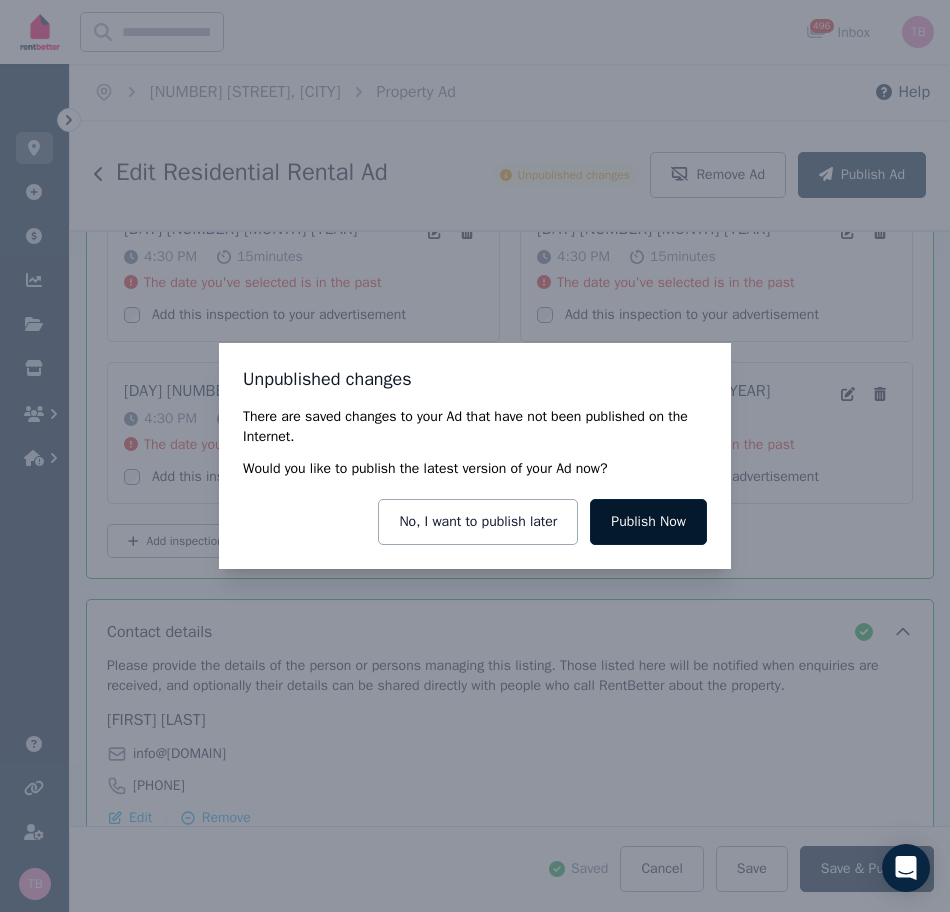 click on "Publish Now" at bounding box center (648, 522) 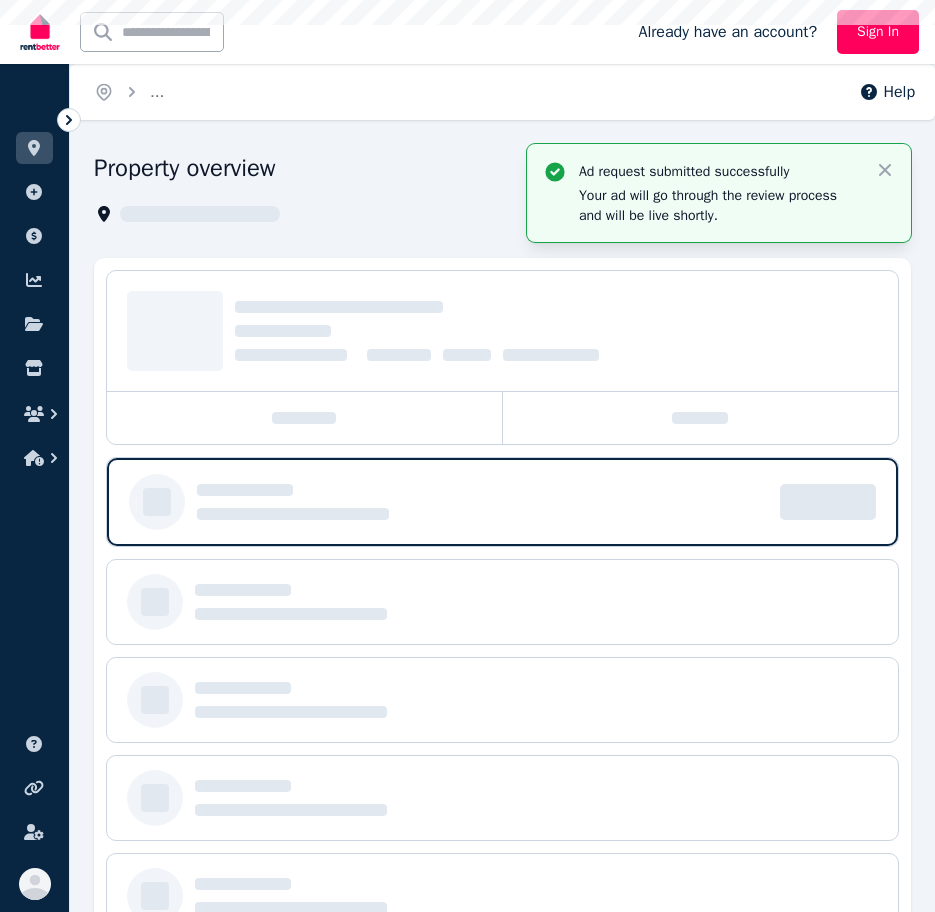 scroll, scrollTop: 0, scrollLeft: 0, axis: both 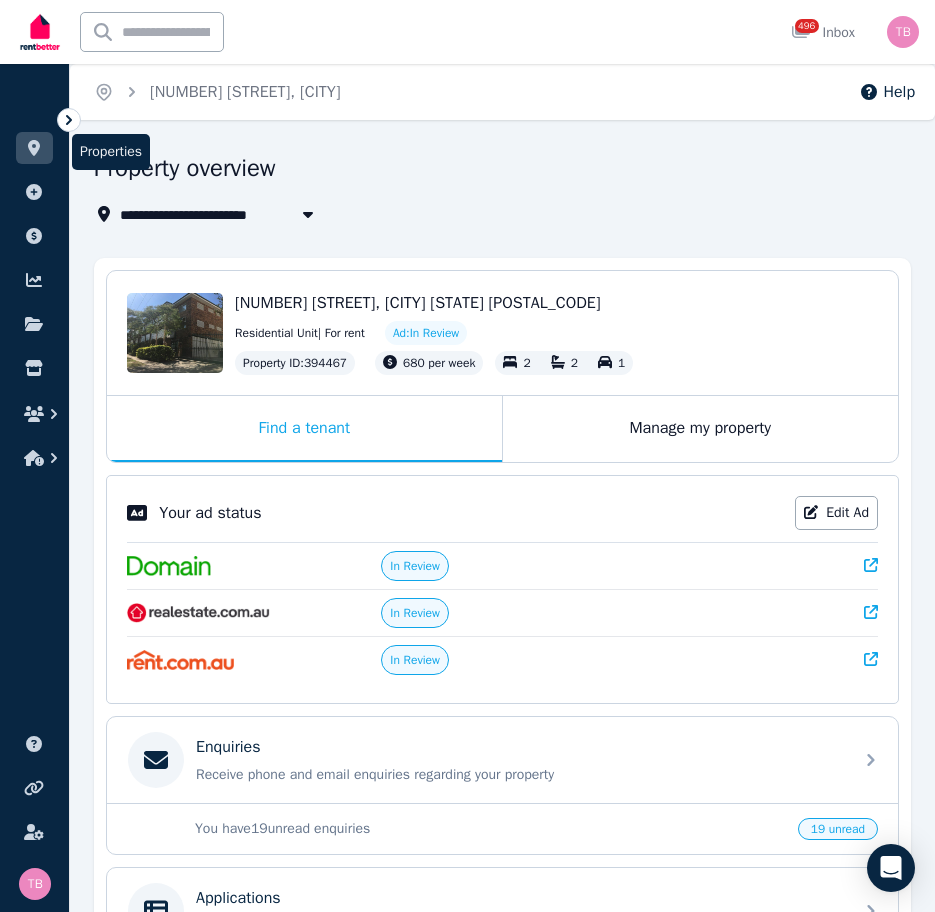 click 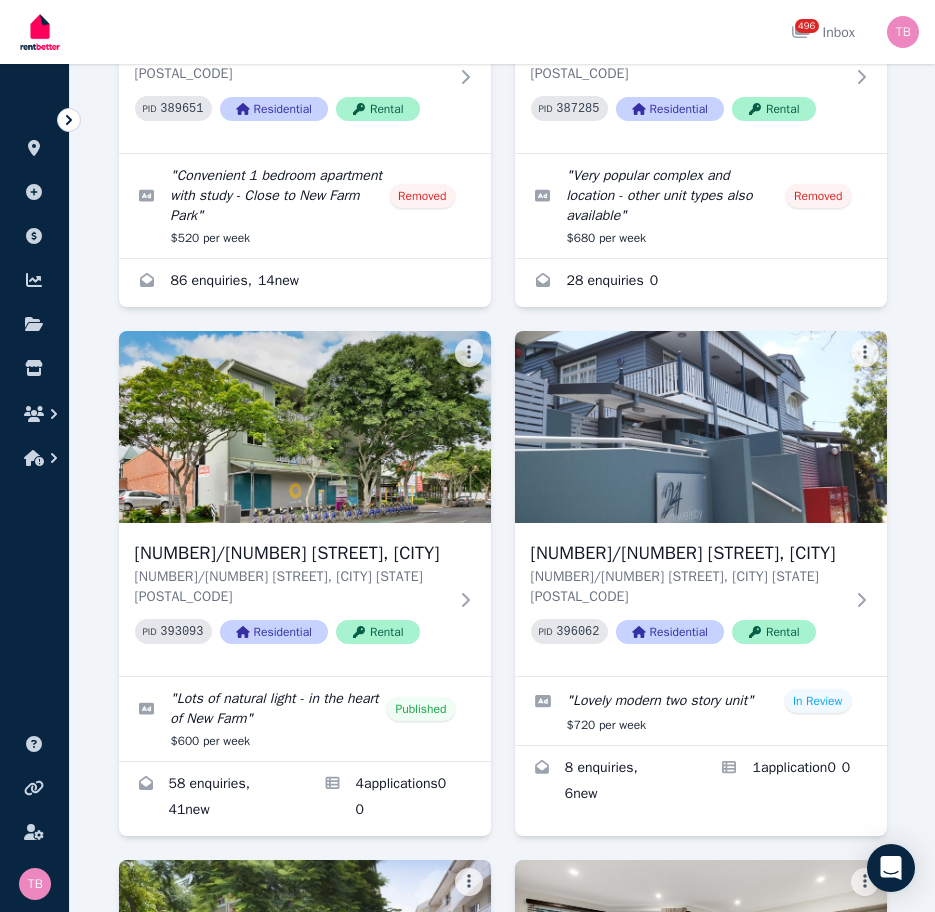 scroll, scrollTop: 4100, scrollLeft: 0, axis: vertical 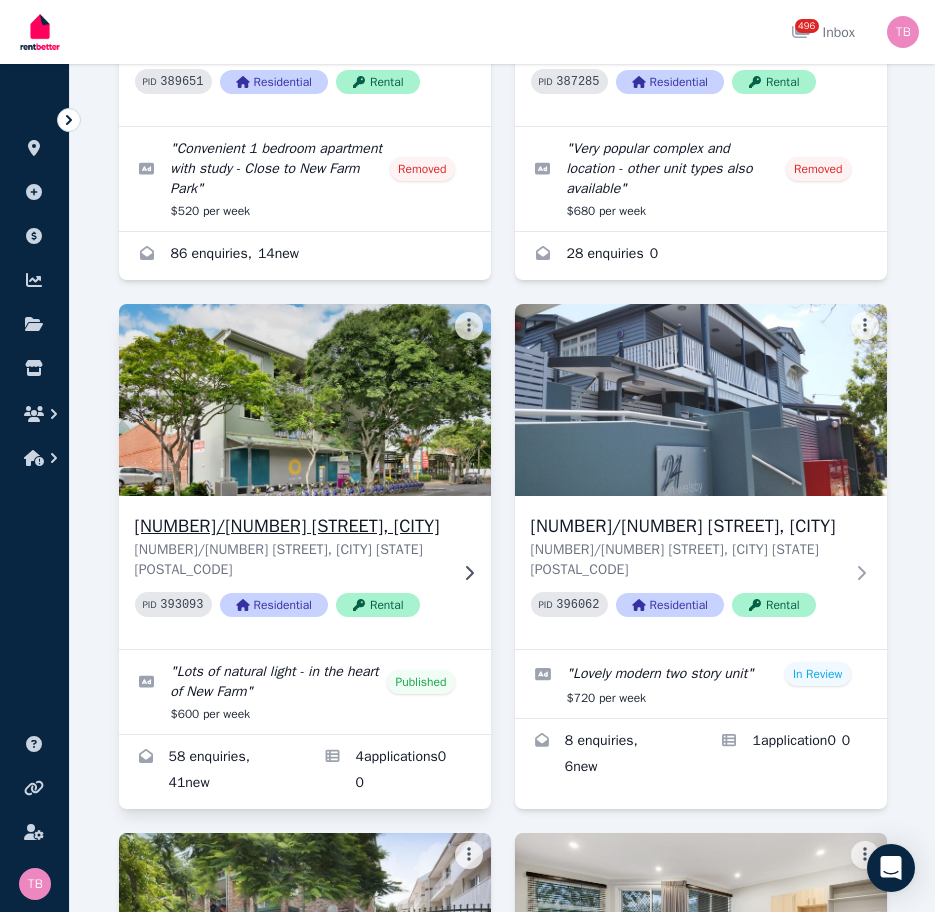 click on "[NUMBER] [STREET], [CITY]" at bounding box center [291, 526] 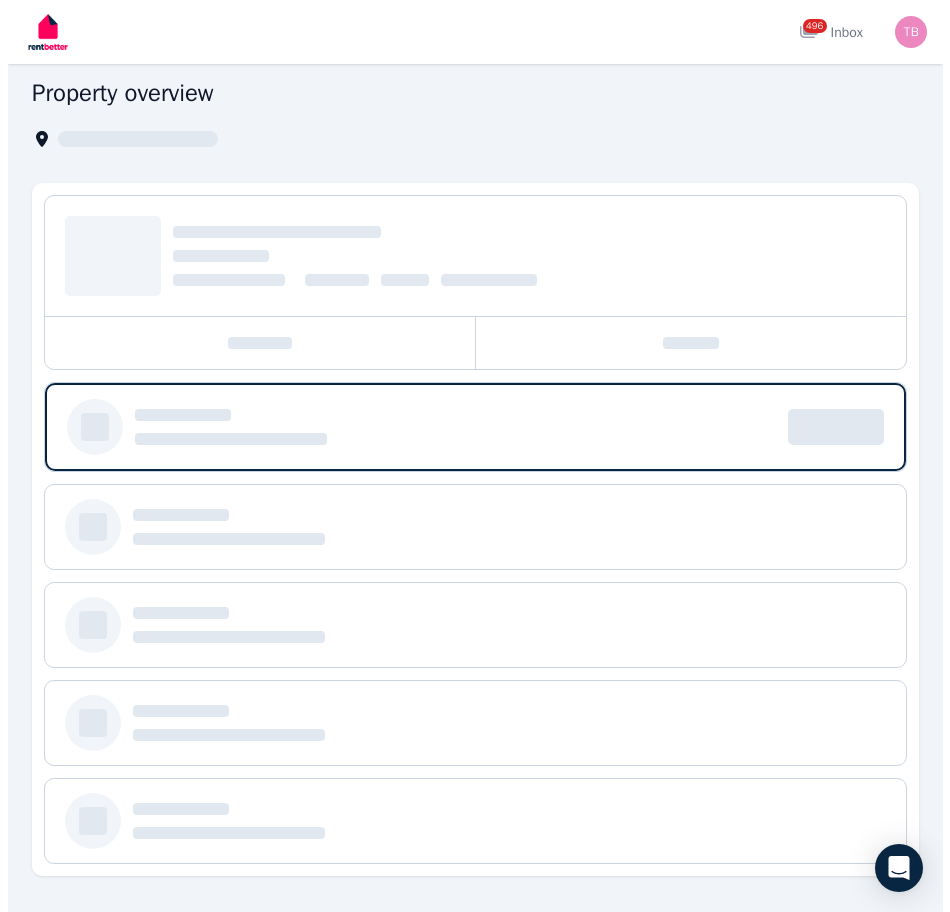scroll, scrollTop: 0, scrollLeft: 0, axis: both 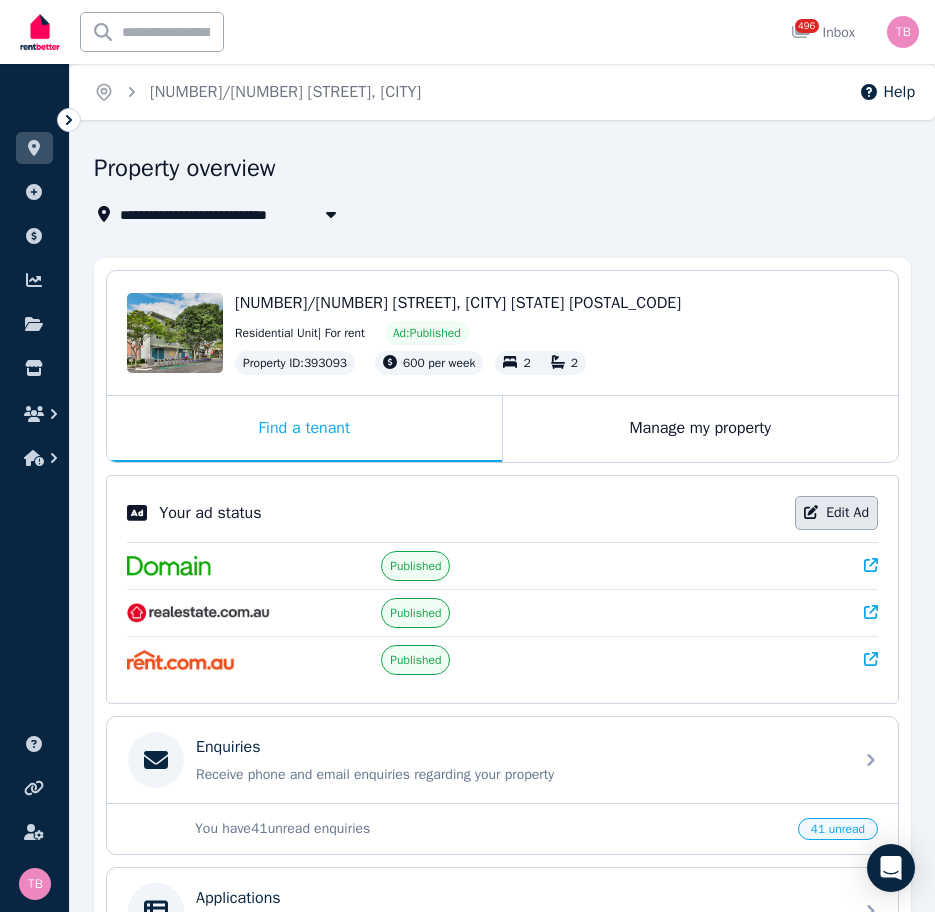 click on "Edit Ad" at bounding box center [836, 513] 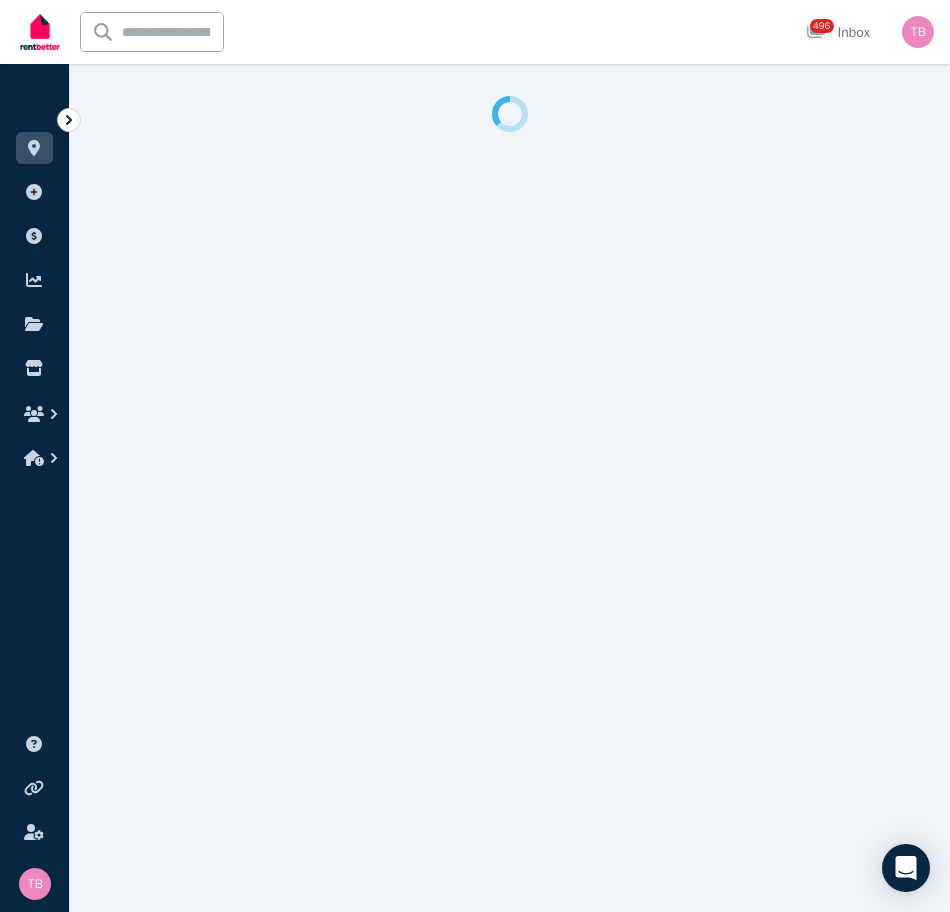 select on "**********" 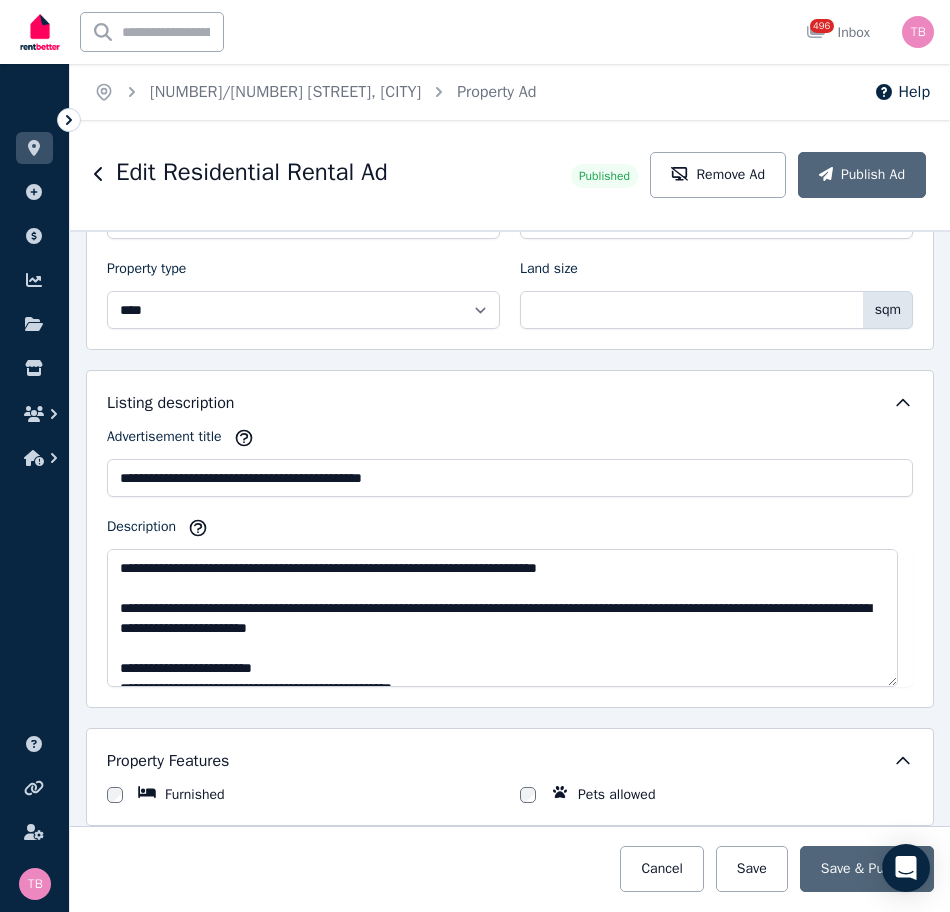 scroll, scrollTop: 1000, scrollLeft: 0, axis: vertical 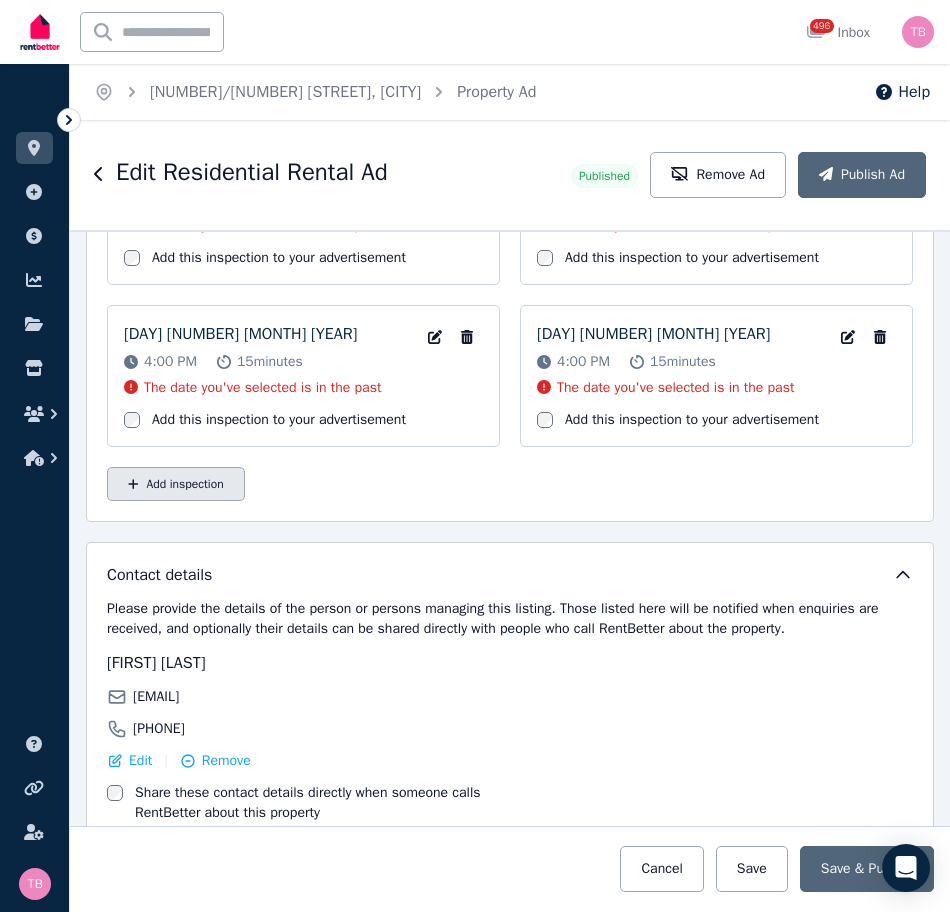 click on "Add inspection" at bounding box center [176, 484] 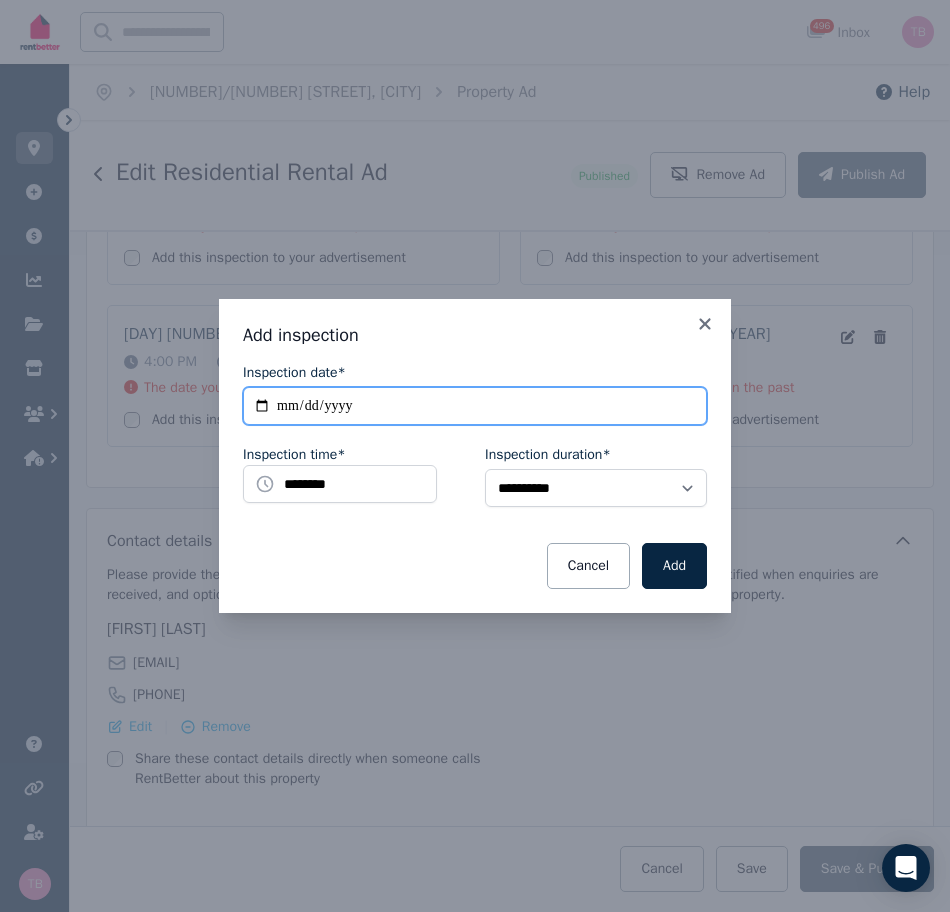 click on "**********" at bounding box center [475, 406] 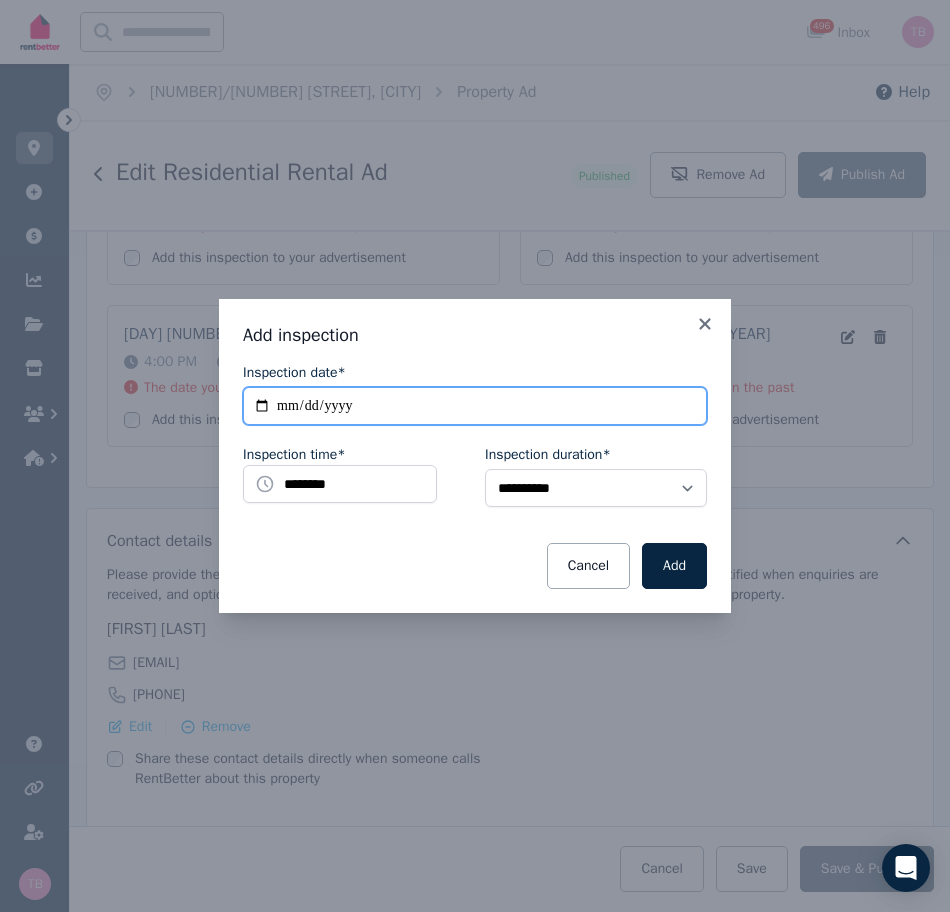click on "**********" at bounding box center (475, 406) 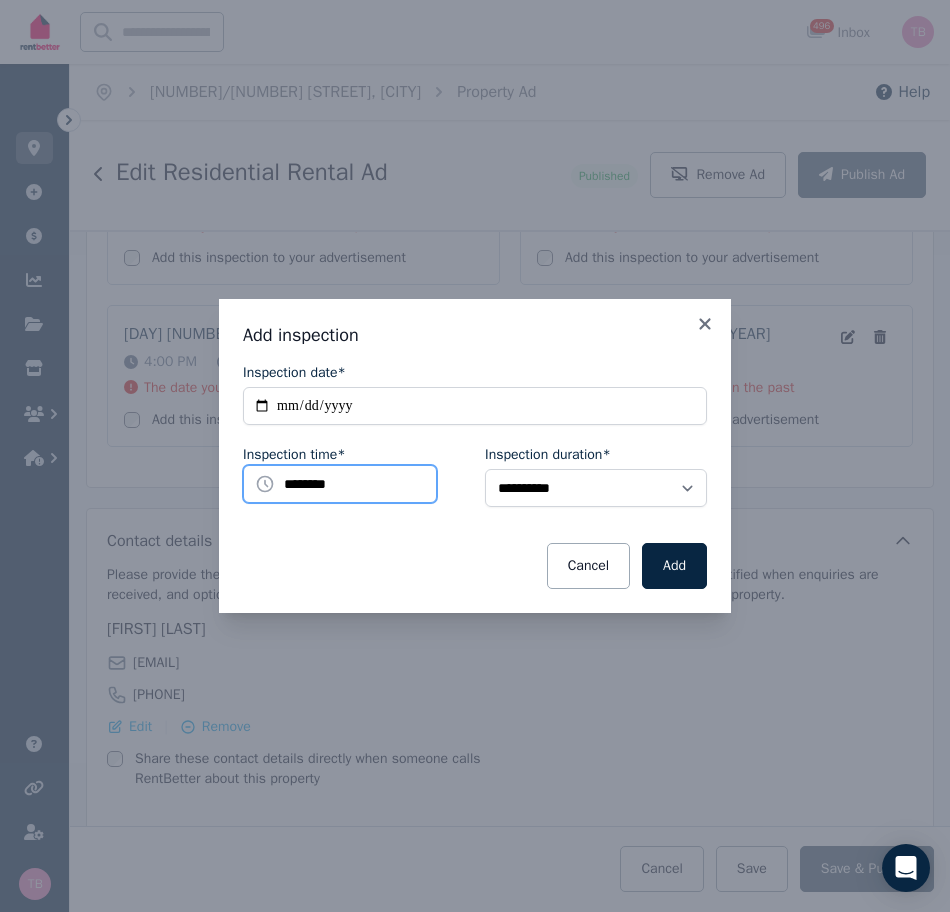 click on "********" at bounding box center (340, 484) 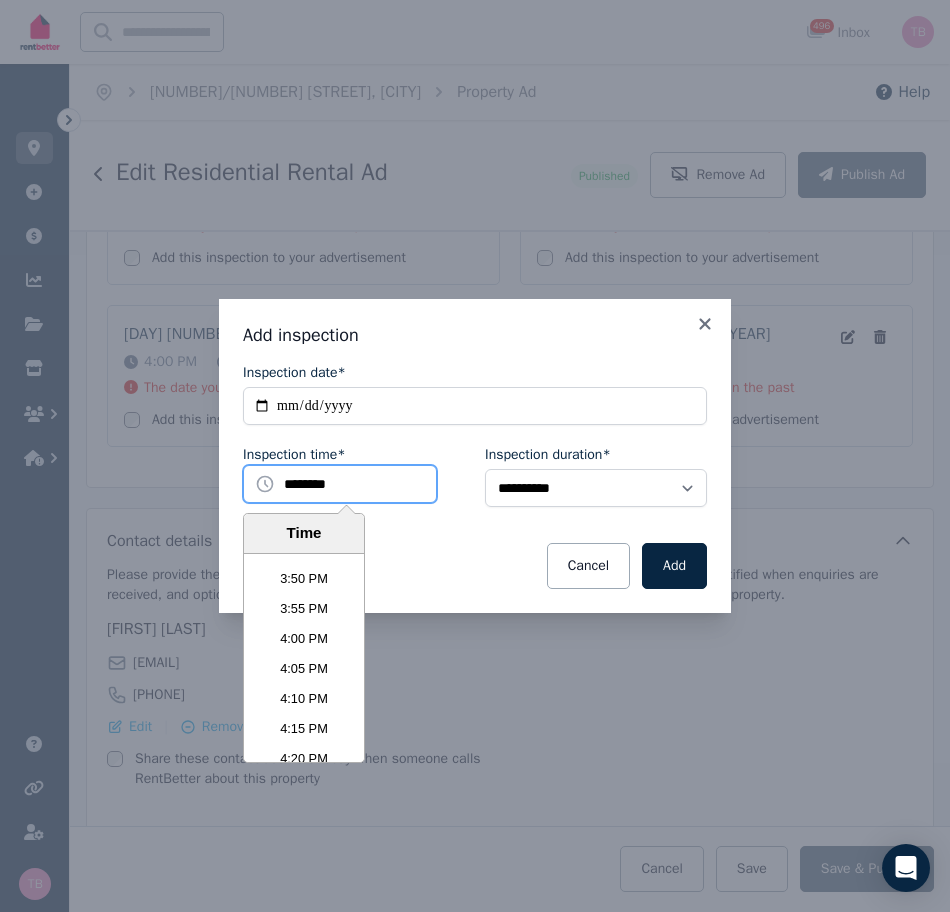 scroll, scrollTop: 5691, scrollLeft: 0, axis: vertical 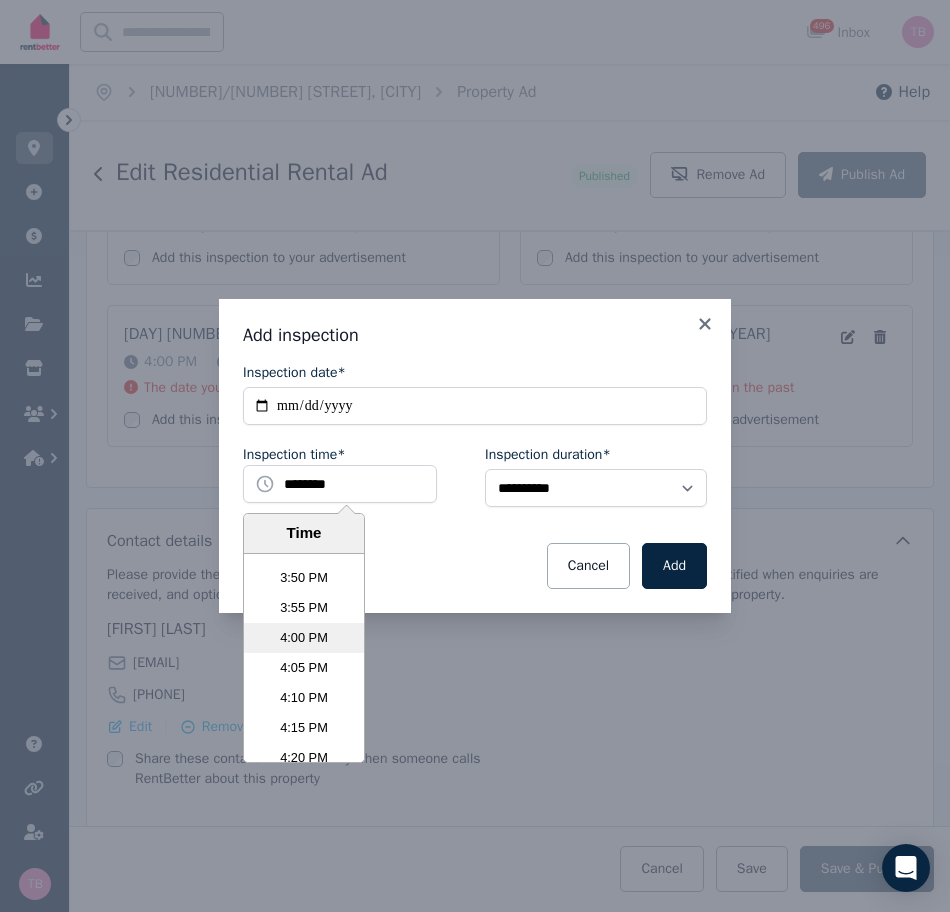 click on "4:00 PM" at bounding box center [304, 638] 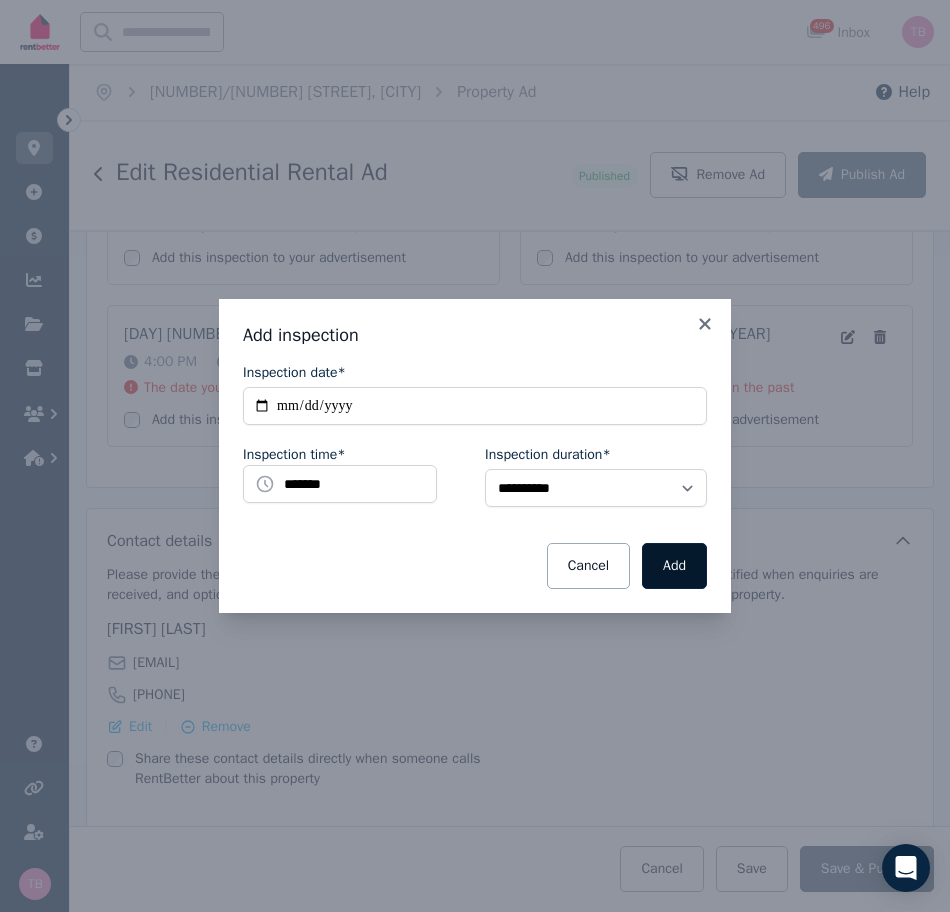 click on "Add" at bounding box center (674, 566) 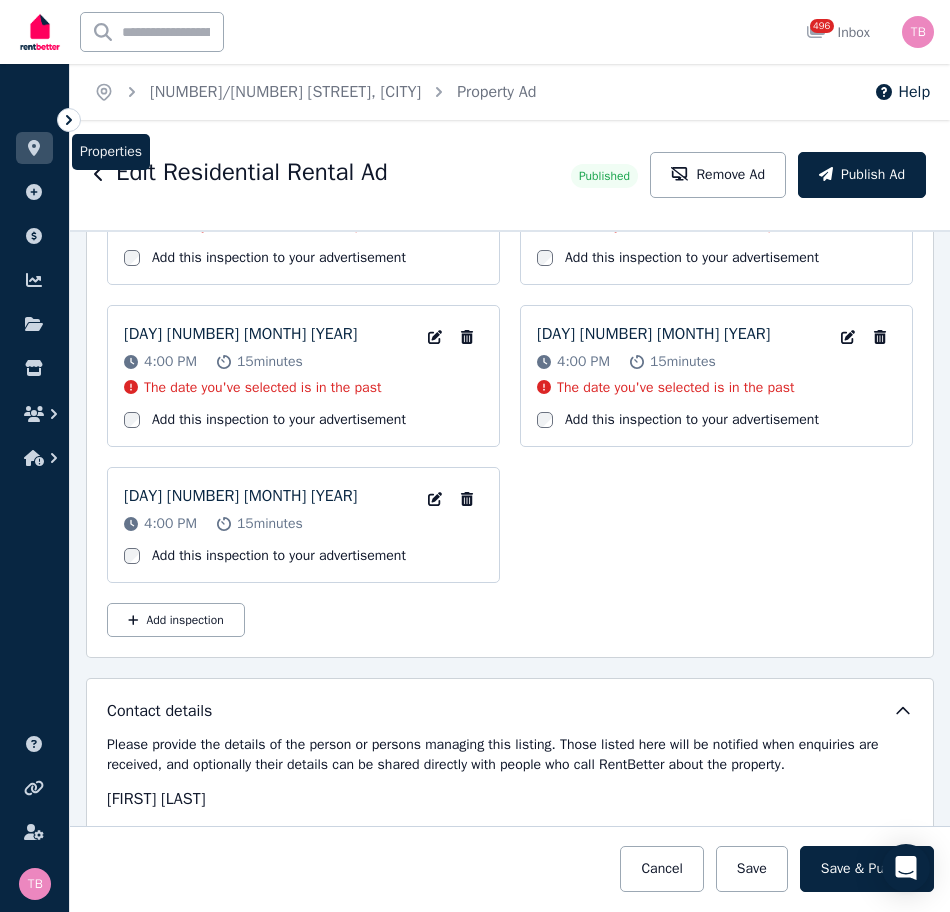 click 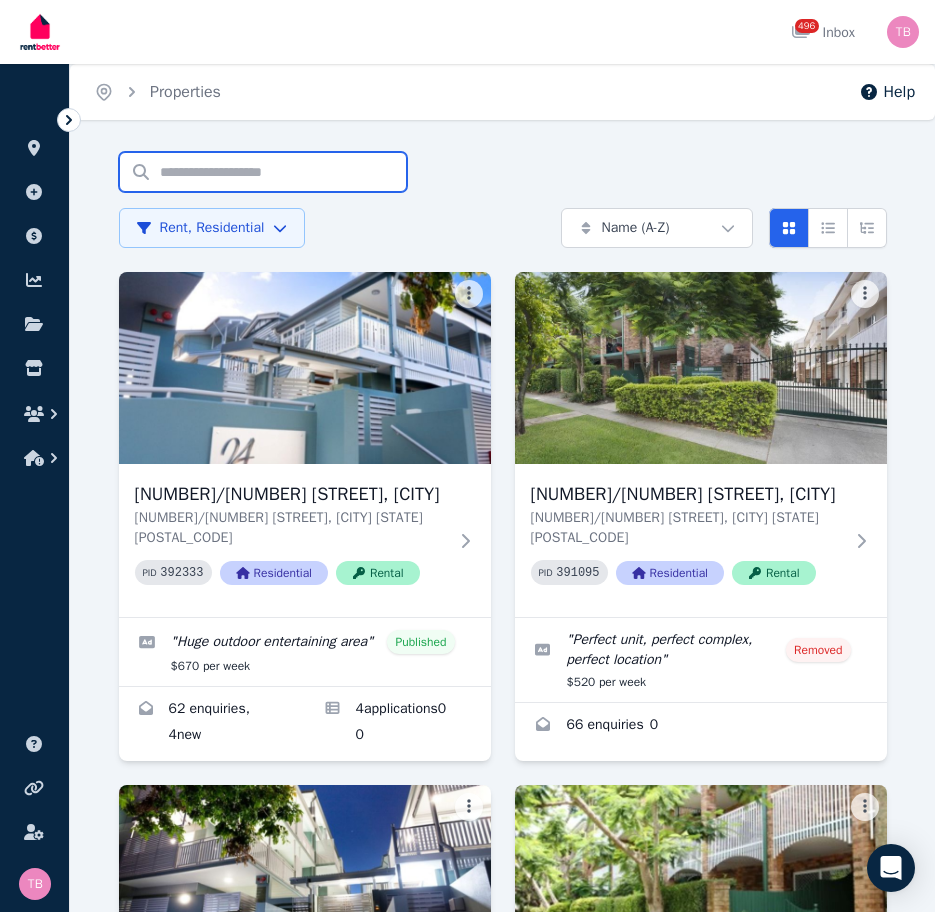 click on "Search properties" at bounding box center (263, 172) 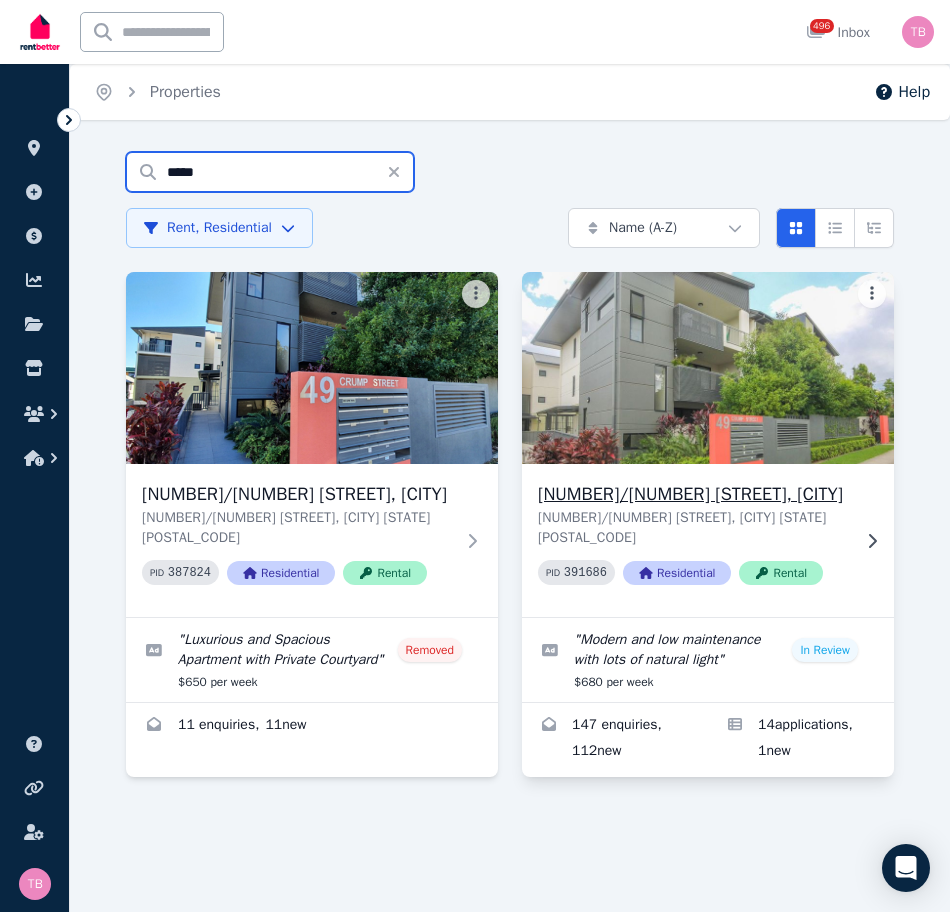 type on "*****" 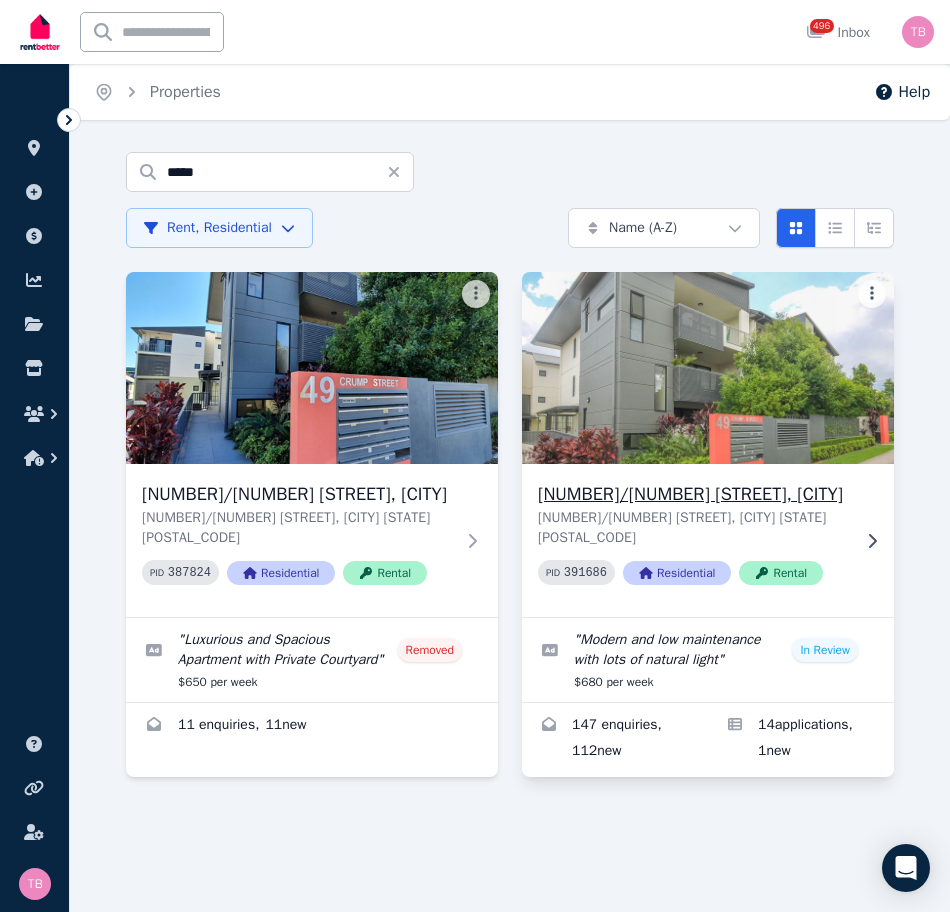 click on "[NUMBER] [STREET], [CITY]" at bounding box center [694, 494] 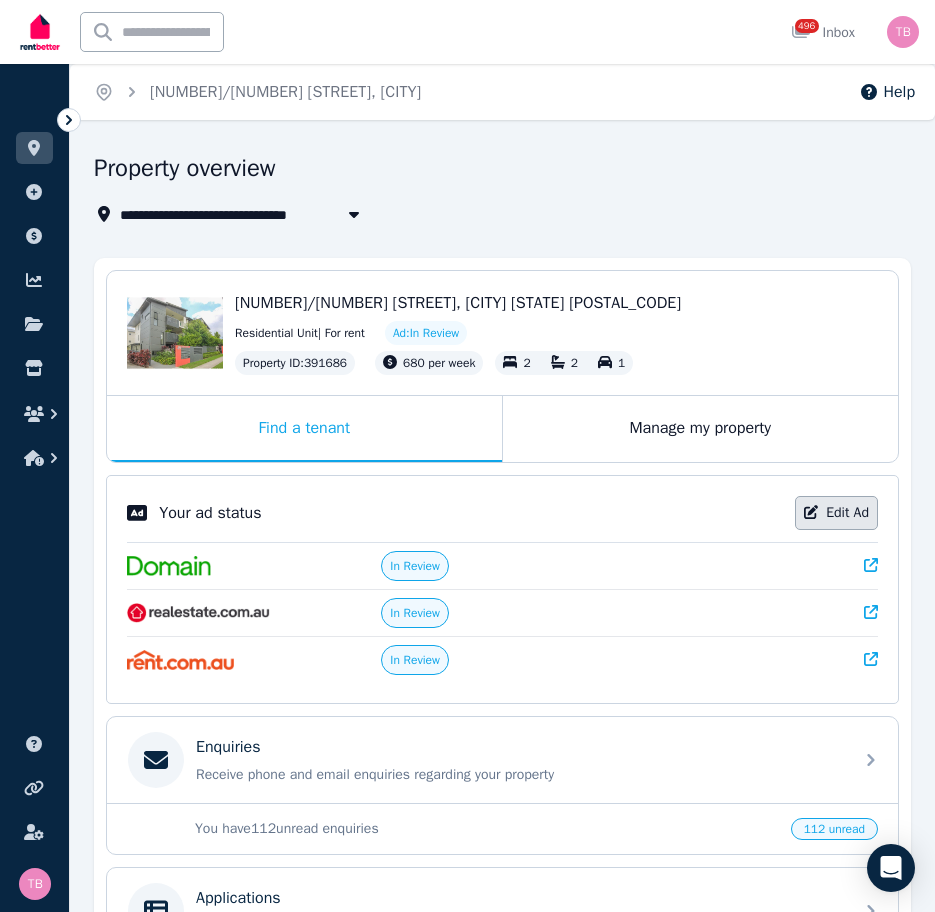 click on "Edit Ad" at bounding box center [836, 513] 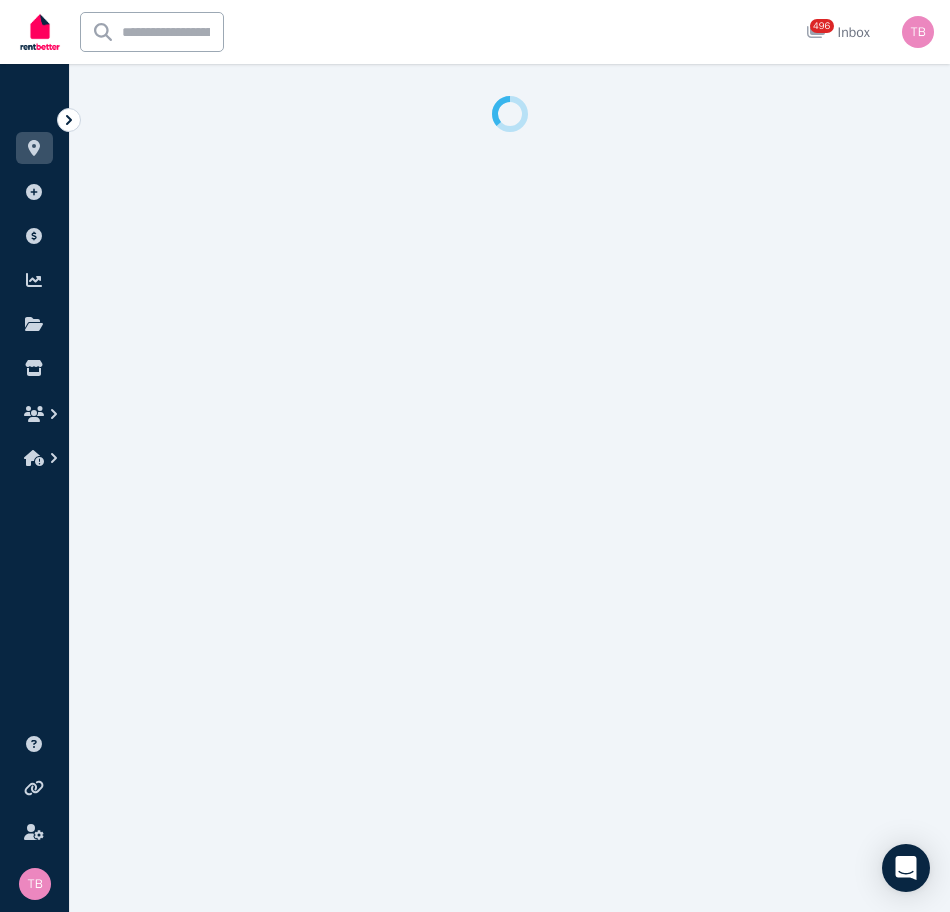 select on "***" 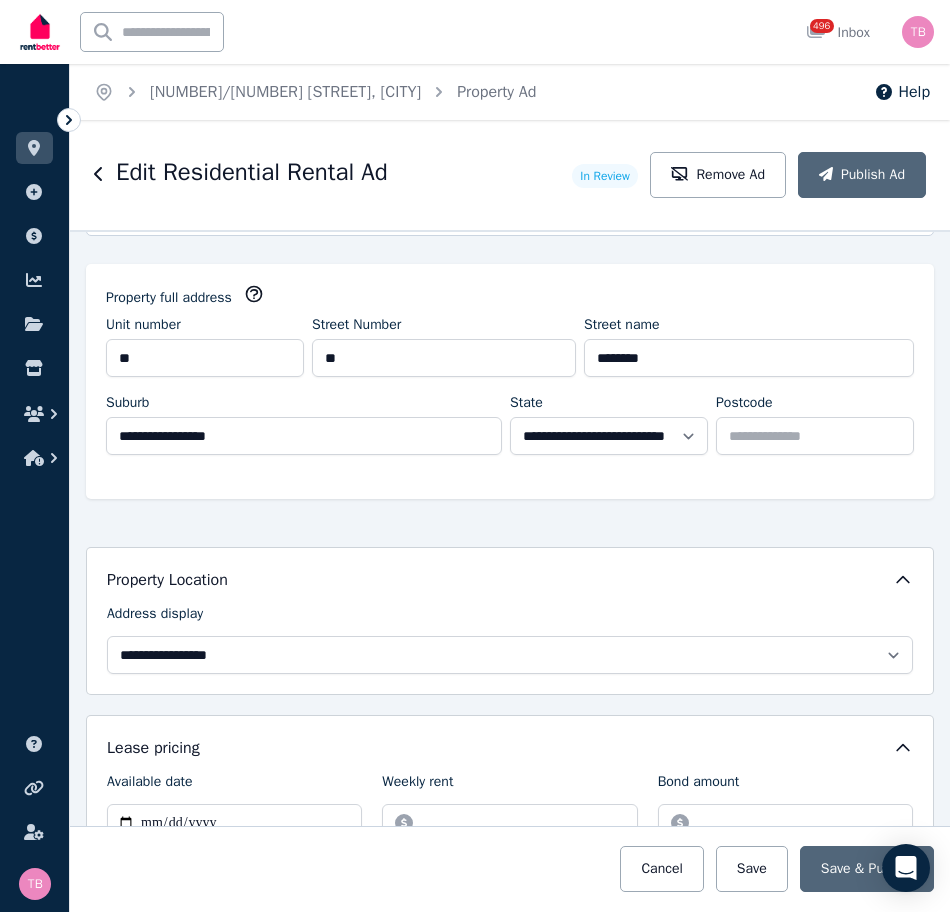 scroll, scrollTop: 300, scrollLeft: 0, axis: vertical 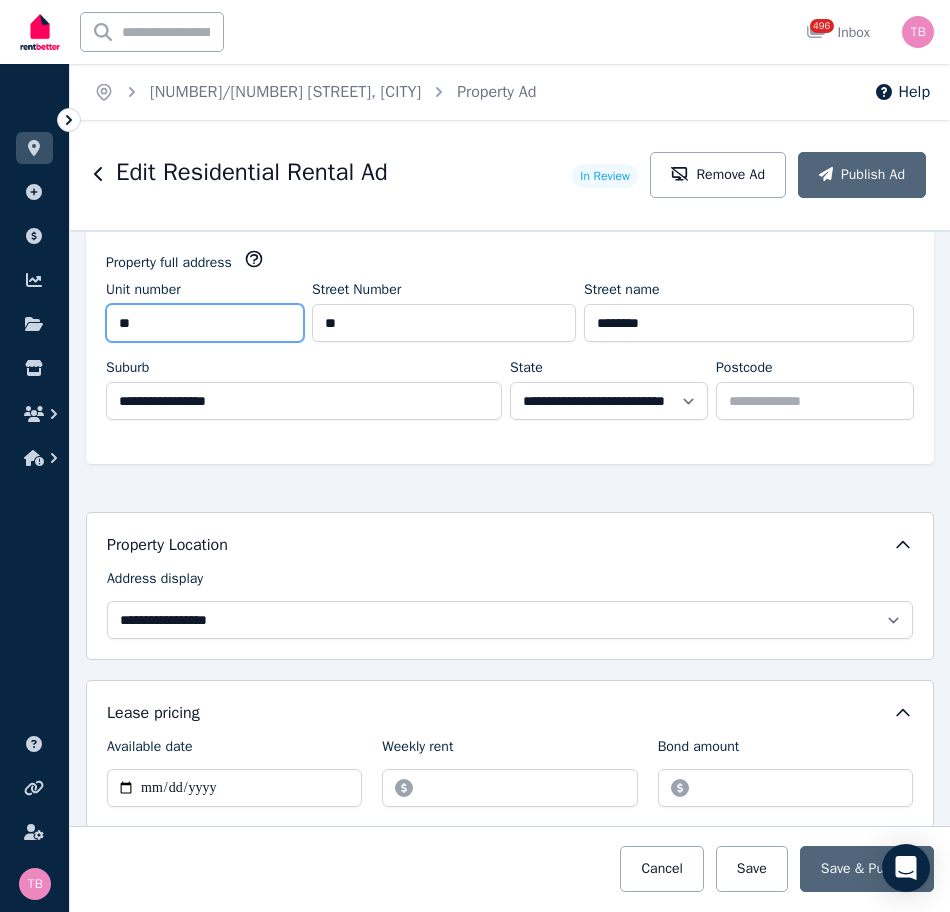 click on "**" at bounding box center (205, 323) 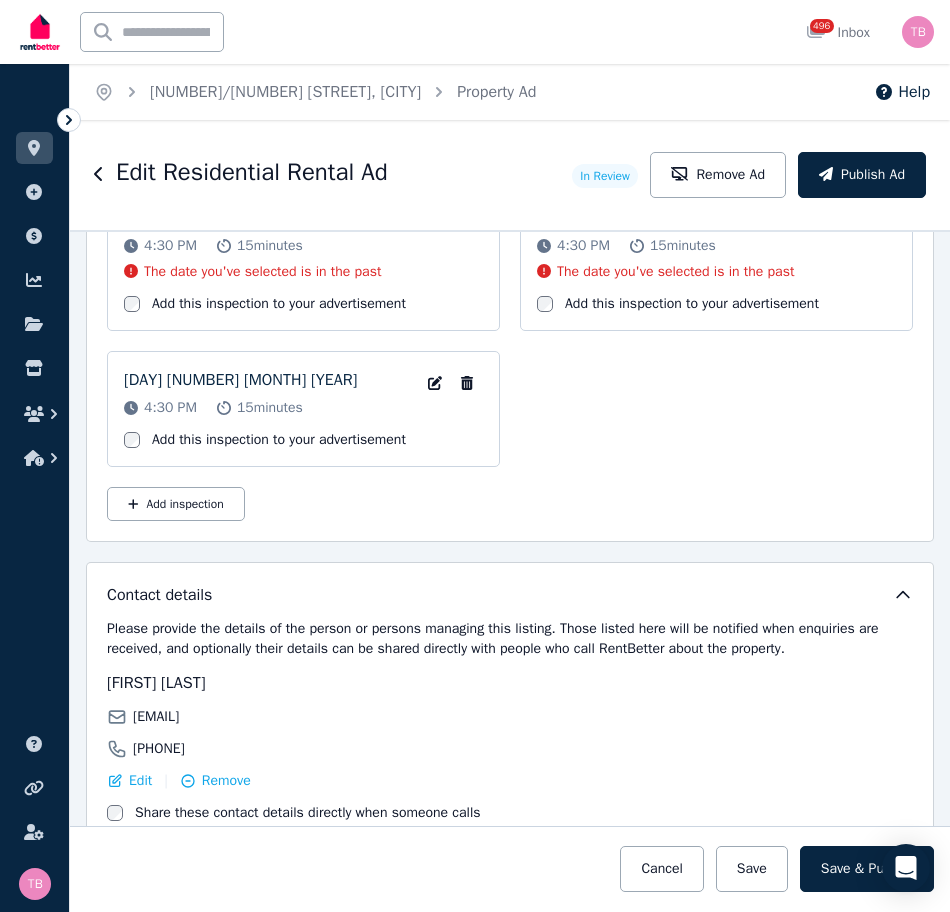 scroll, scrollTop: 3900, scrollLeft: 0, axis: vertical 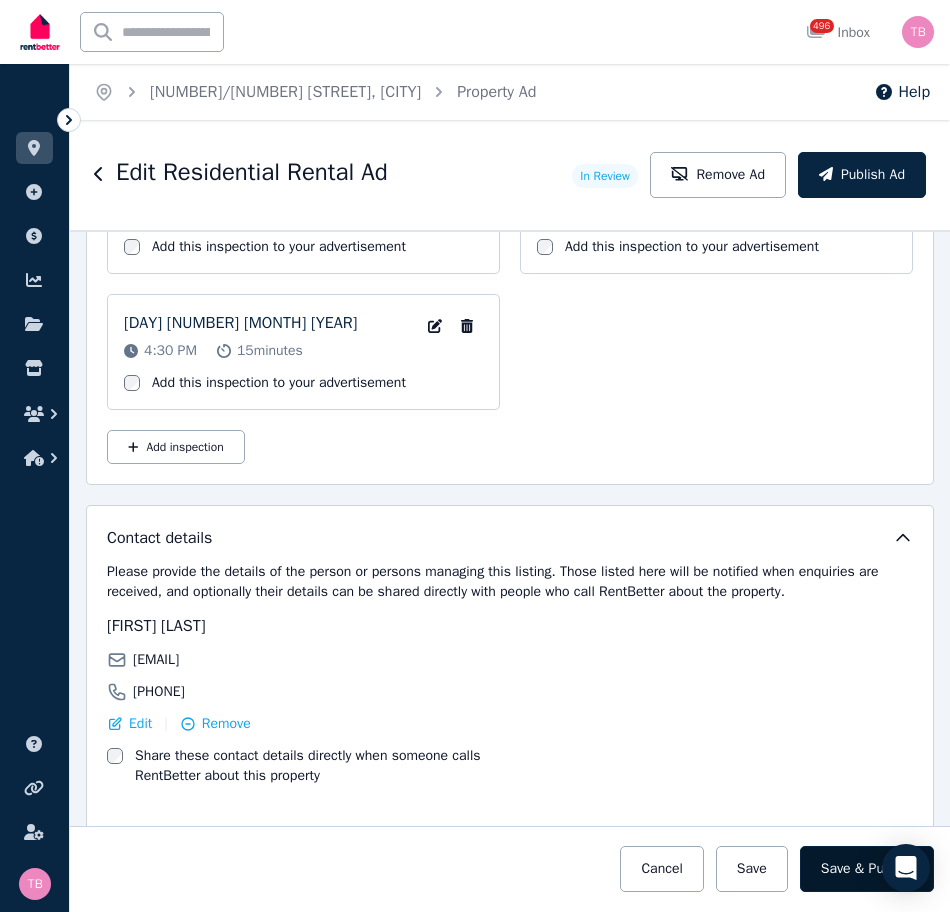 type on "**" 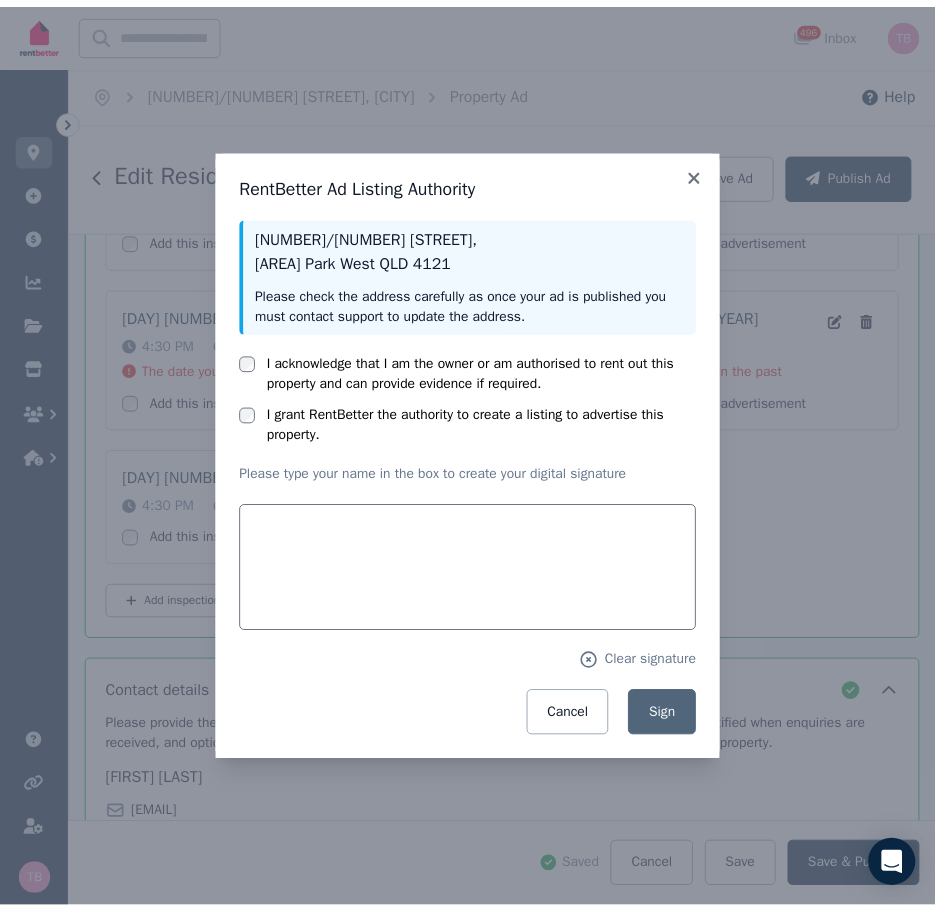 scroll, scrollTop: 4056, scrollLeft: 0, axis: vertical 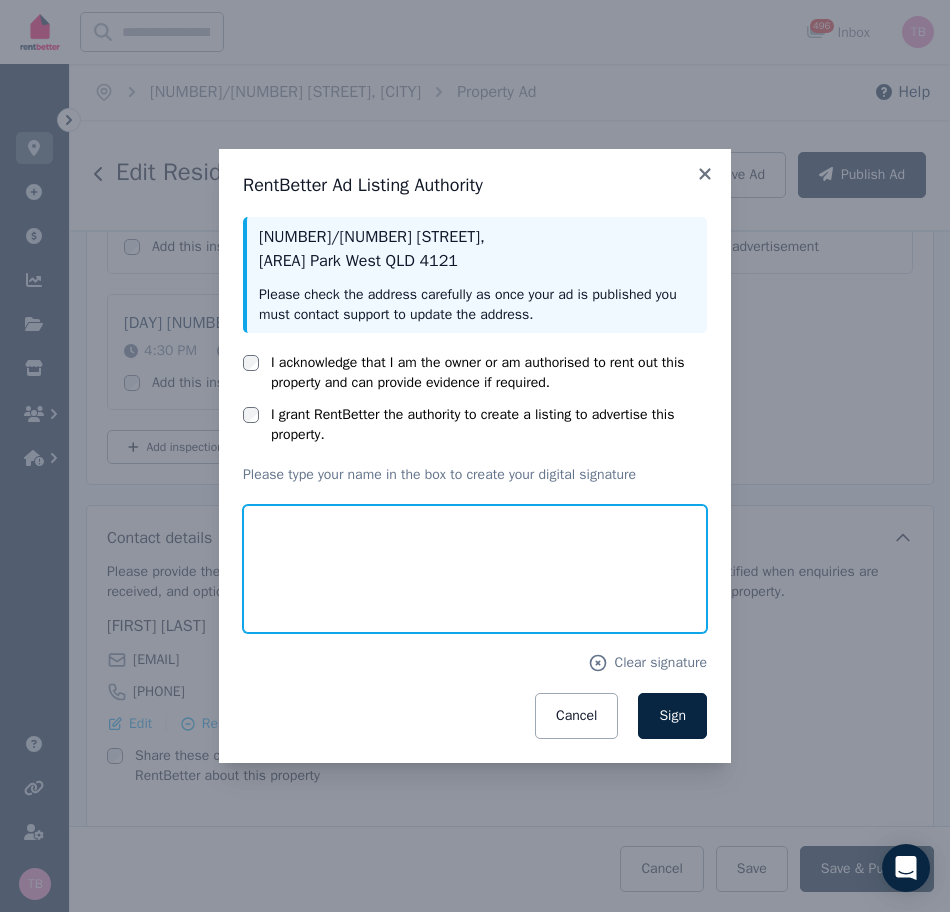 click at bounding box center [475, 569] 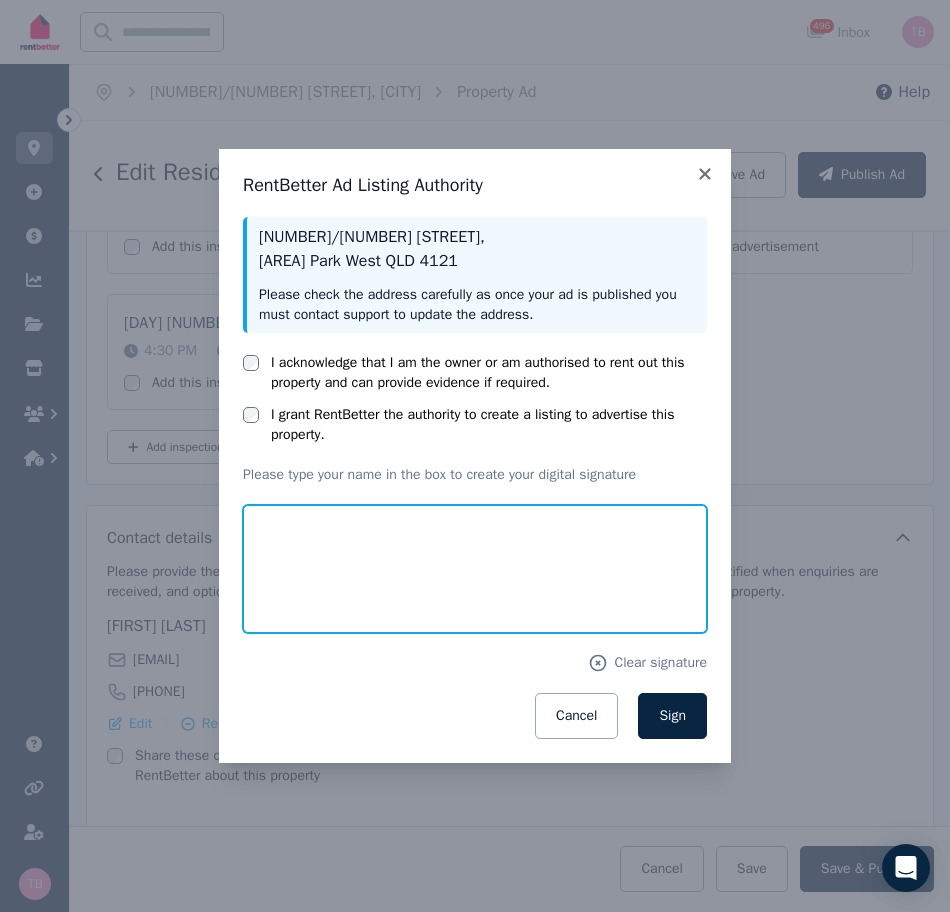 type on "**********" 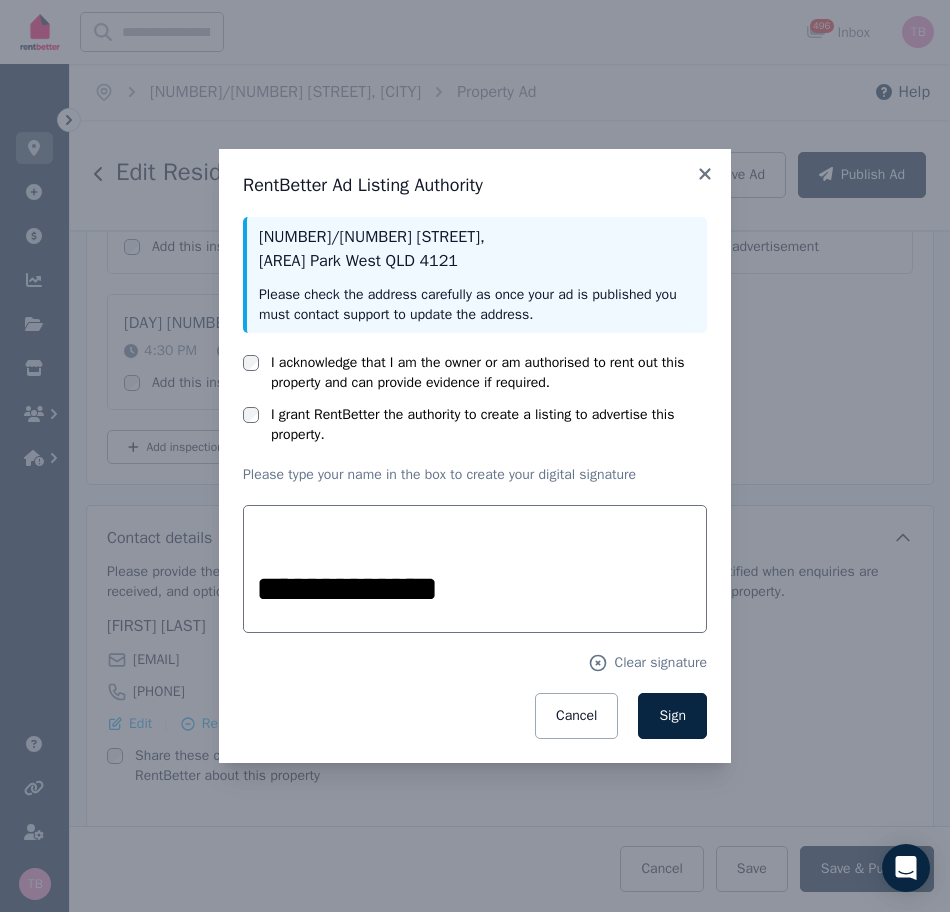 drag, startPoint x: 666, startPoint y: 712, endPoint x: 663, endPoint y: 687, distance: 25.179358 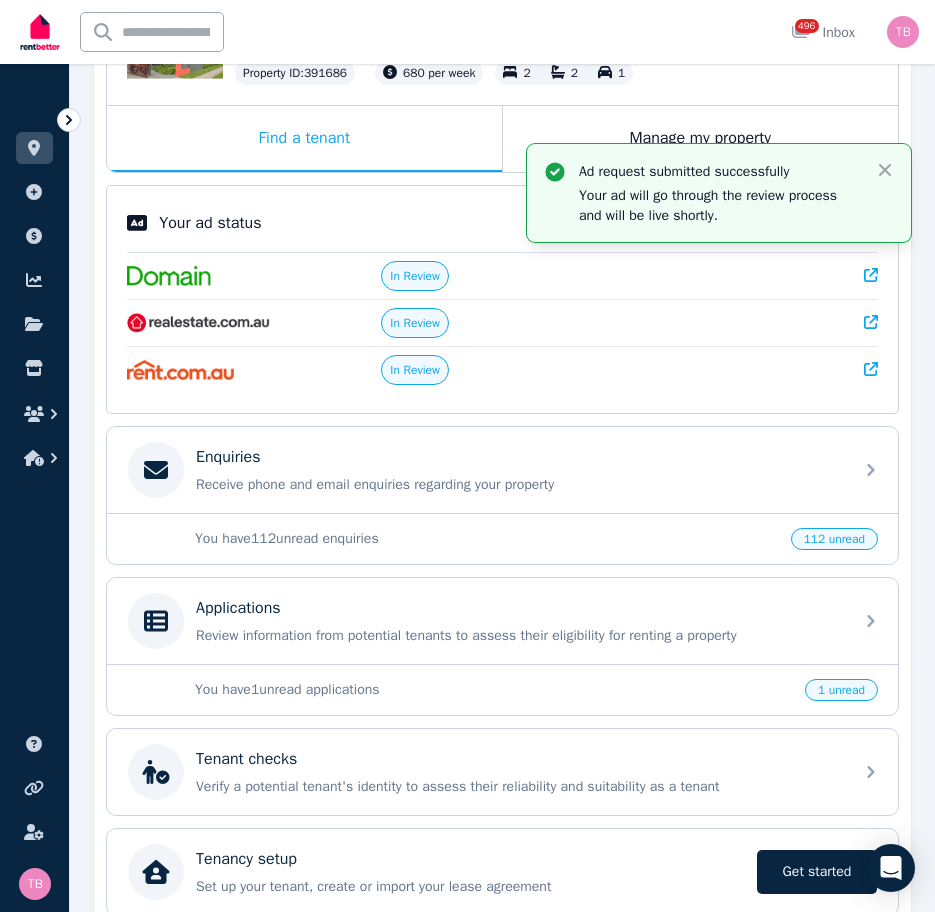 scroll, scrollTop: 0, scrollLeft: 0, axis: both 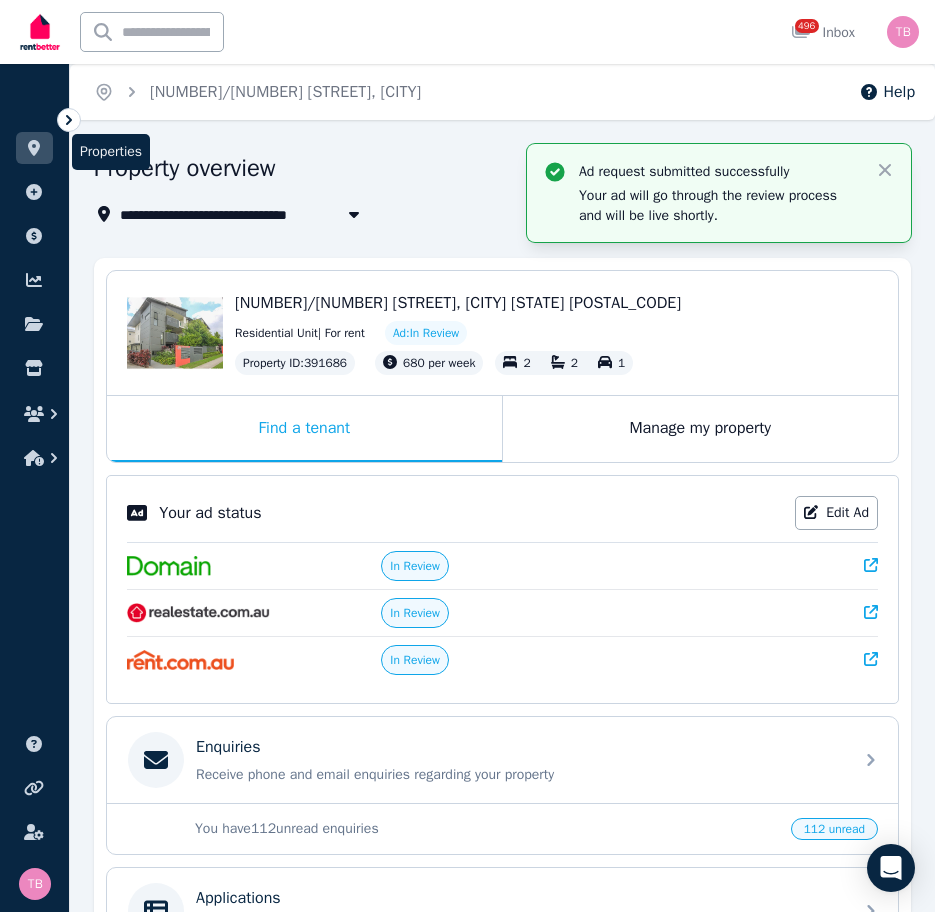 click 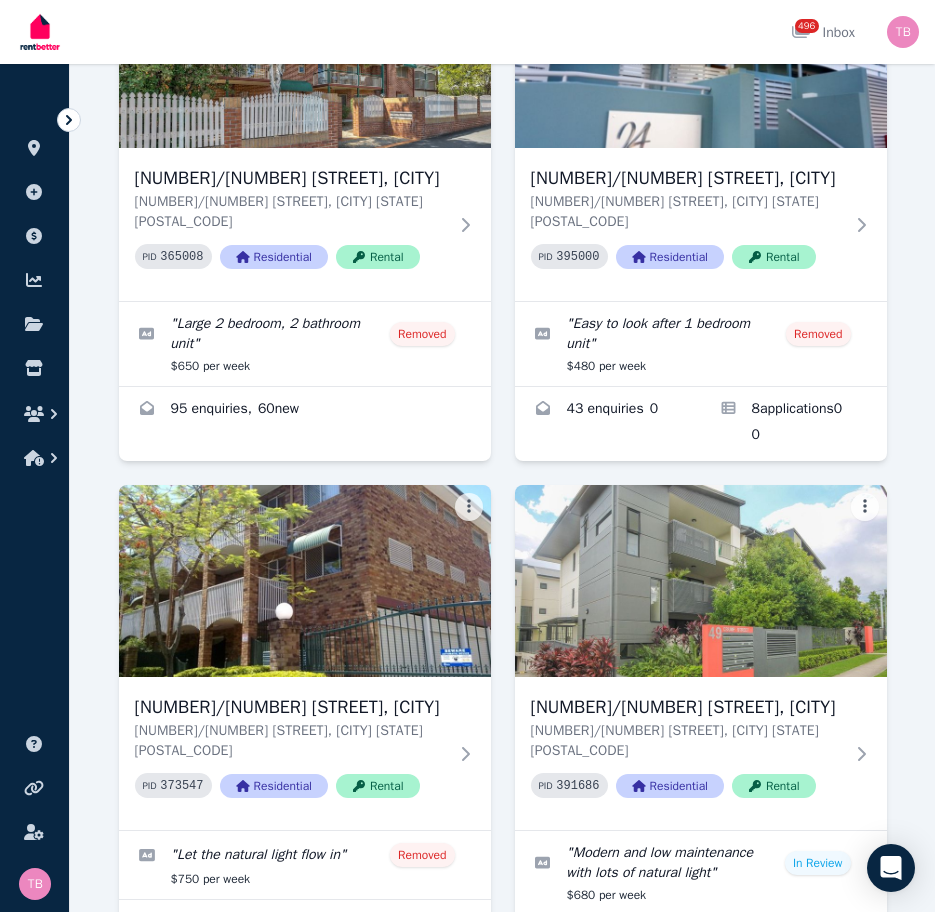 scroll, scrollTop: 2400, scrollLeft: 0, axis: vertical 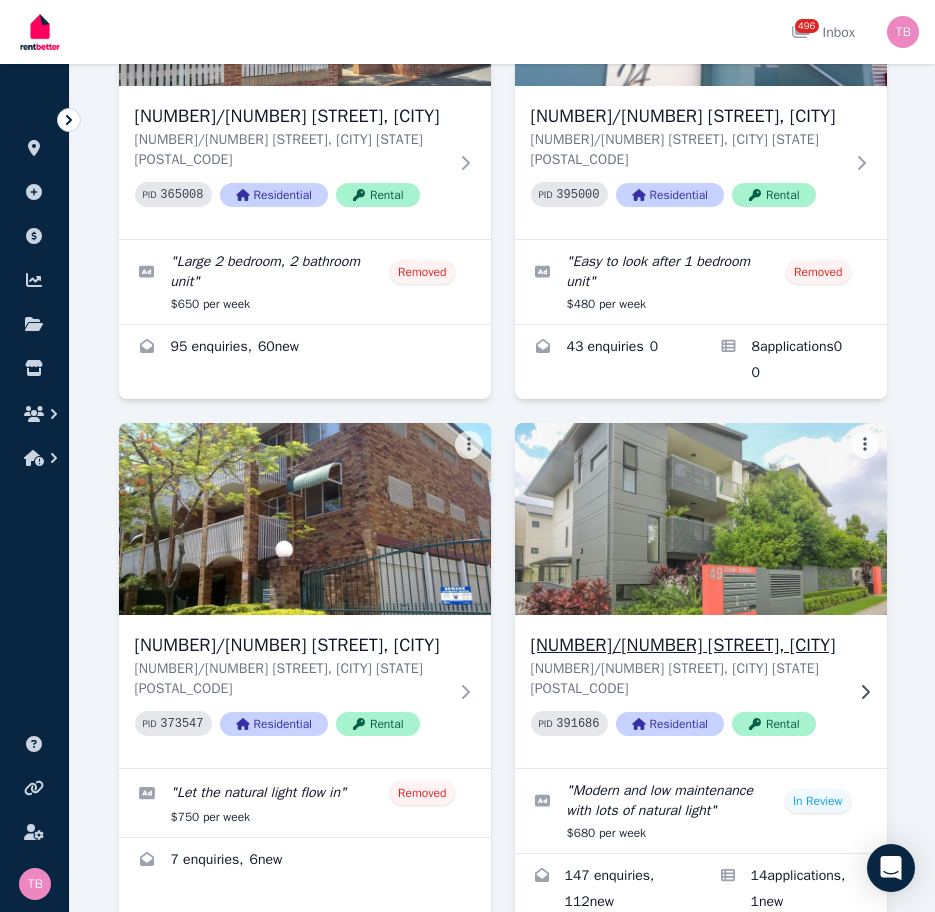 click on "[NUMBER] [STREET], [CITY]" at bounding box center [687, 645] 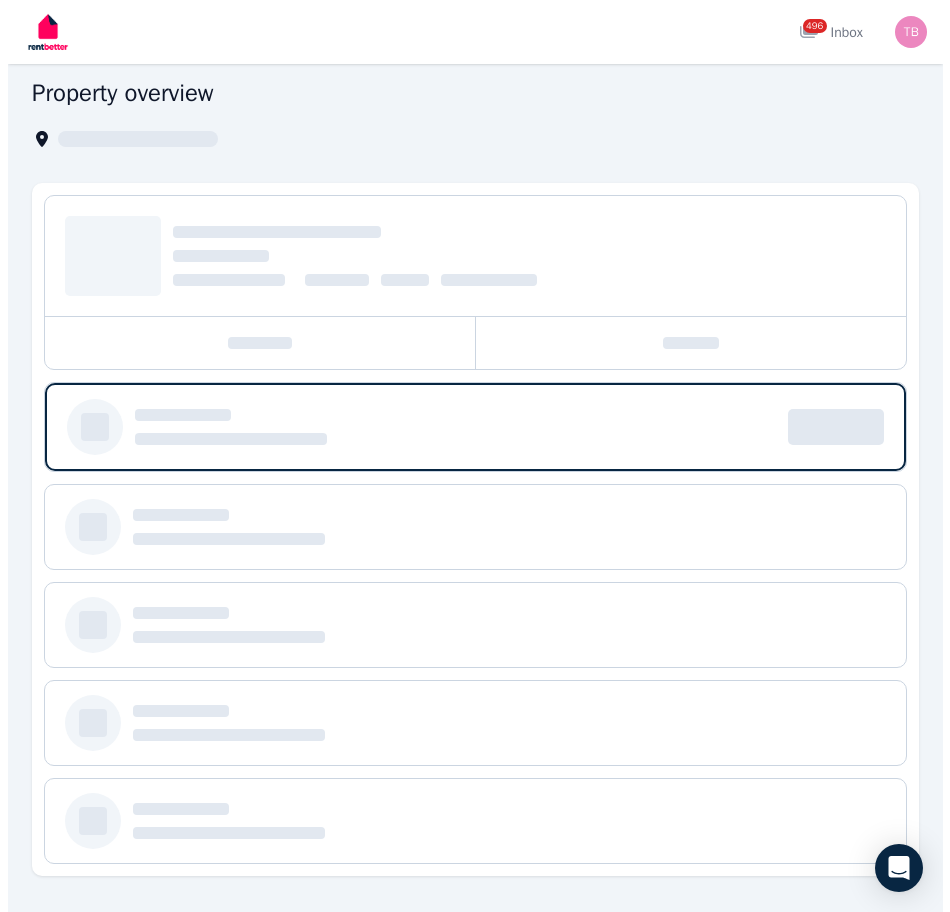 scroll, scrollTop: 0, scrollLeft: 0, axis: both 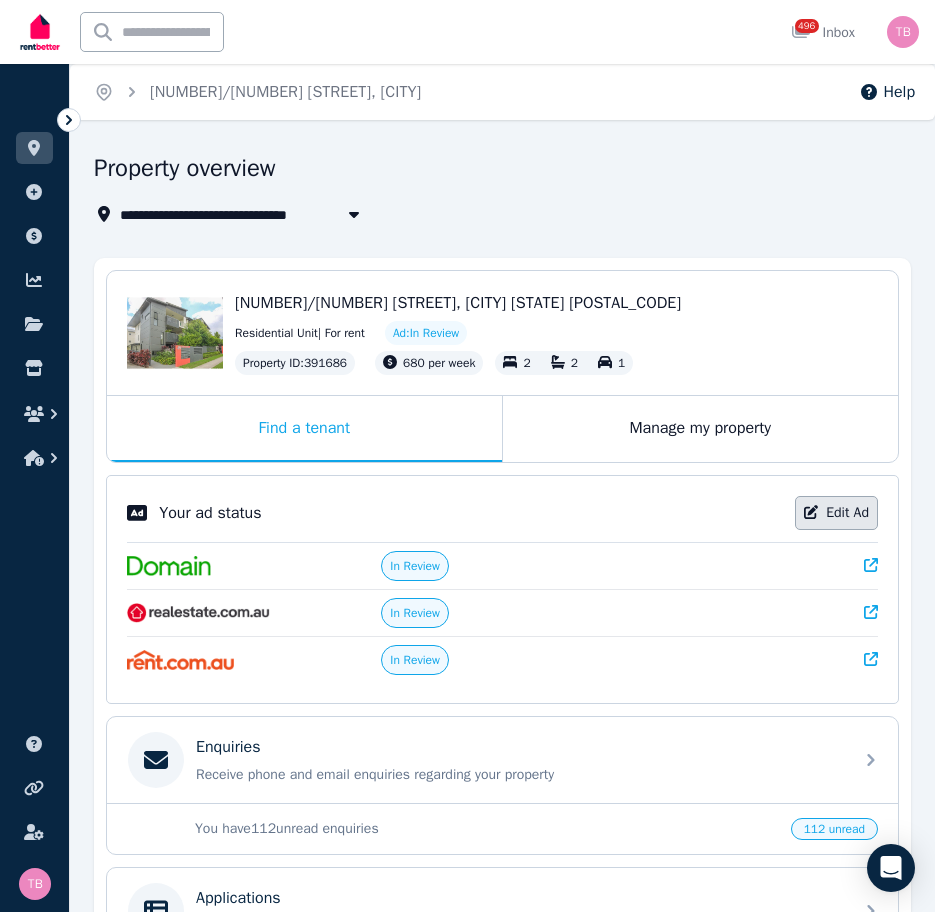 click 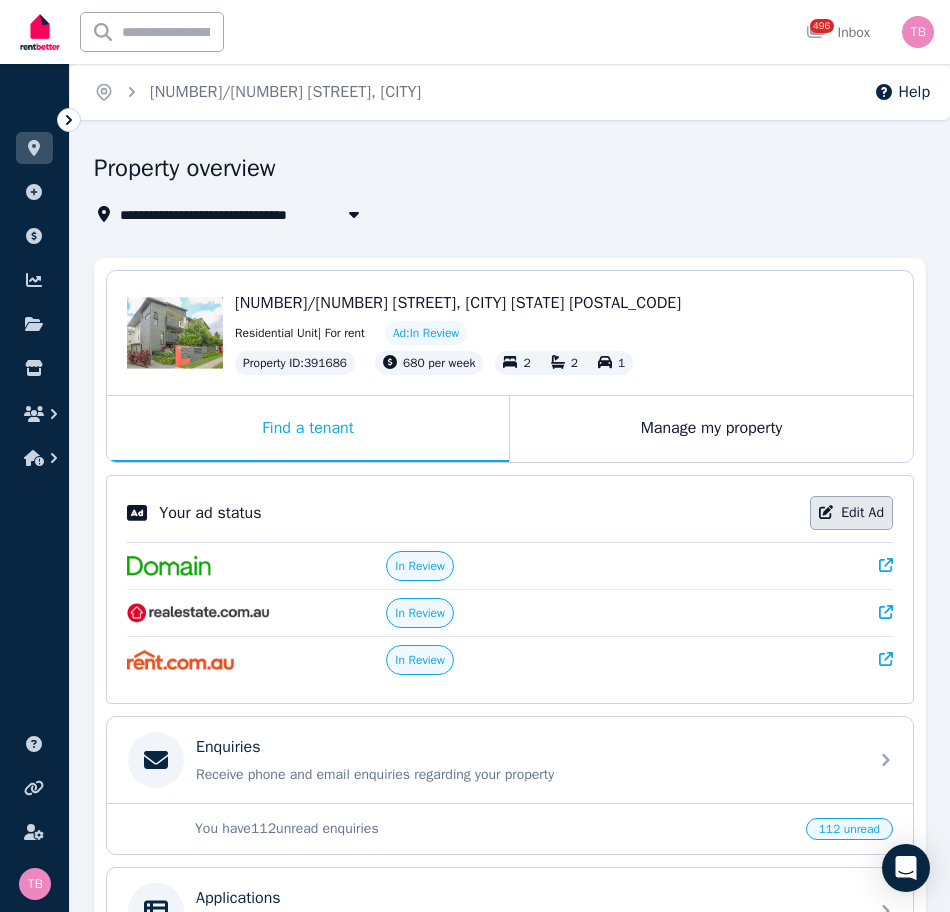 select on "***" 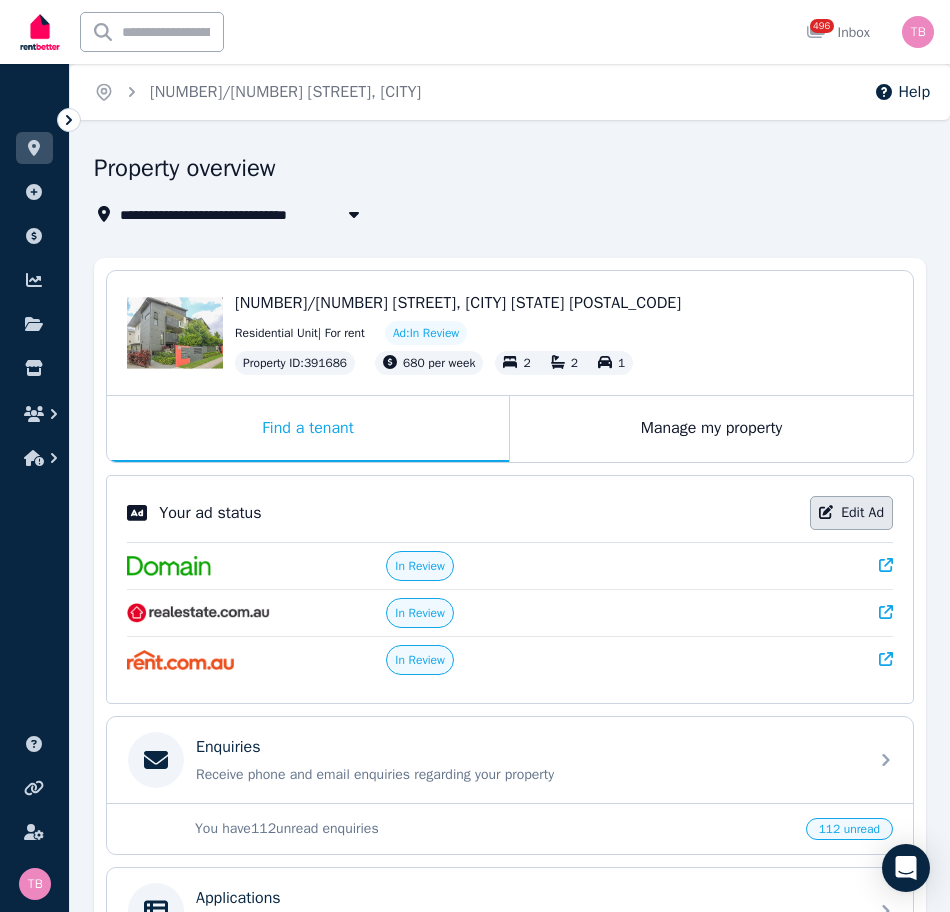 select on "**********" 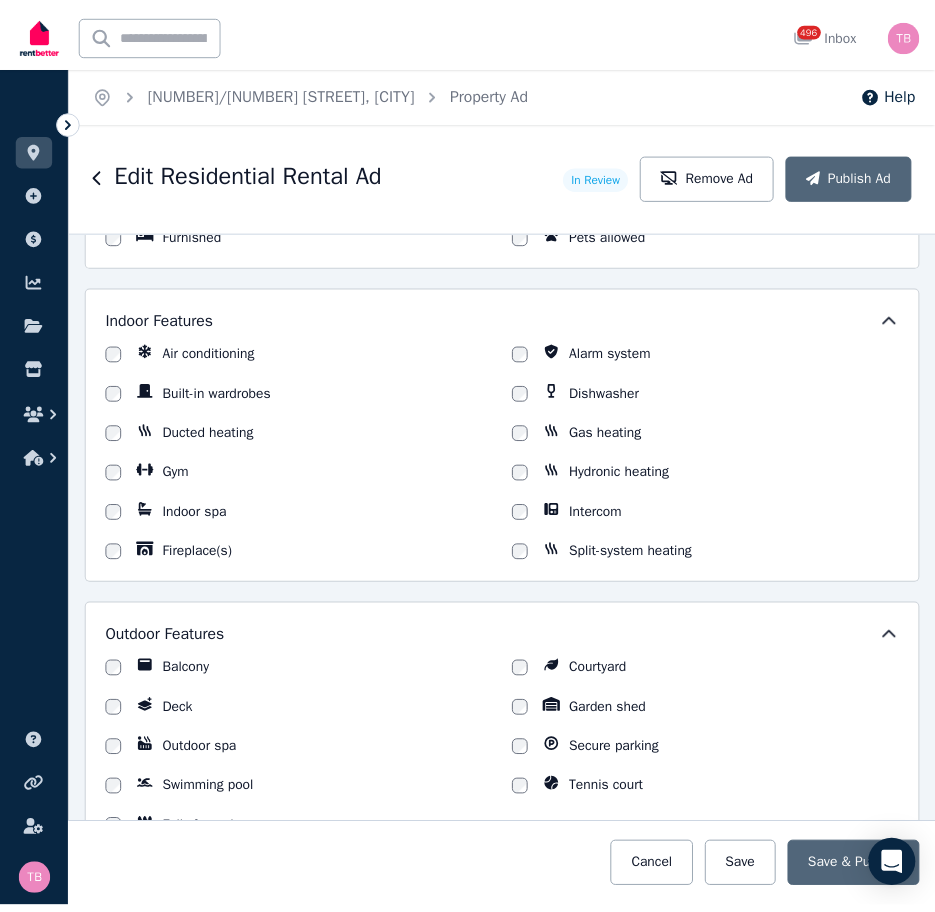scroll, scrollTop: 973, scrollLeft: 0, axis: vertical 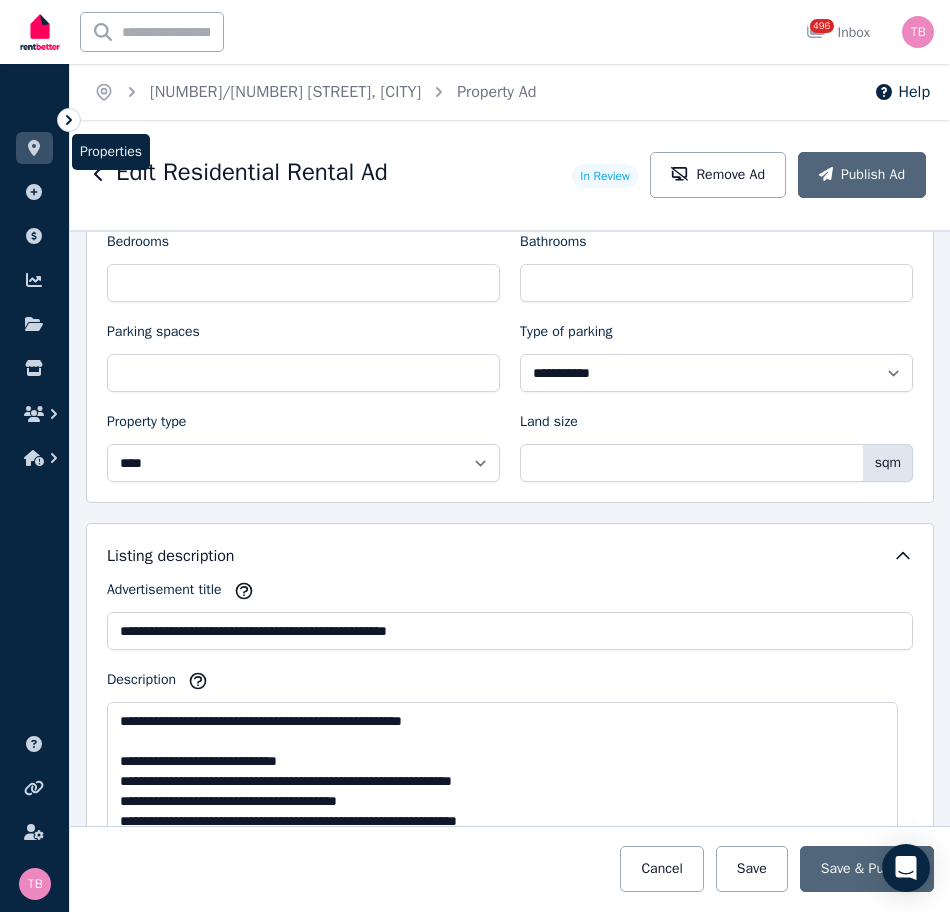 click 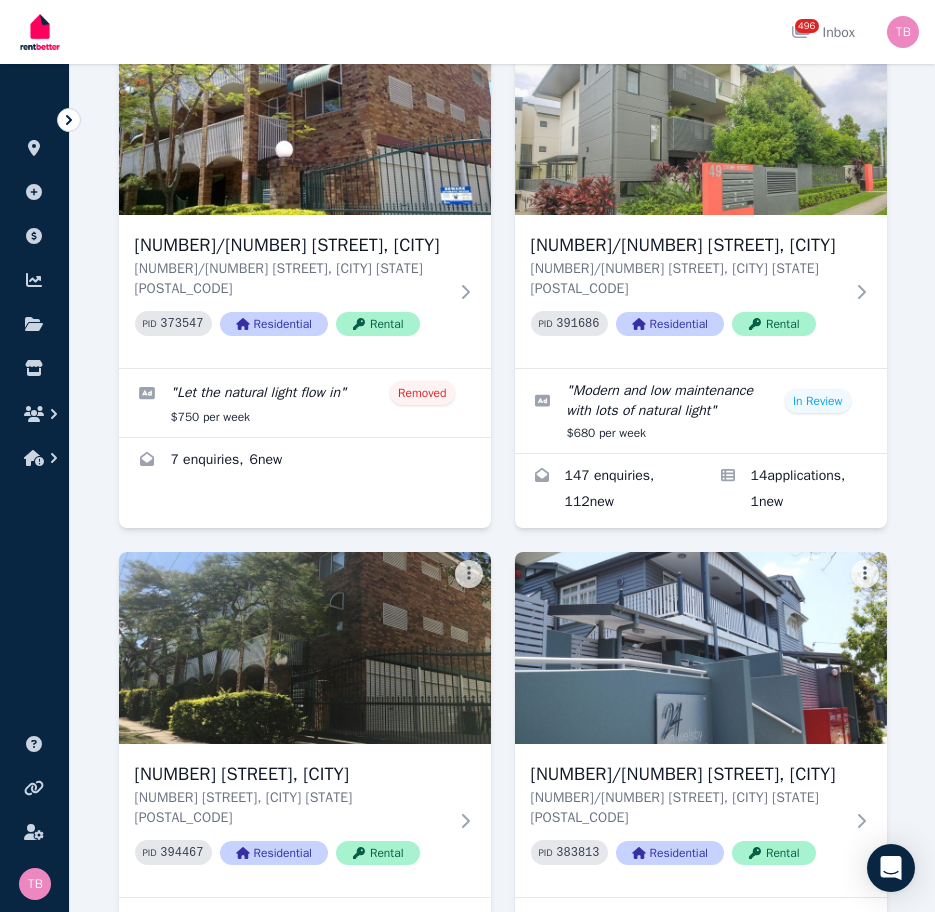 scroll, scrollTop: 2900, scrollLeft: 0, axis: vertical 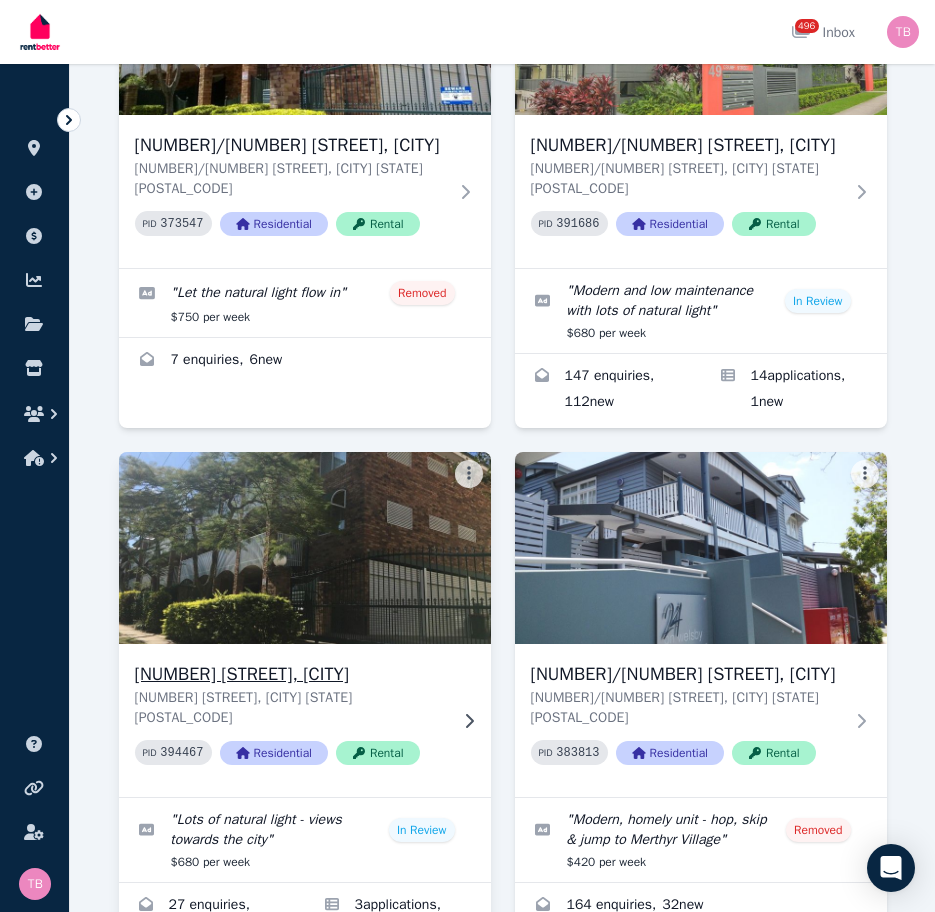 click on "[NUMBER] [STREET], [CITY]" at bounding box center [291, 674] 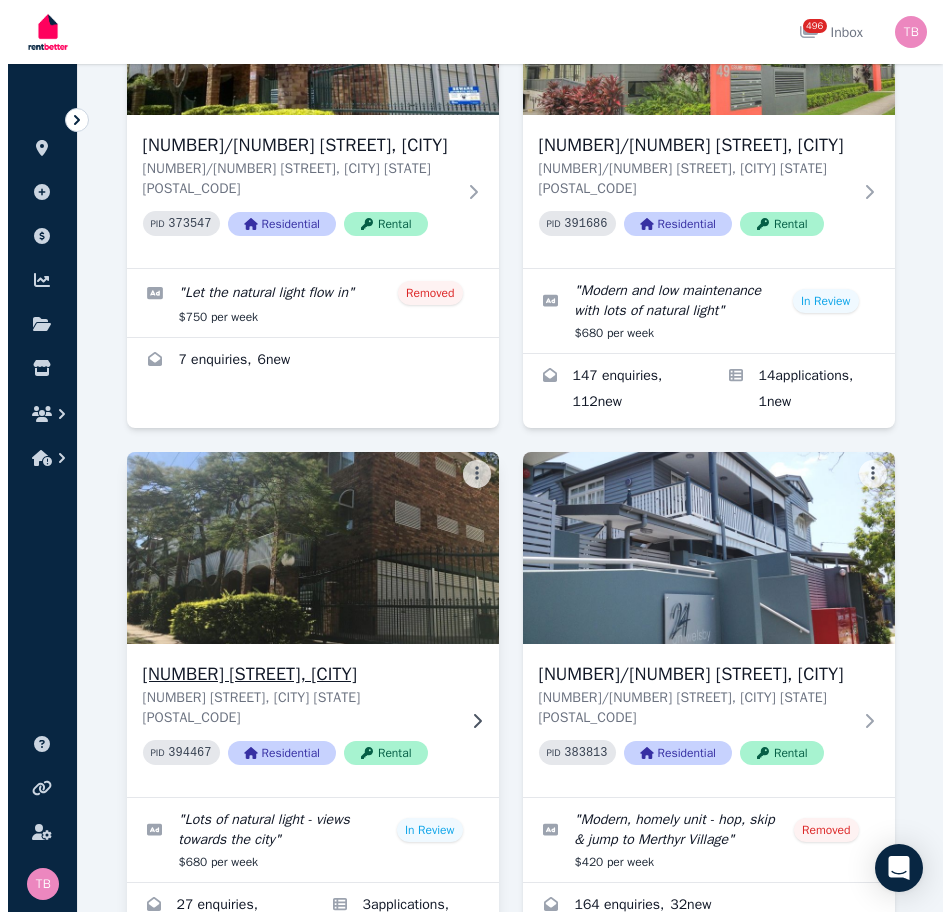 scroll, scrollTop: 0, scrollLeft: 0, axis: both 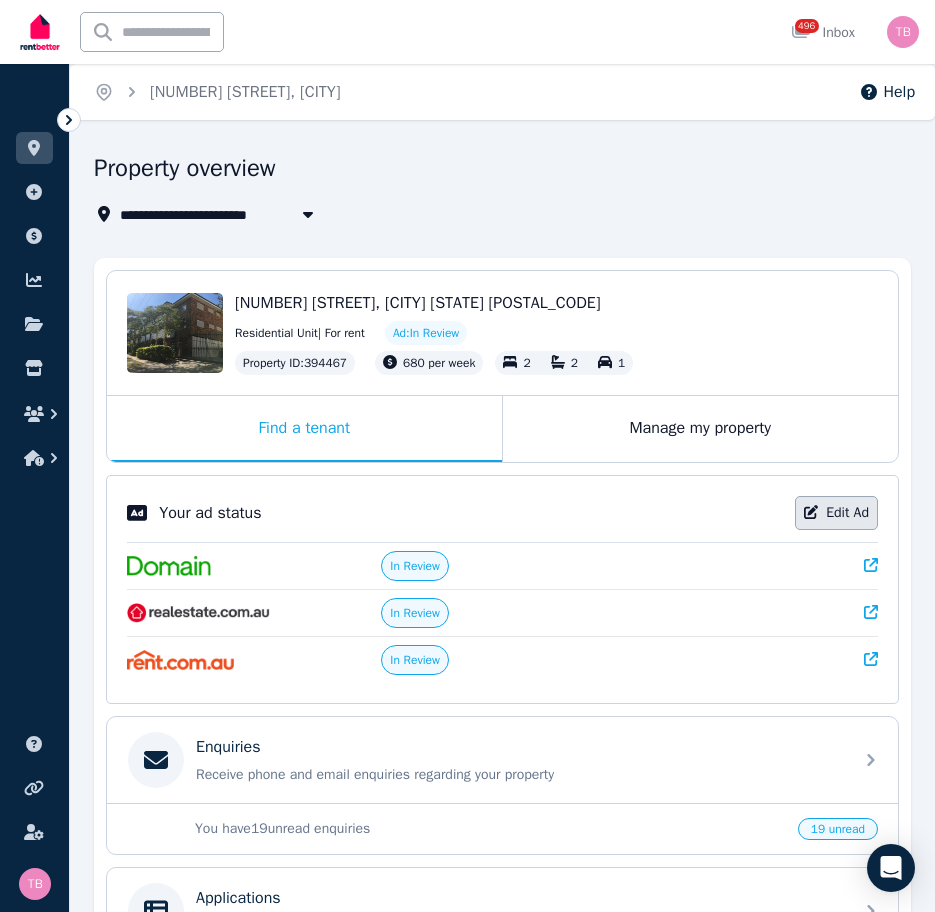 click on "Edit Ad" at bounding box center [836, 513] 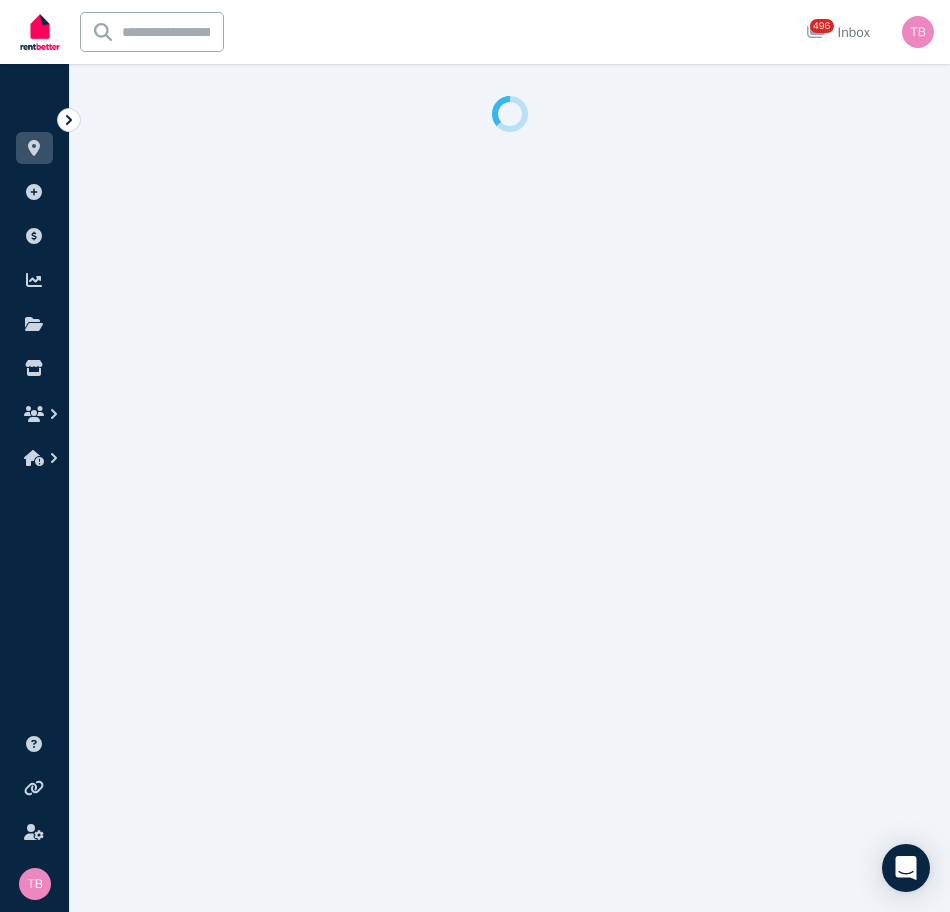 select on "***" 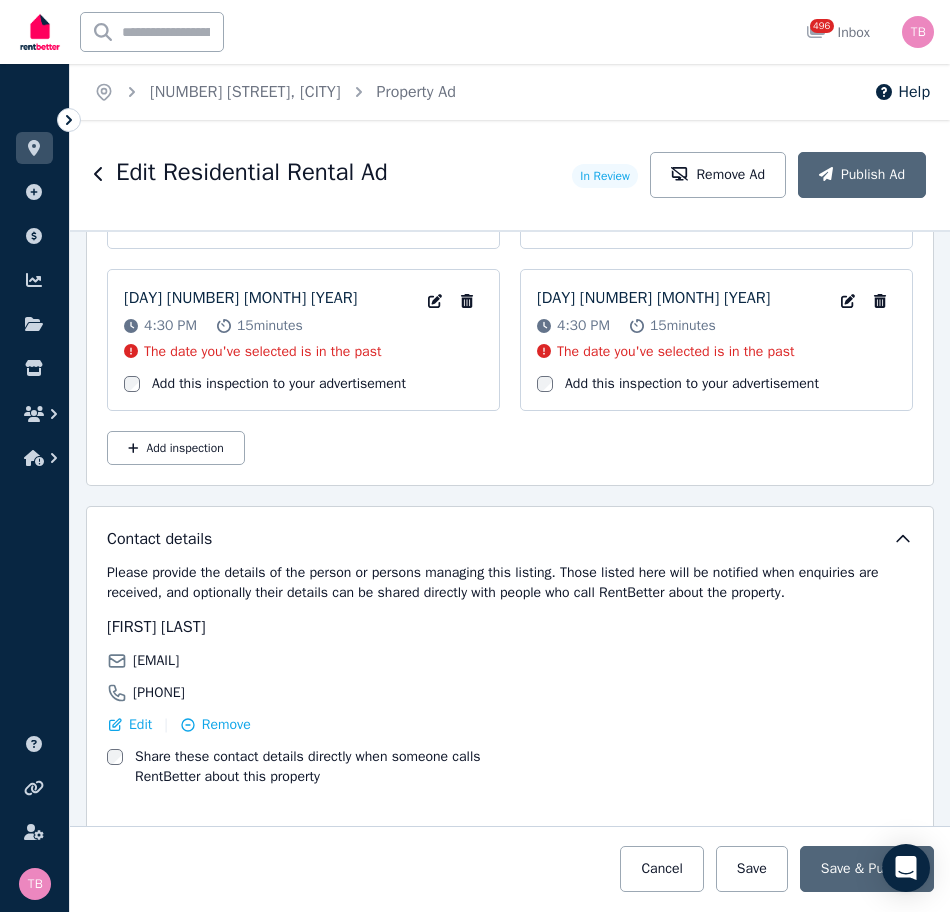 scroll, scrollTop: 3900, scrollLeft: 0, axis: vertical 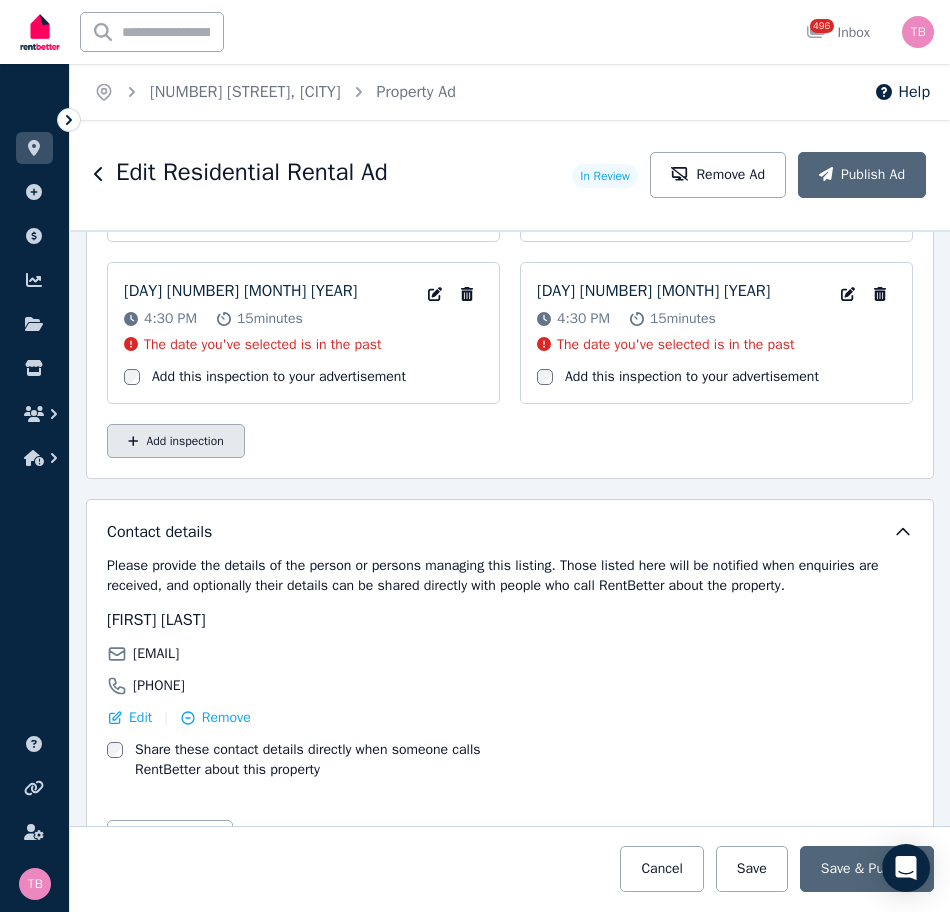 click on "Add inspection" at bounding box center (176, 441) 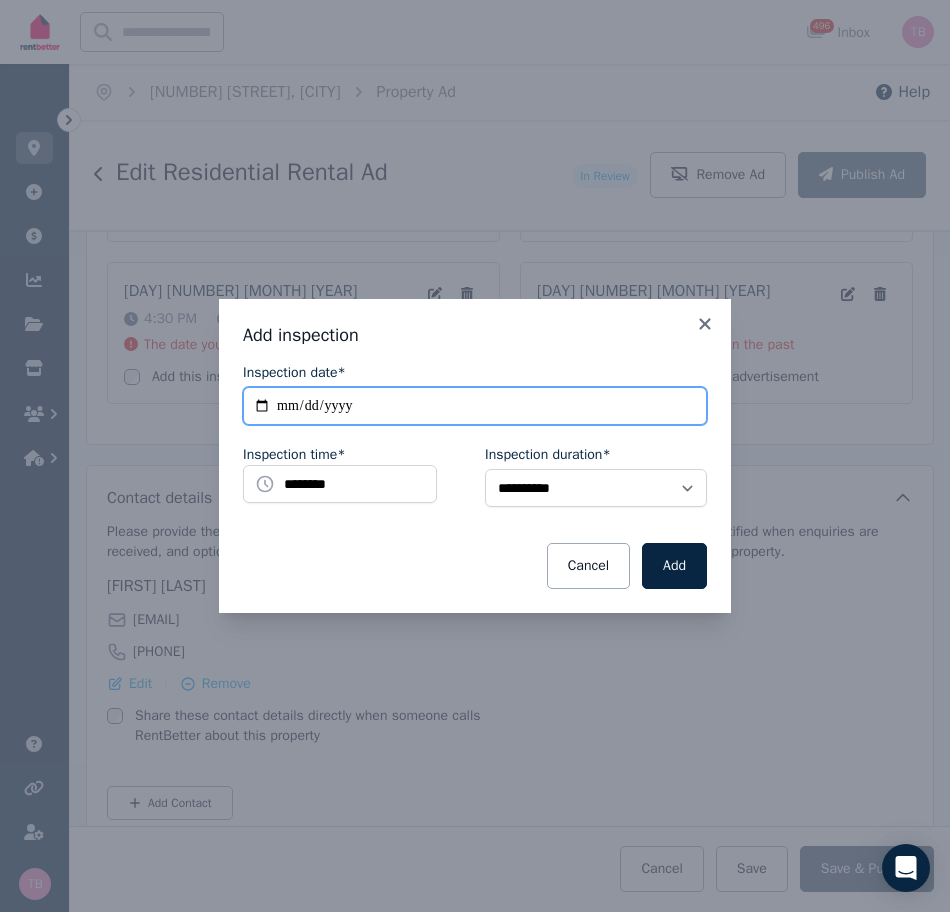 click on "**********" at bounding box center (475, 406) 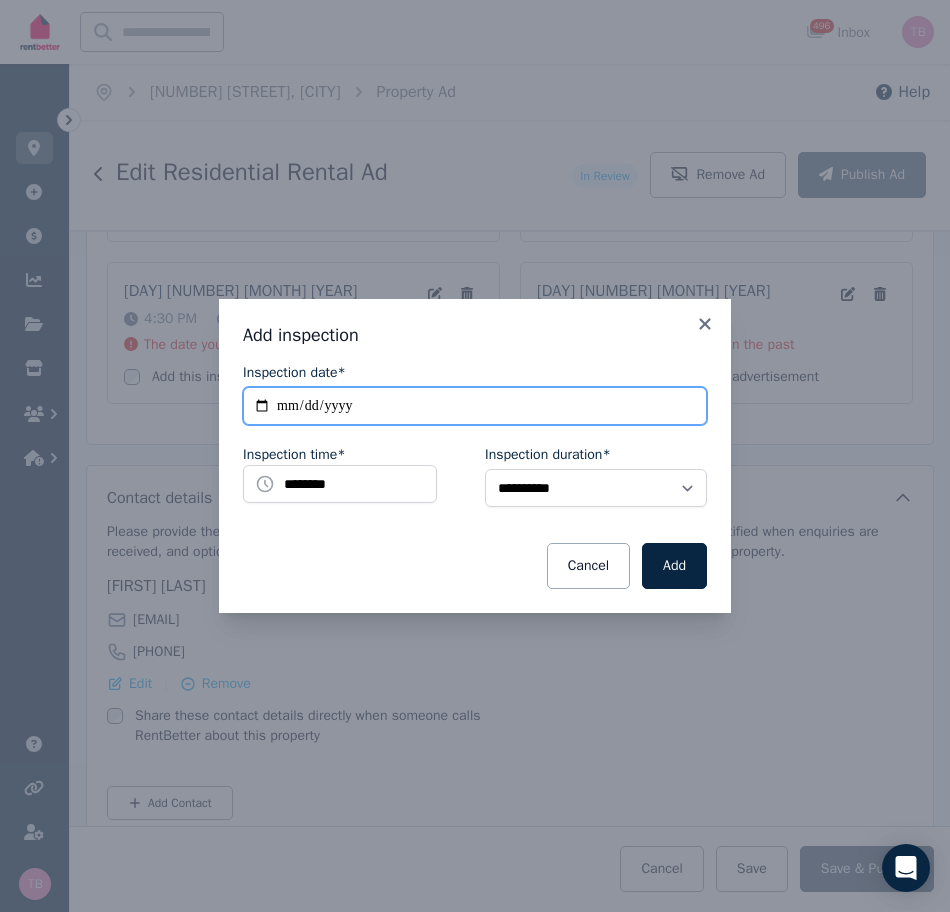 type on "**********" 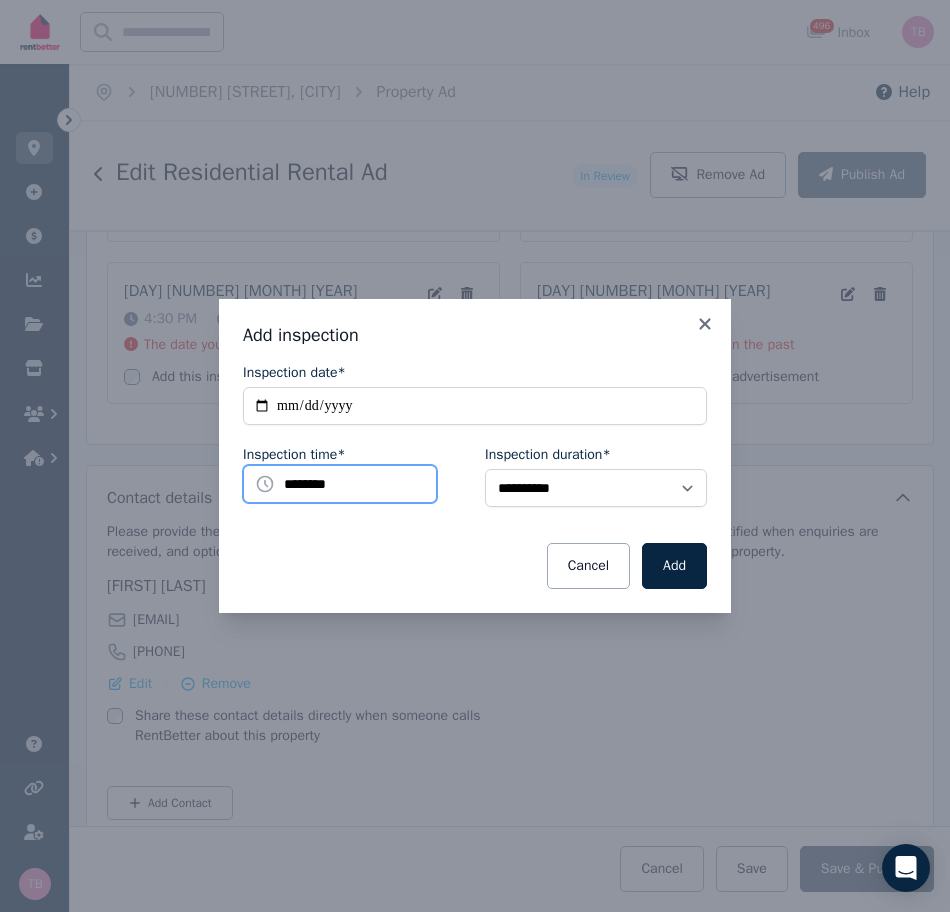 click on "********" at bounding box center [340, 484] 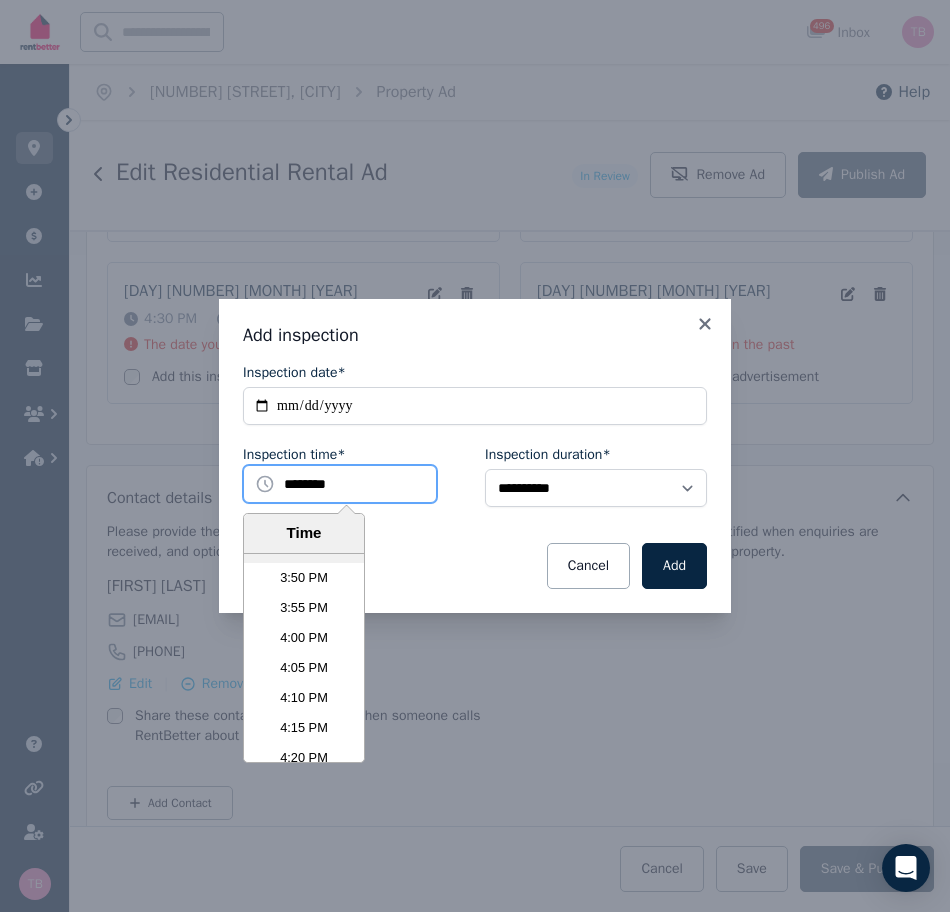 scroll, scrollTop: 5791, scrollLeft: 0, axis: vertical 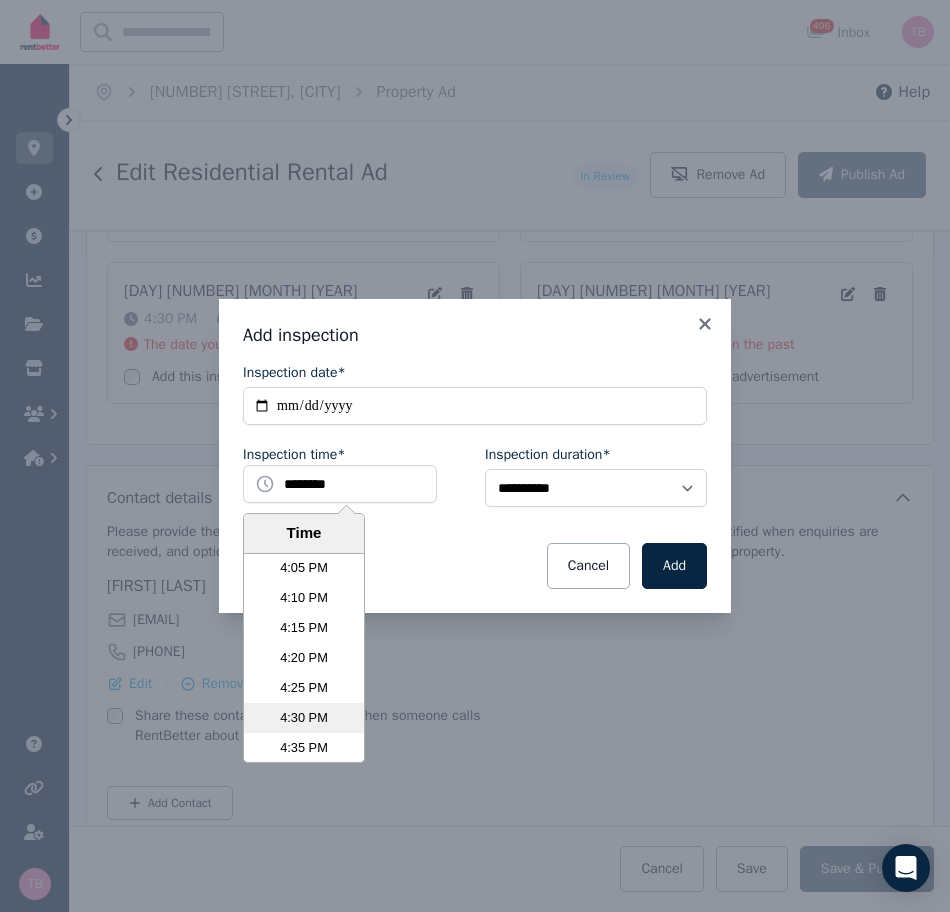 click on "4:30 PM" at bounding box center (304, 718) 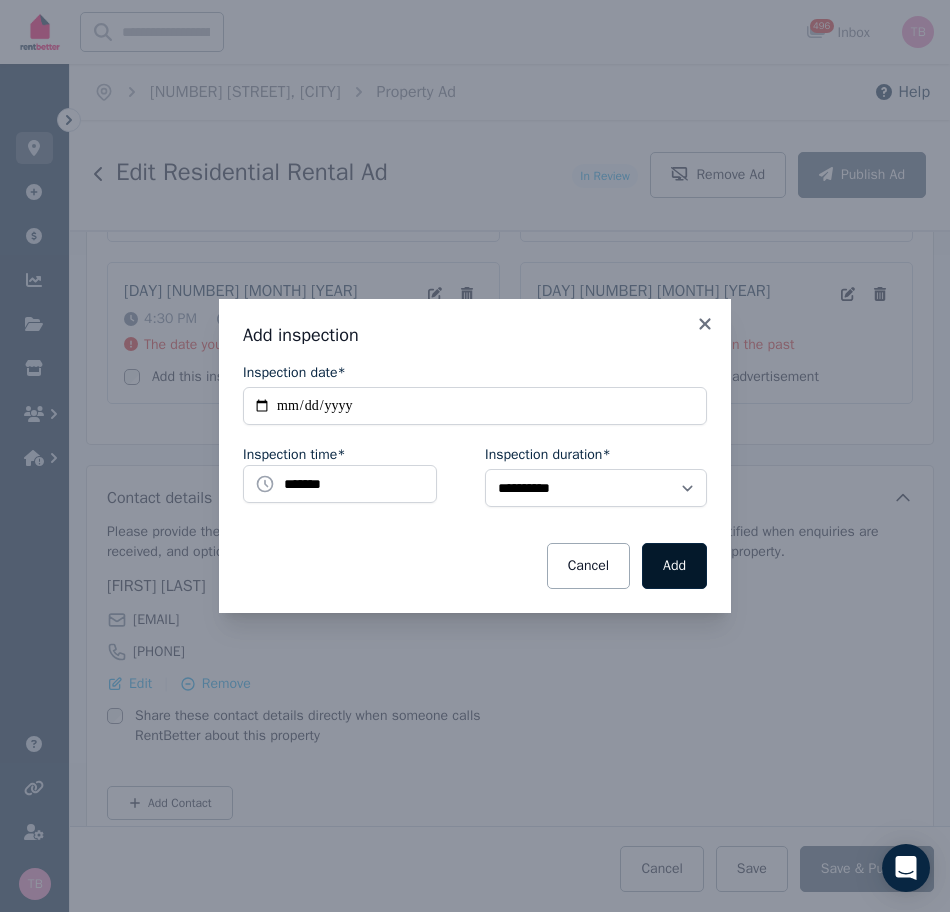 click on "Add" at bounding box center (674, 566) 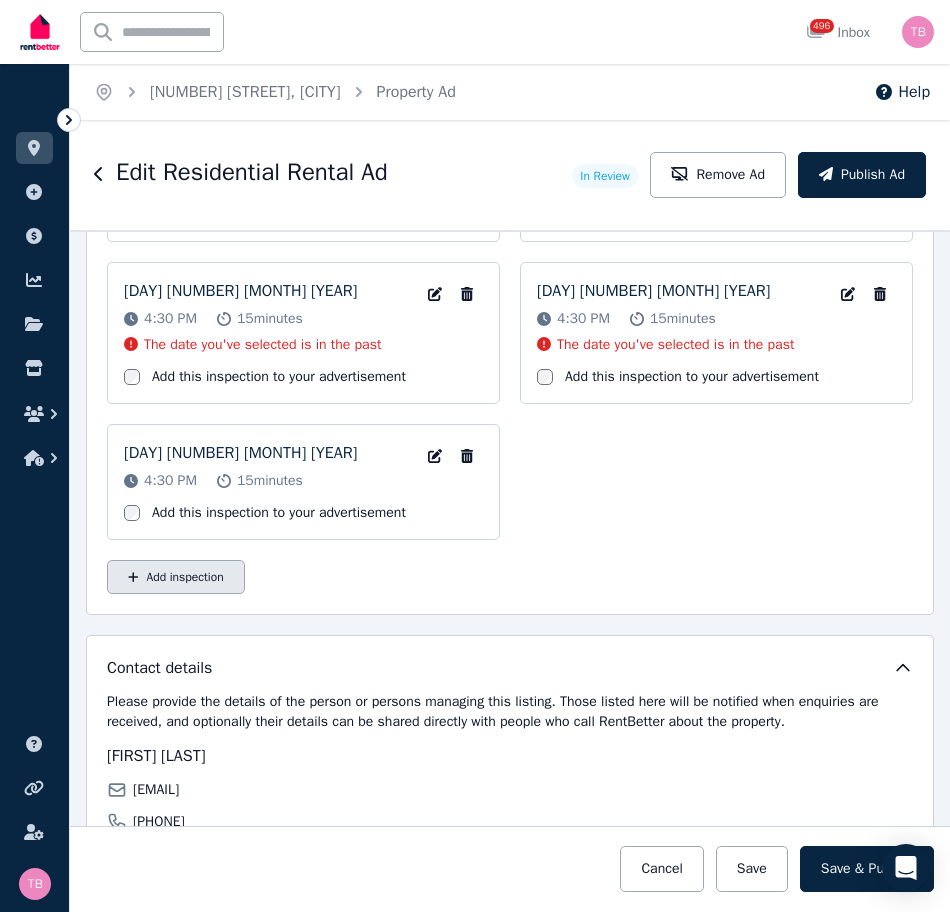 click on "Add inspection" at bounding box center (176, 577) 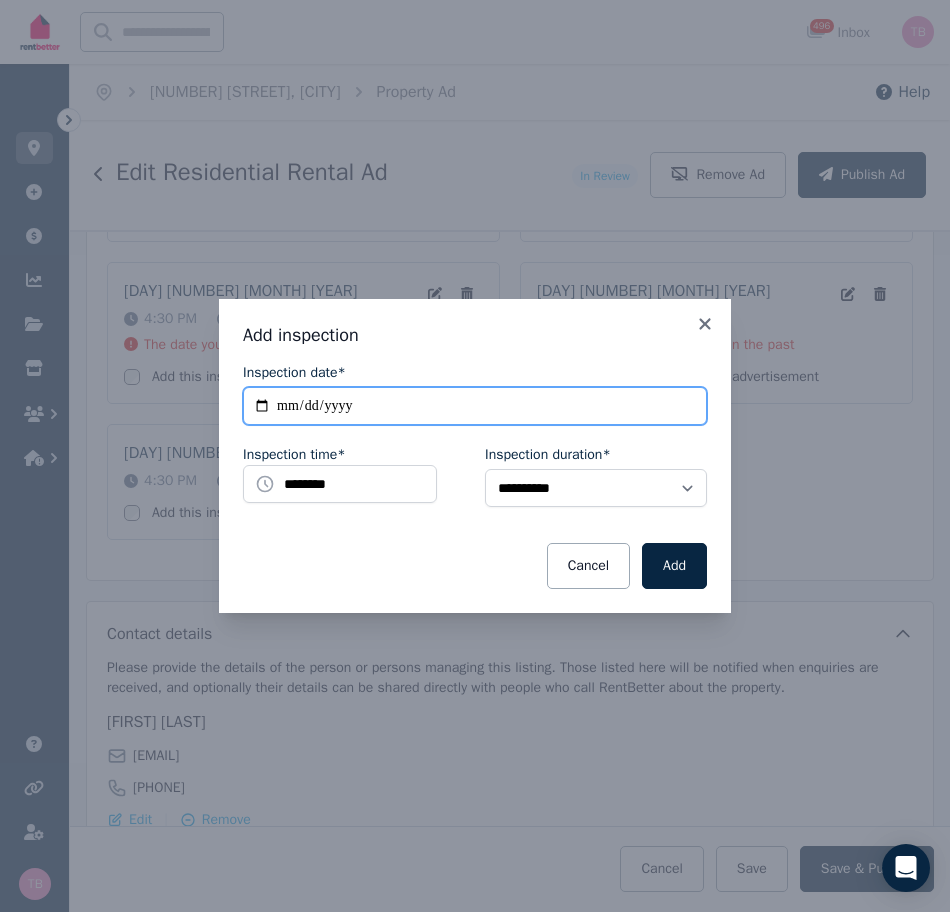 click on "**********" at bounding box center [475, 406] 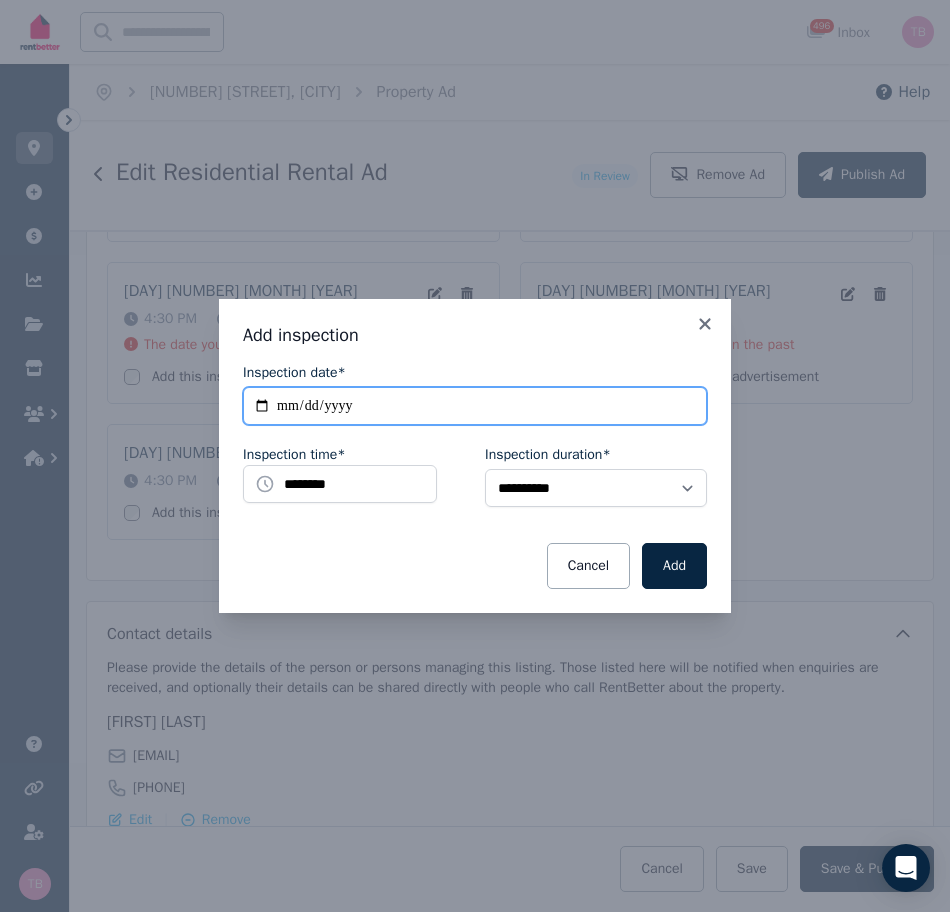 type on "**********" 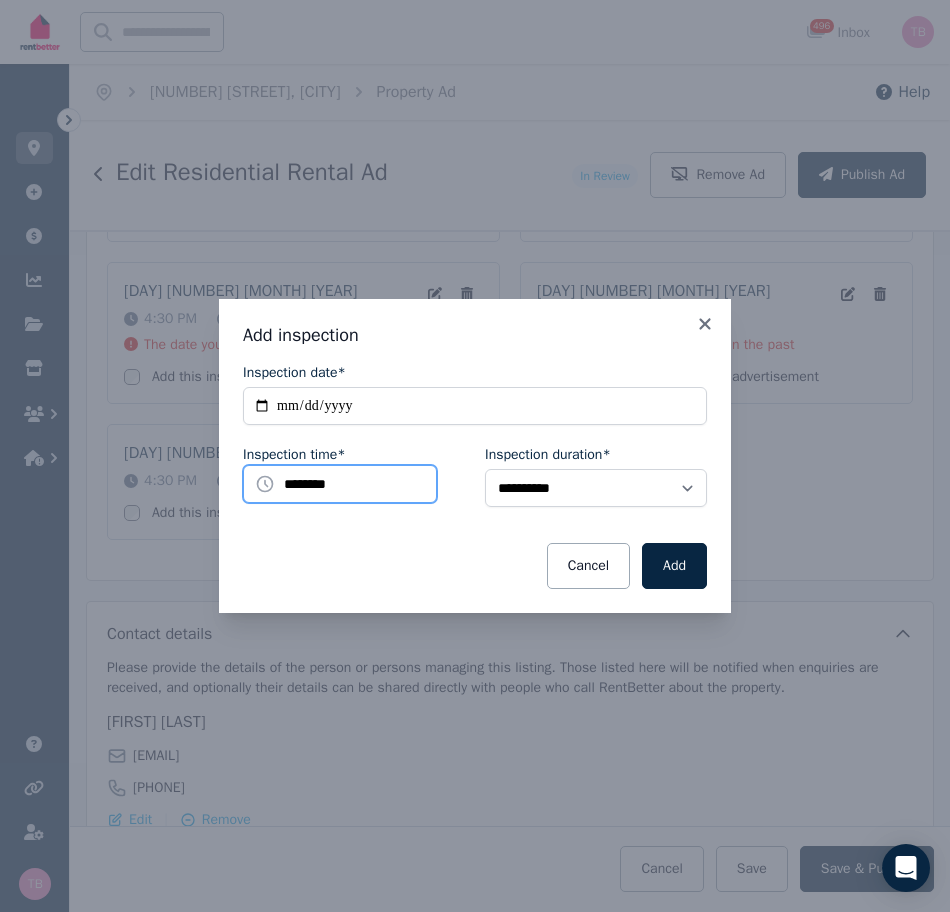 click on "********" at bounding box center [340, 484] 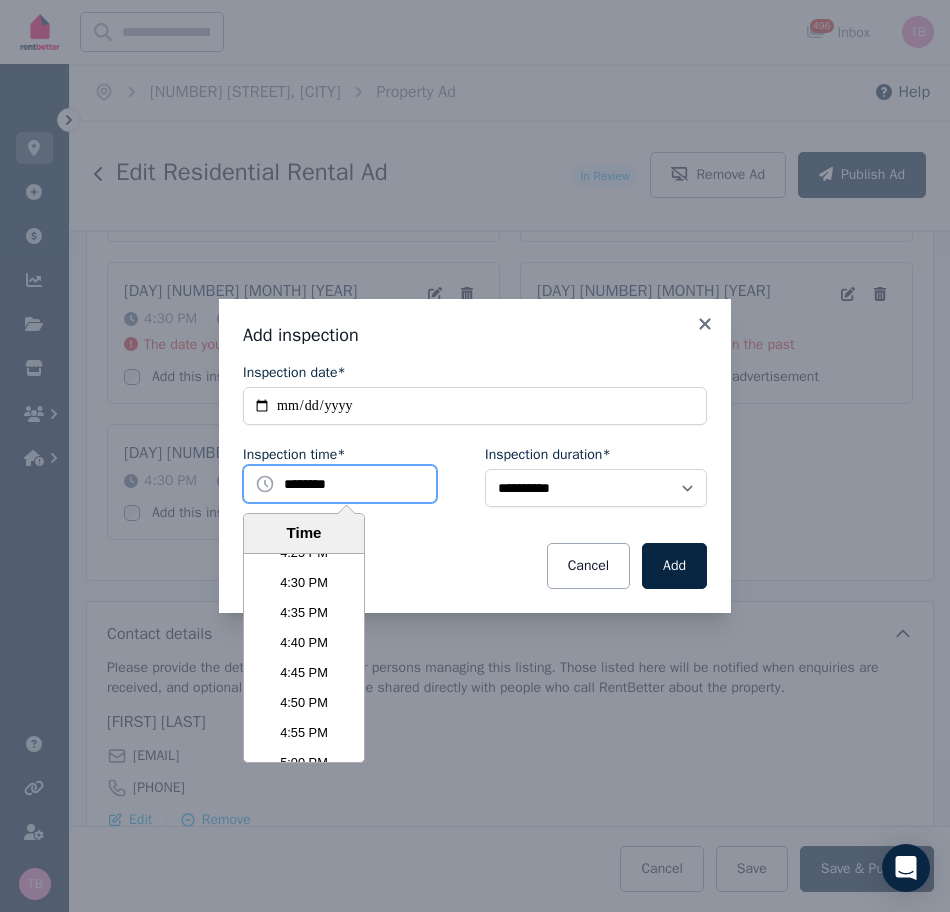 scroll, scrollTop: 5891, scrollLeft: 0, axis: vertical 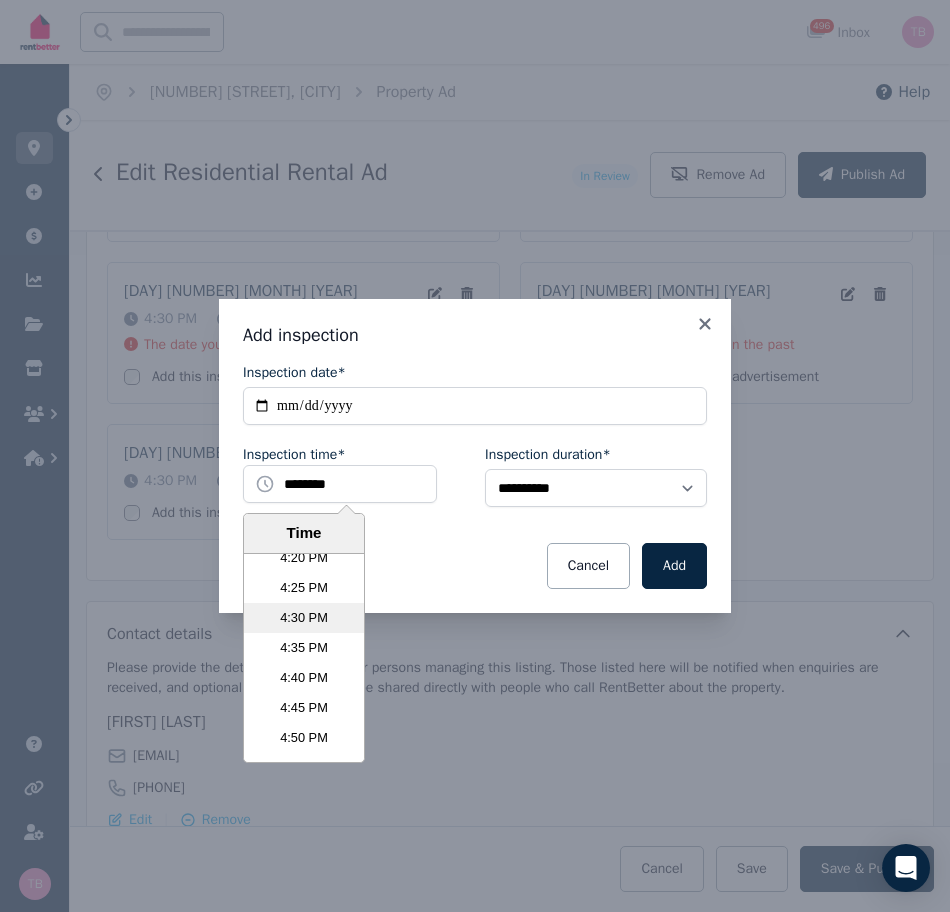 click on "4:30 PM" at bounding box center (304, 618) 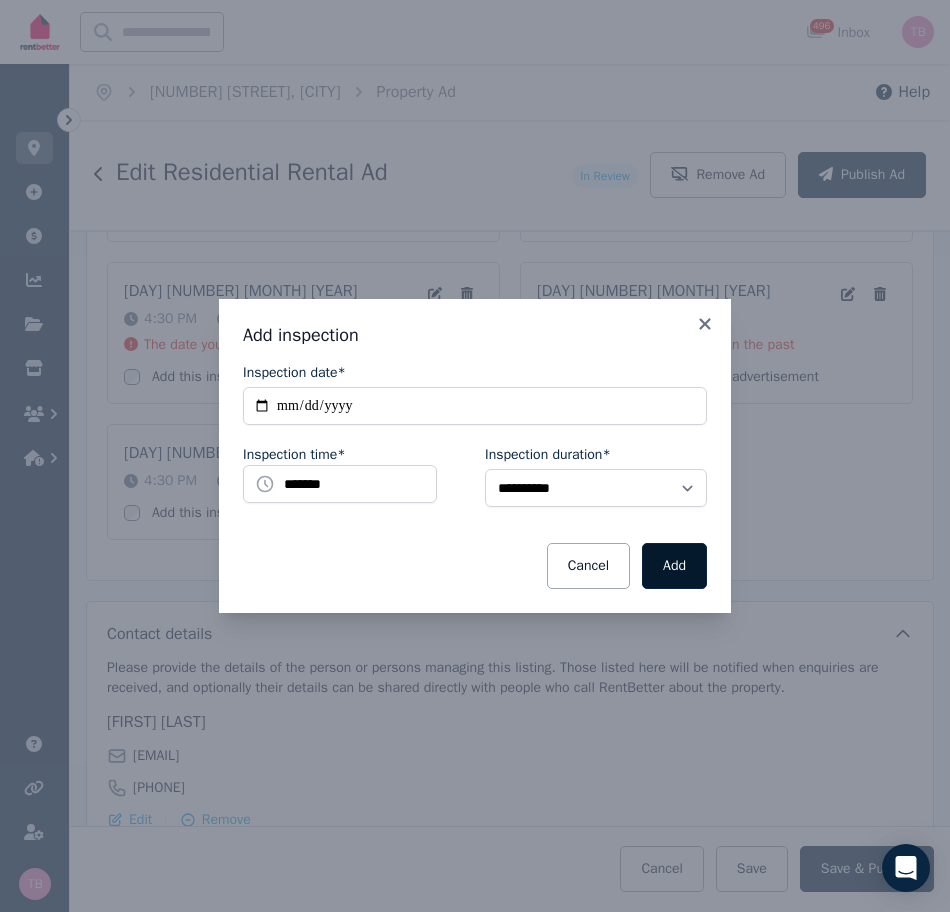 click on "Add" at bounding box center (674, 566) 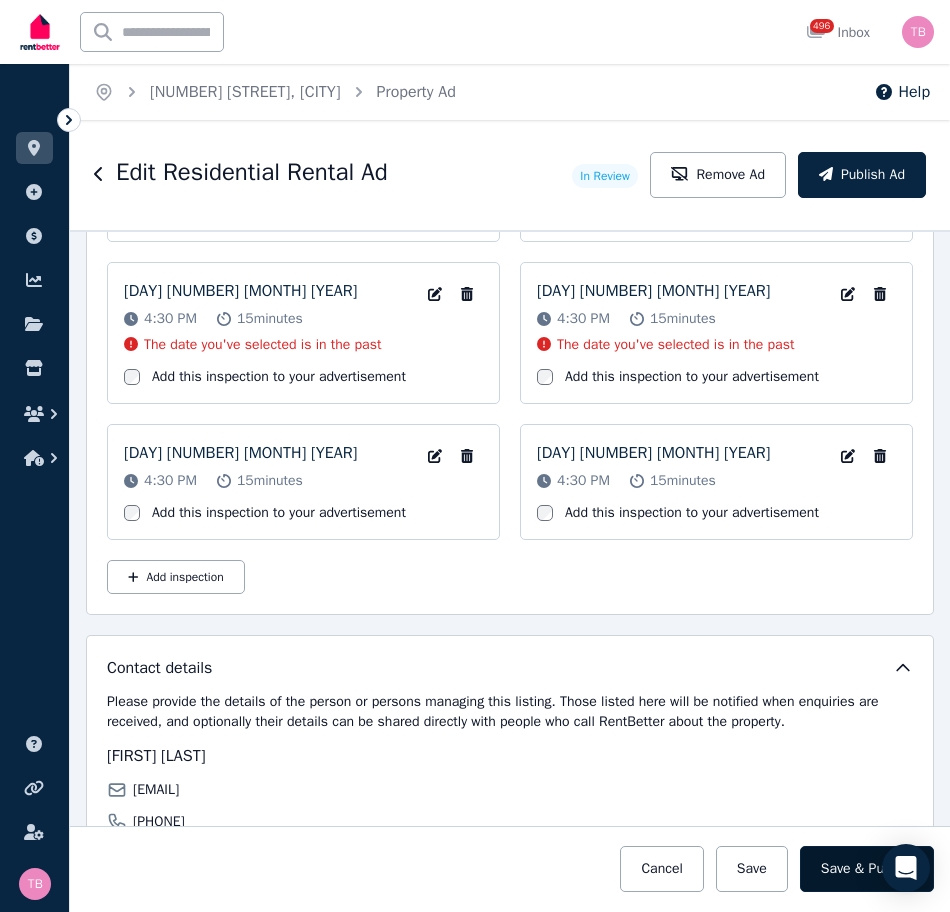 click on "Save & Publish" at bounding box center (867, 869) 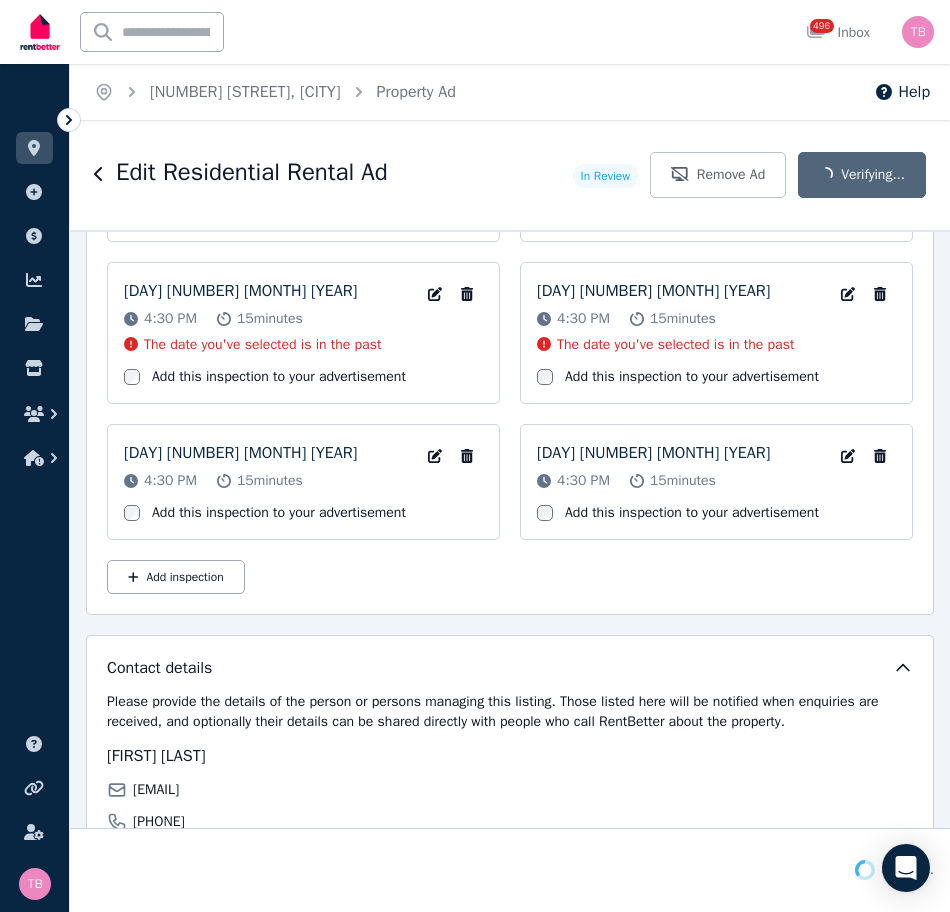 scroll, scrollTop: 4056, scrollLeft: 0, axis: vertical 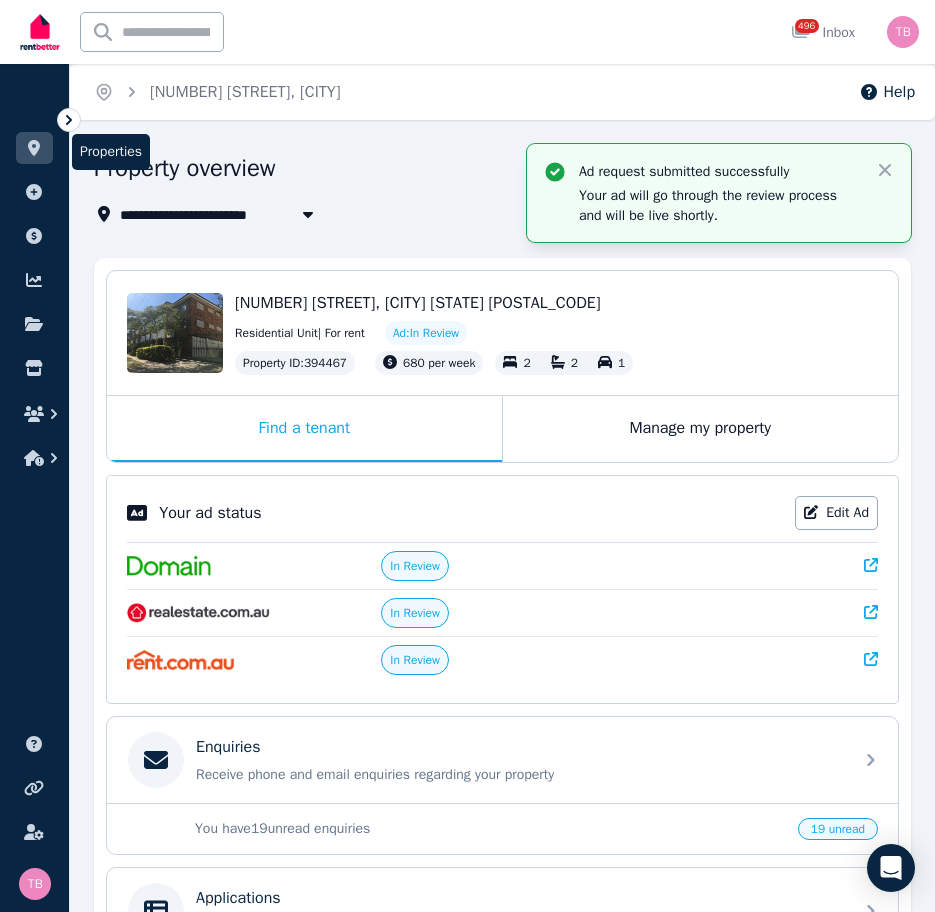 click 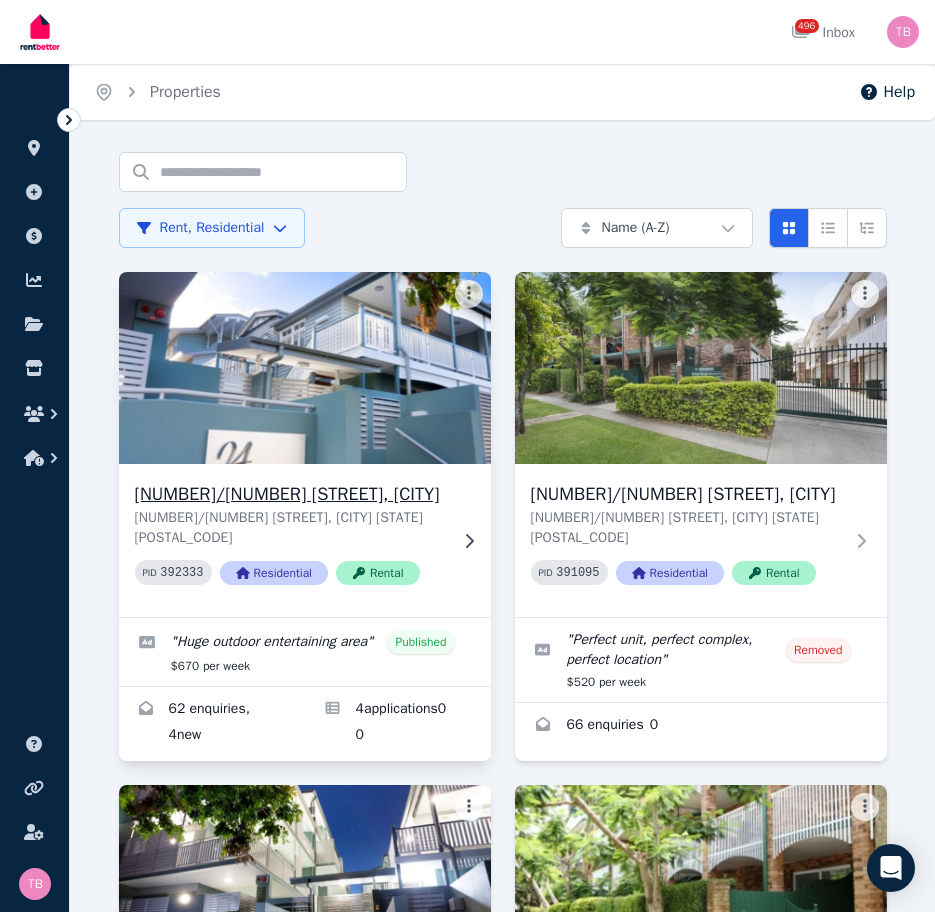click on "[NUMBER] [STREET], [CITY]" at bounding box center [291, 494] 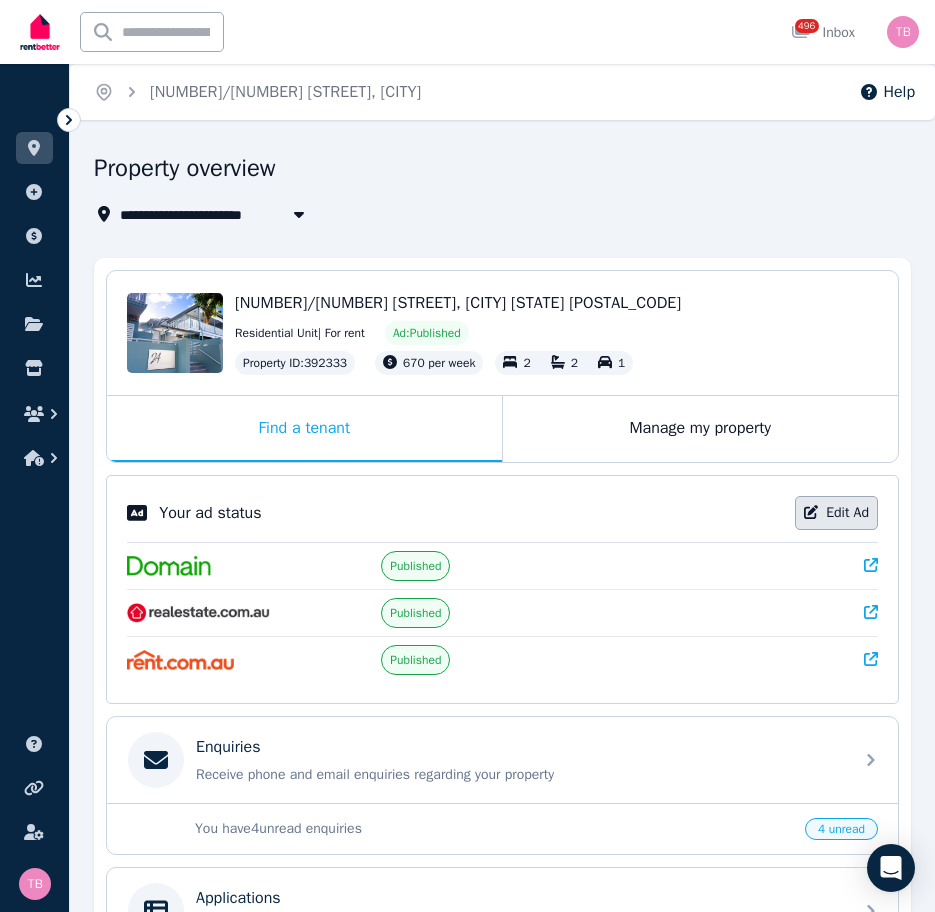 click on "Edit Ad" at bounding box center (836, 513) 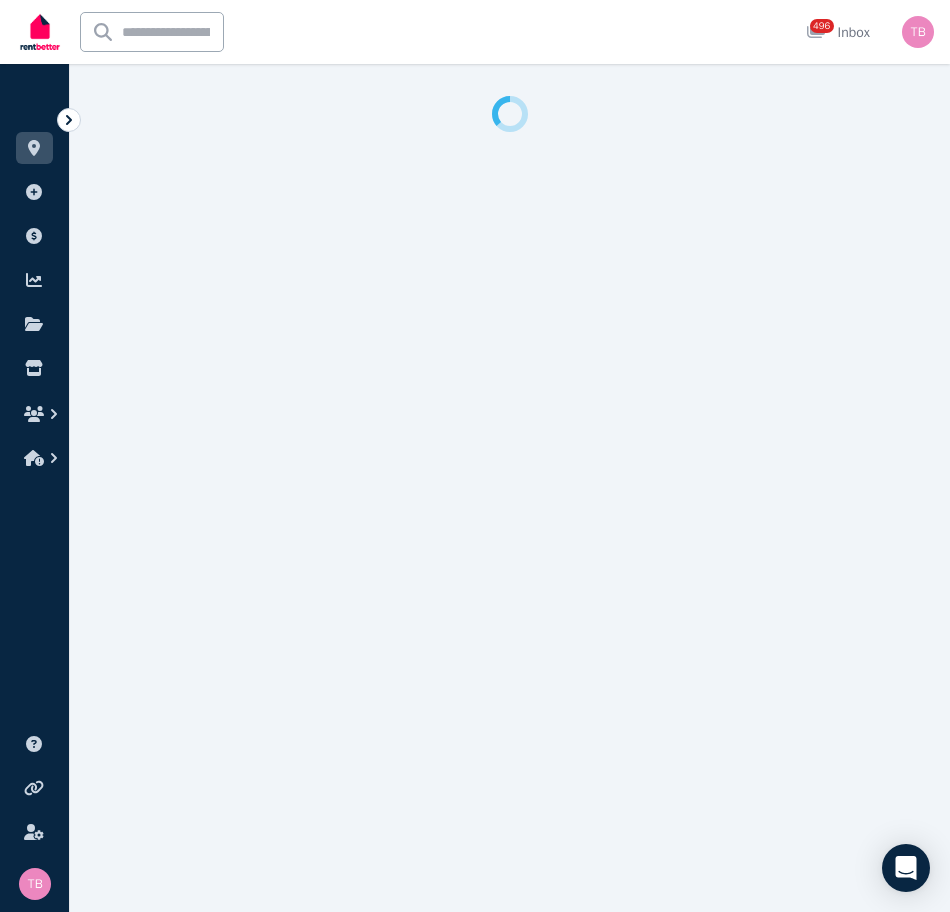 select on "**********" 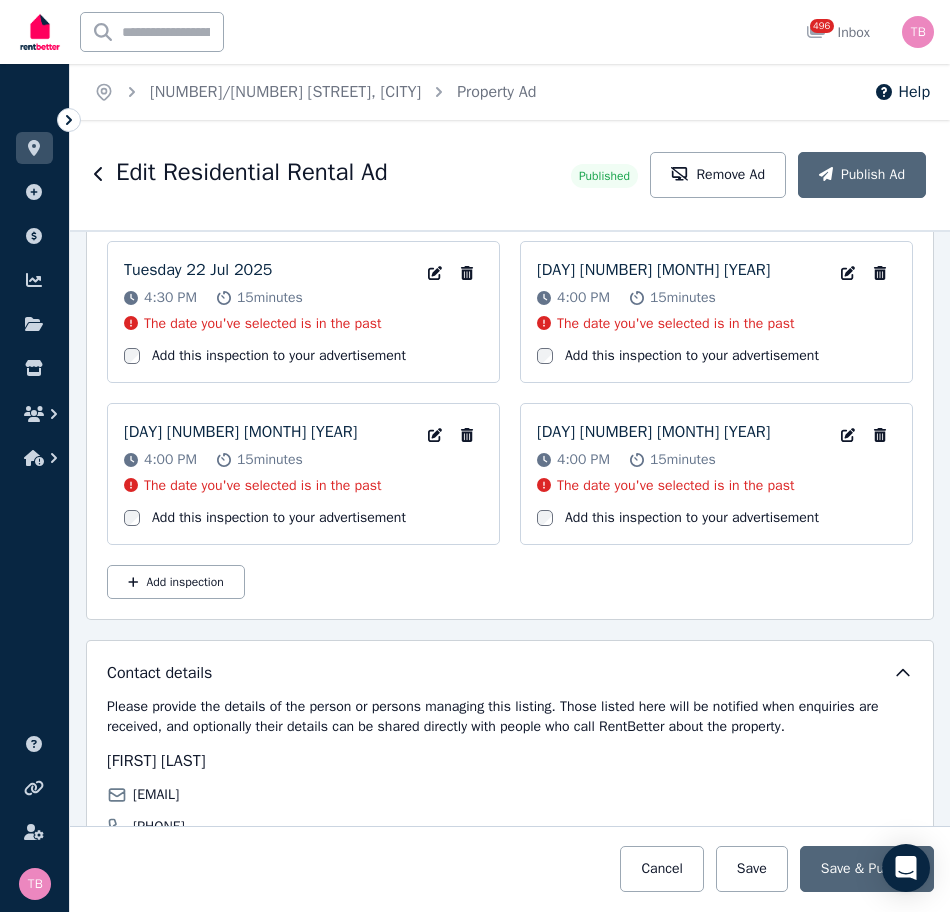 scroll, scrollTop: 3700, scrollLeft: 0, axis: vertical 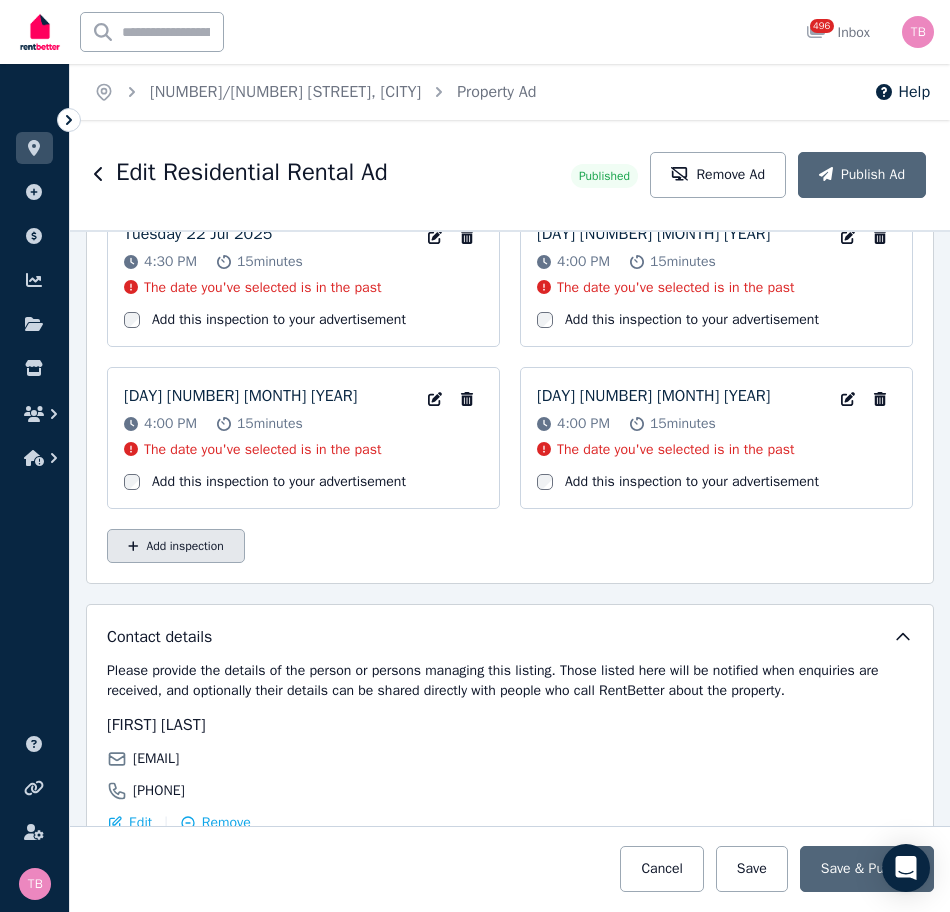 click on "Add inspection" at bounding box center [176, 546] 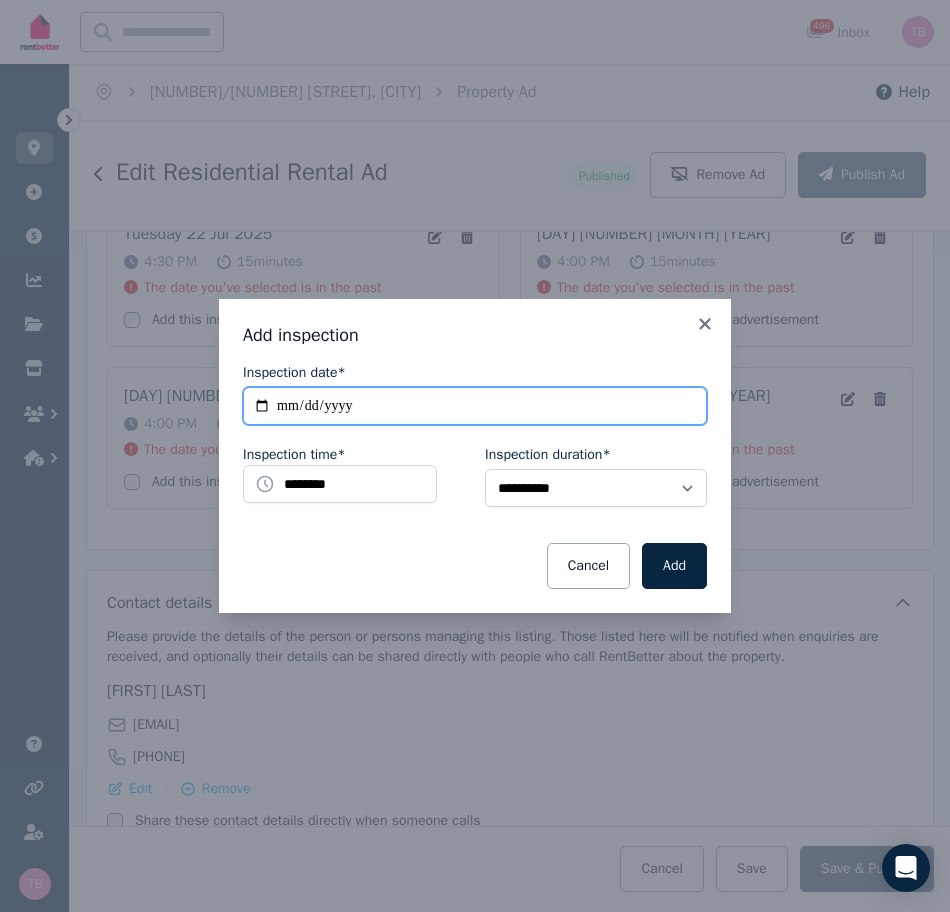 click on "**********" at bounding box center (475, 406) 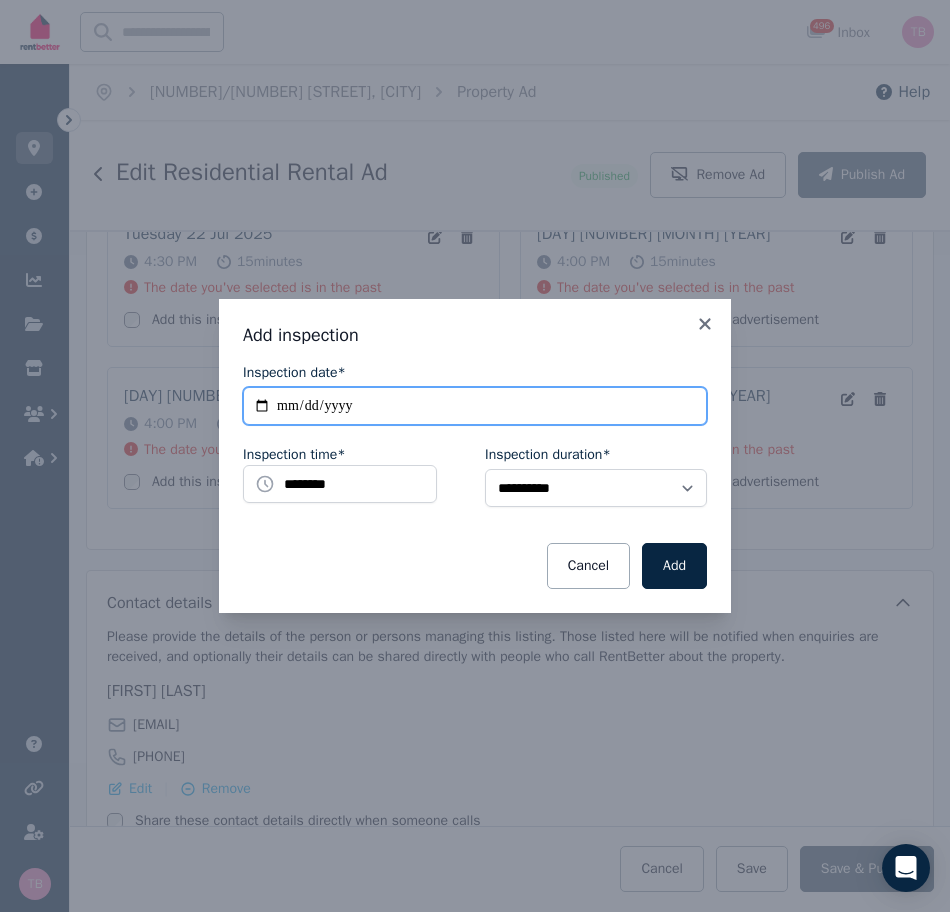 type on "**********" 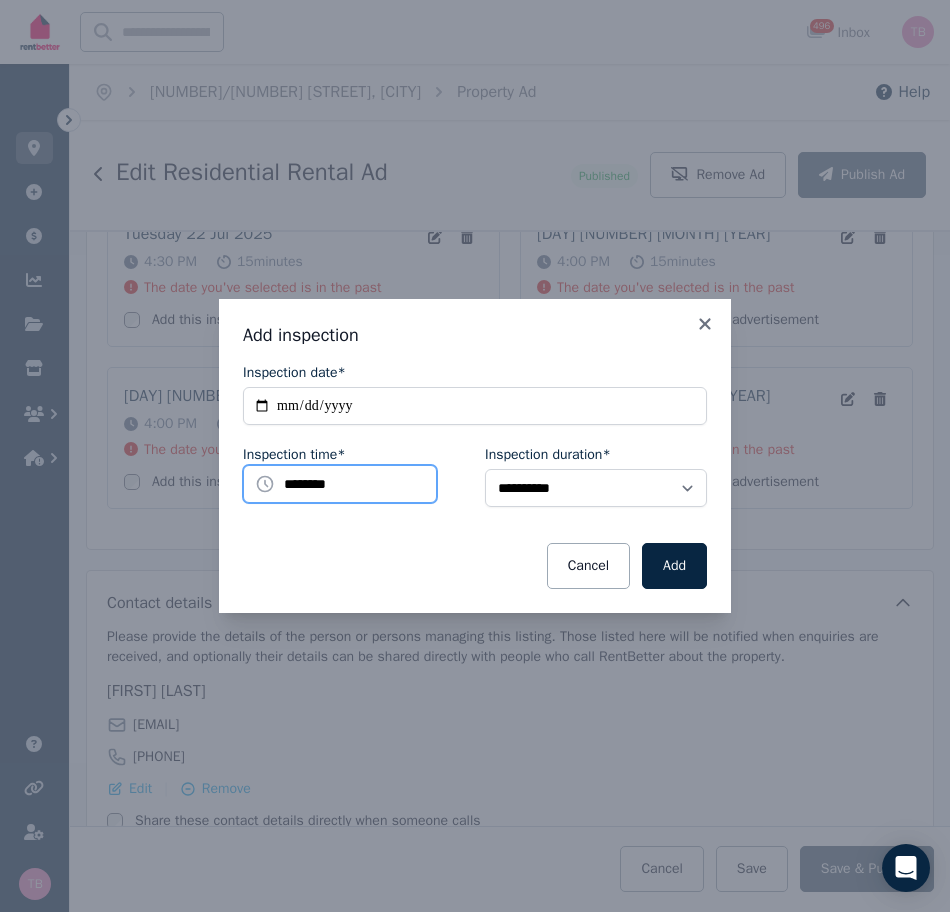 drag, startPoint x: 358, startPoint y: 482, endPoint x: 368, endPoint y: 478, distance: 10.770329 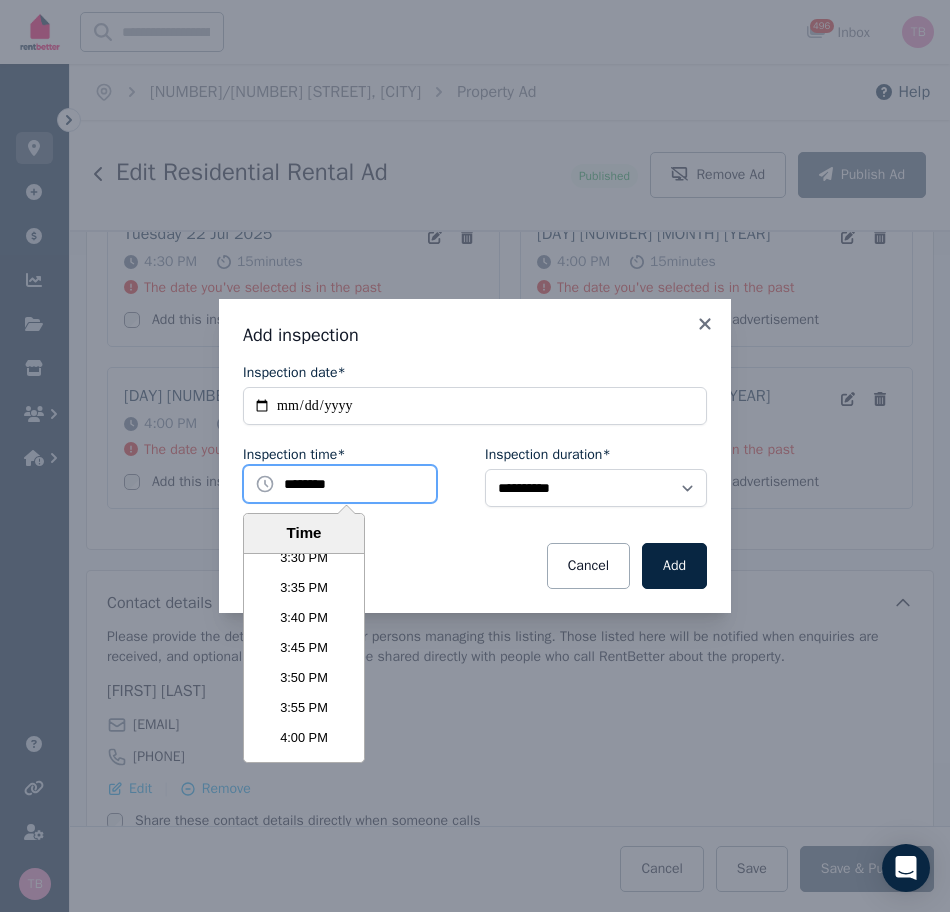 scroll, scrollTop: 5691, scrollLeft: 0, axis: vertical 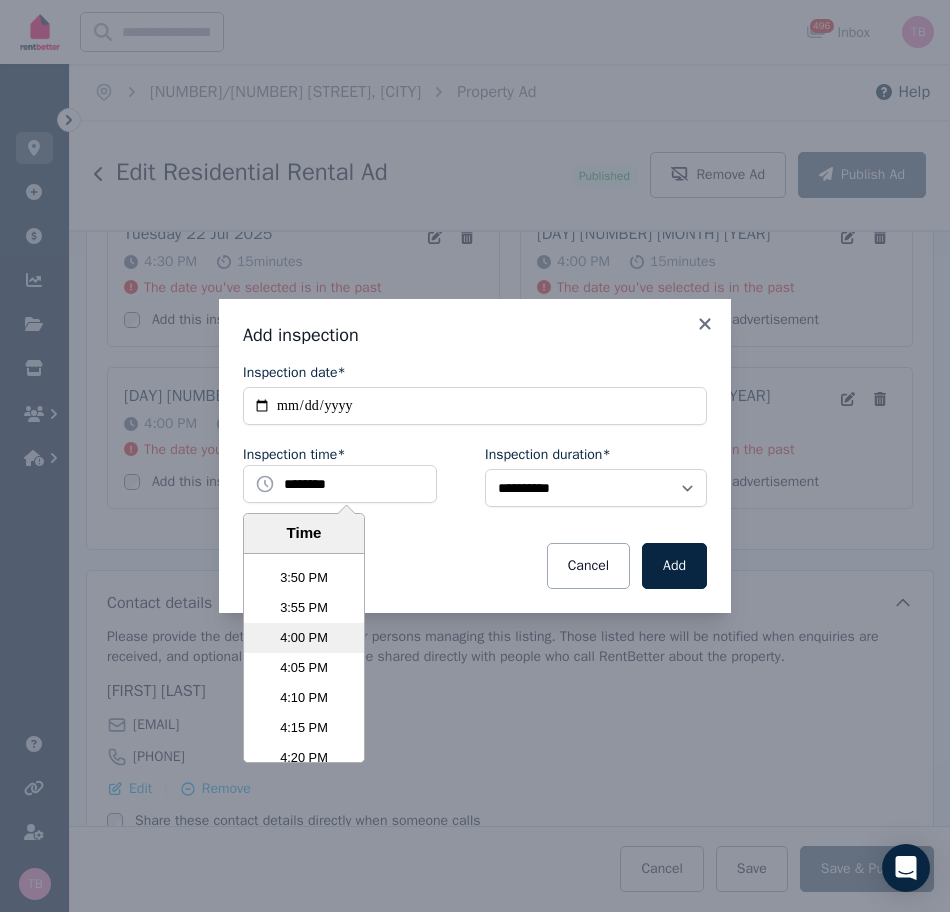 click on "4:00 PM" at bounding box center [304, 638] 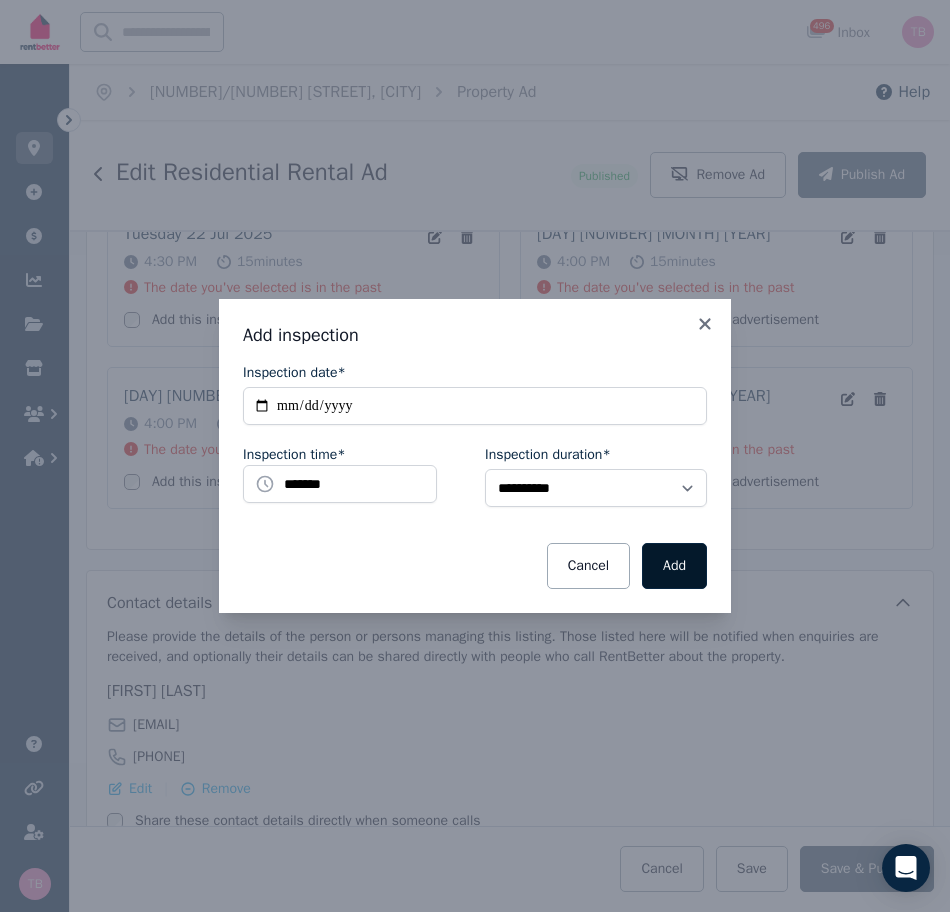 click on "Add" at bounding box center (674, 566) 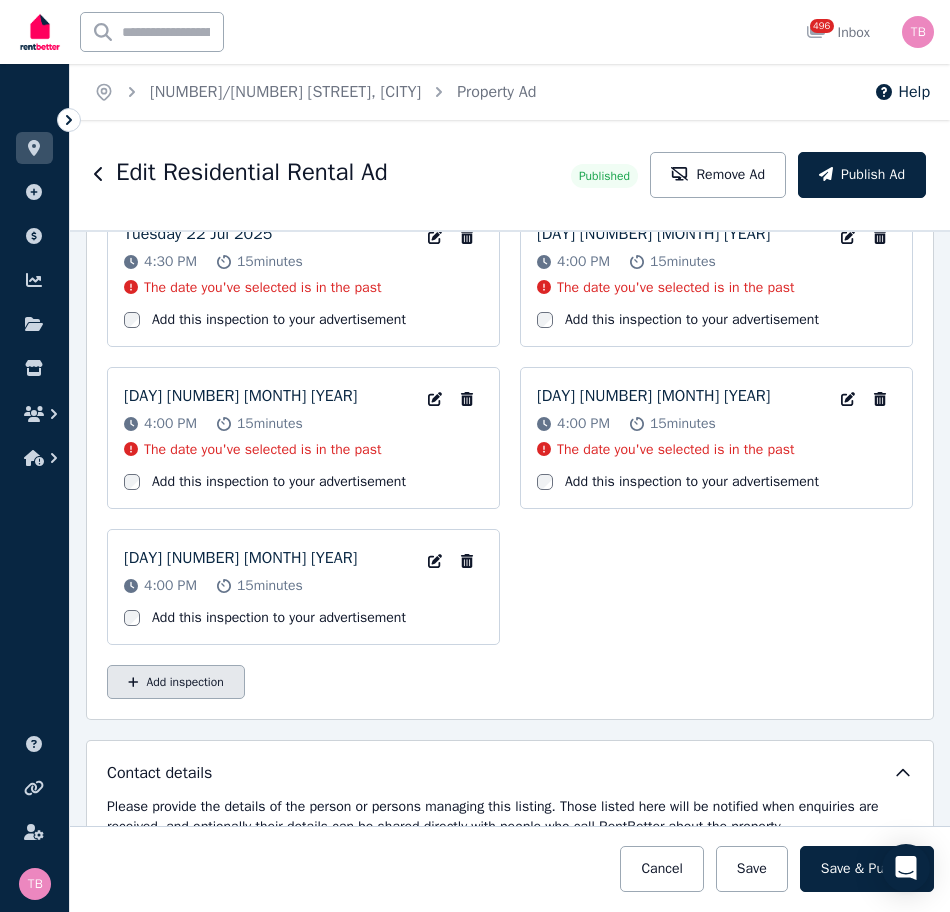 click on "Add inspection" at bounding box center [176, 682] 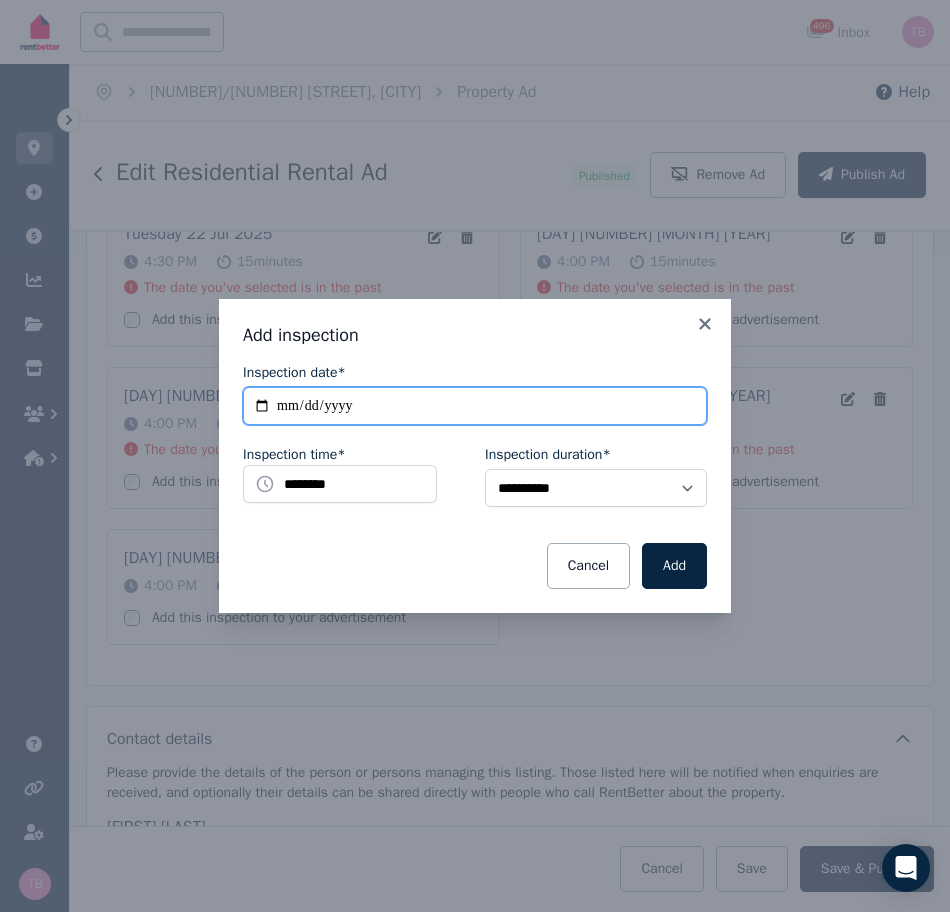 click on "**********" at bounding box center [475, 406] 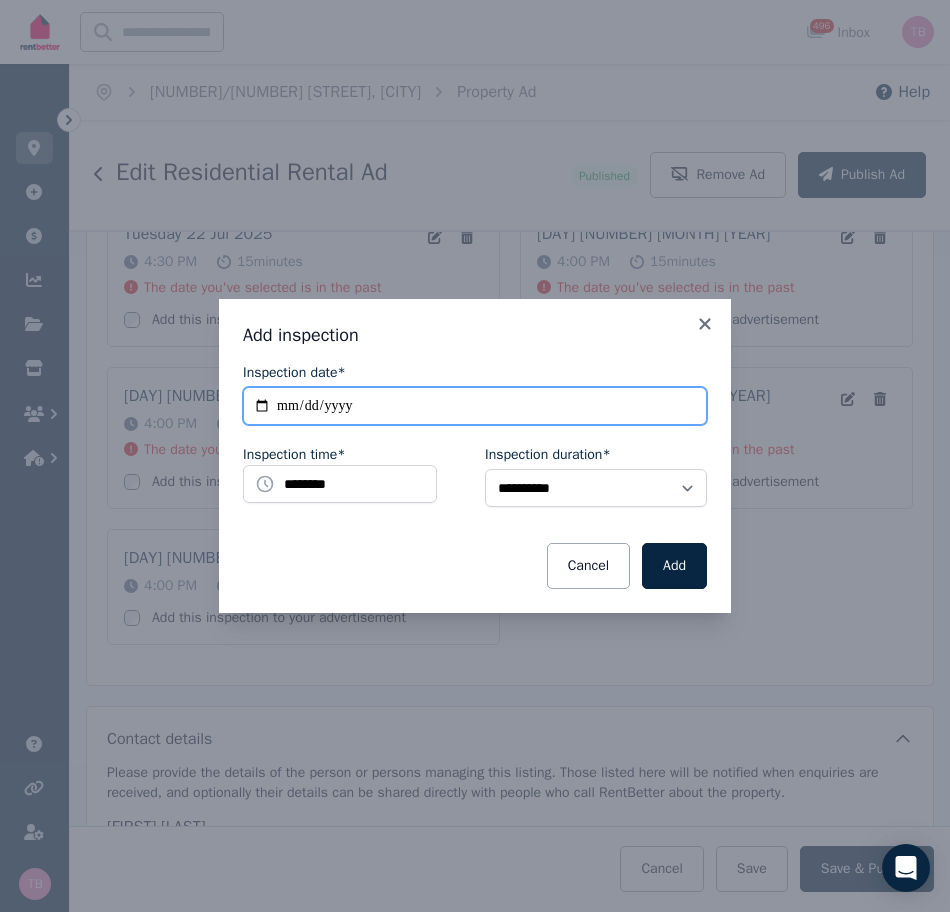 type on "**********" 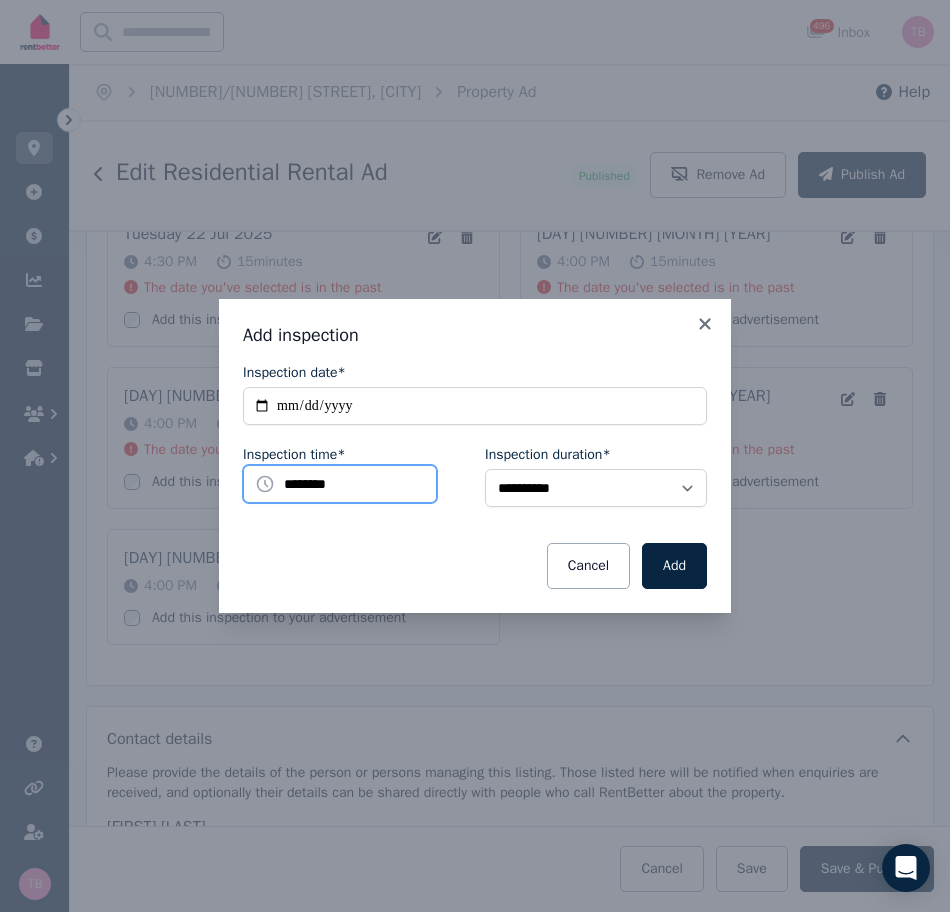 click on "********" at bounding box center [340, 484] 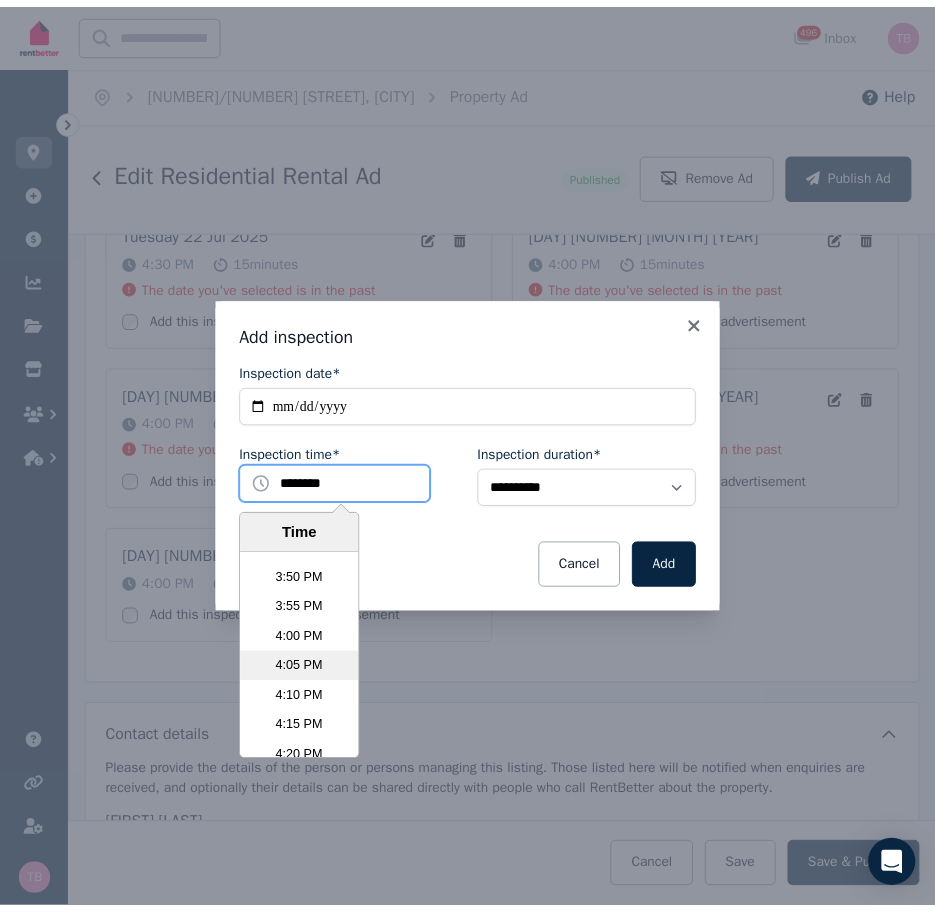 scroll, scrollTop: 5691, scrollLeft: 0, axis: vertical 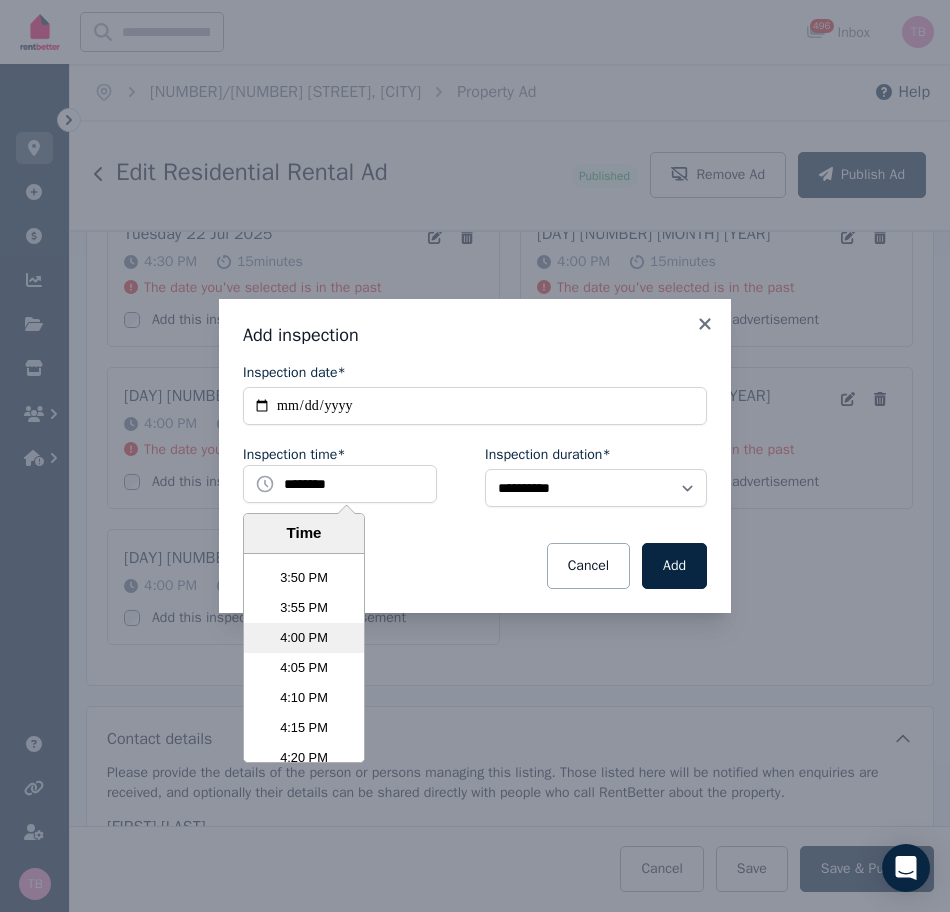 click on "4:00 PM" at bounding box center (304, 638) 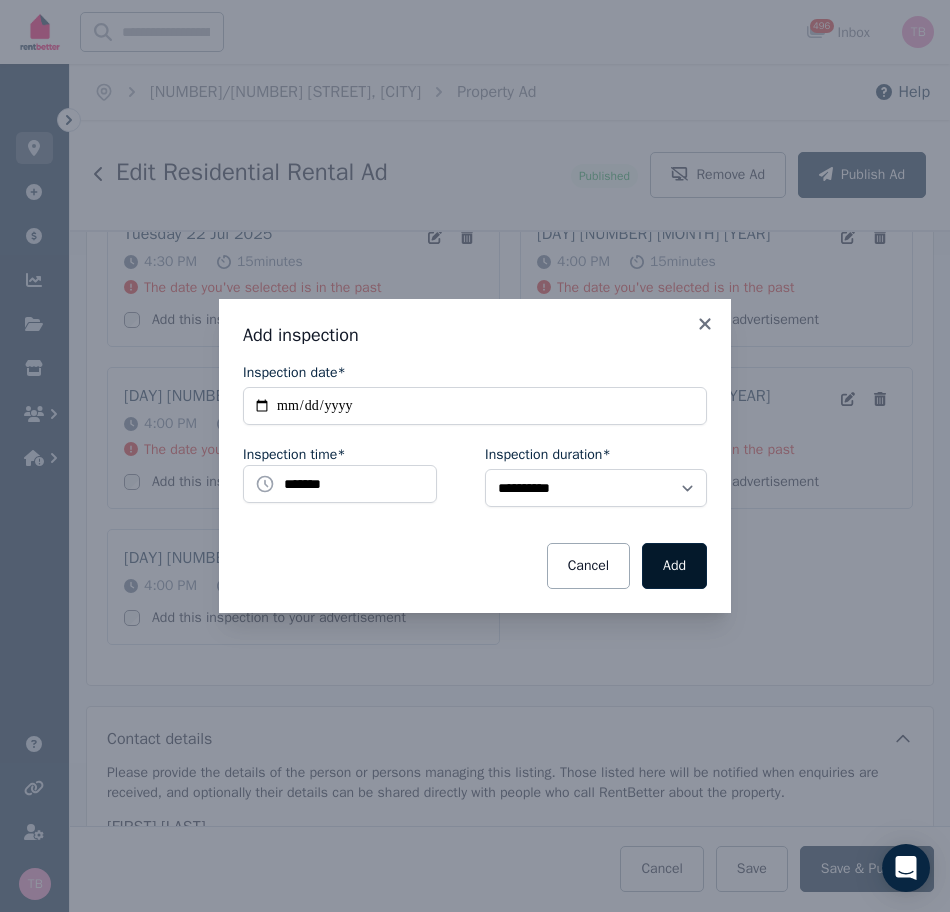click on "Add" at bounding box center [674, 566] 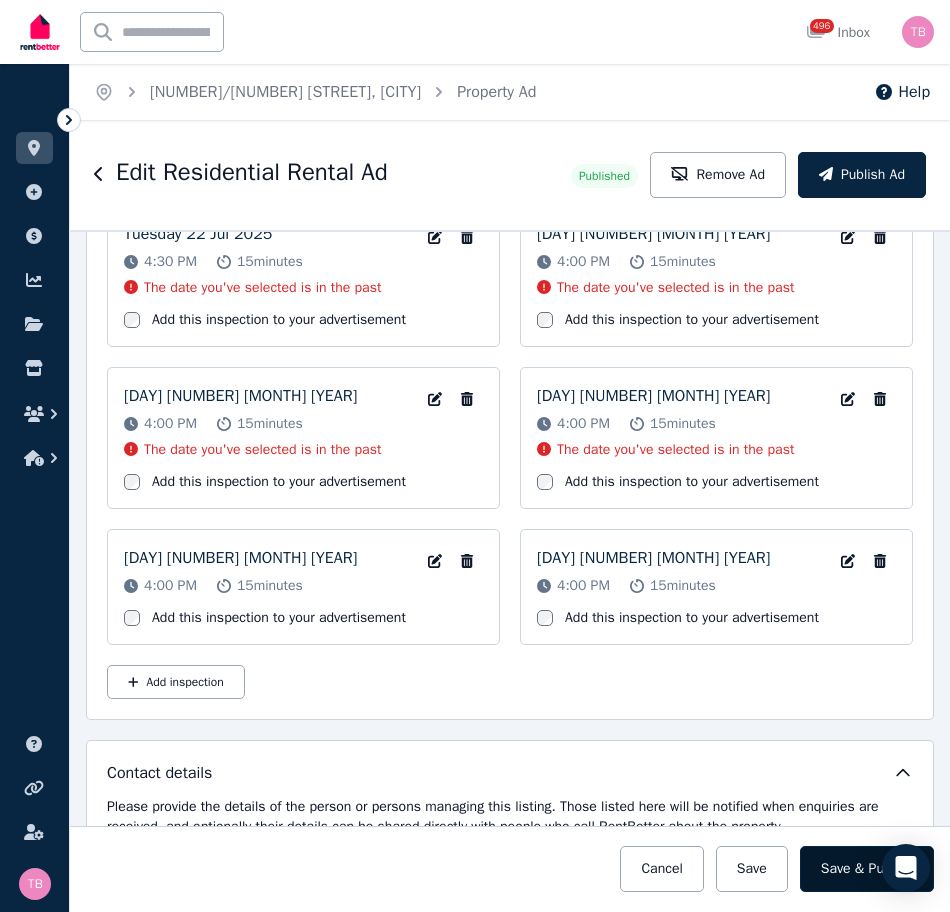 click on "Save & Publish" at bounding box center [867, 869] 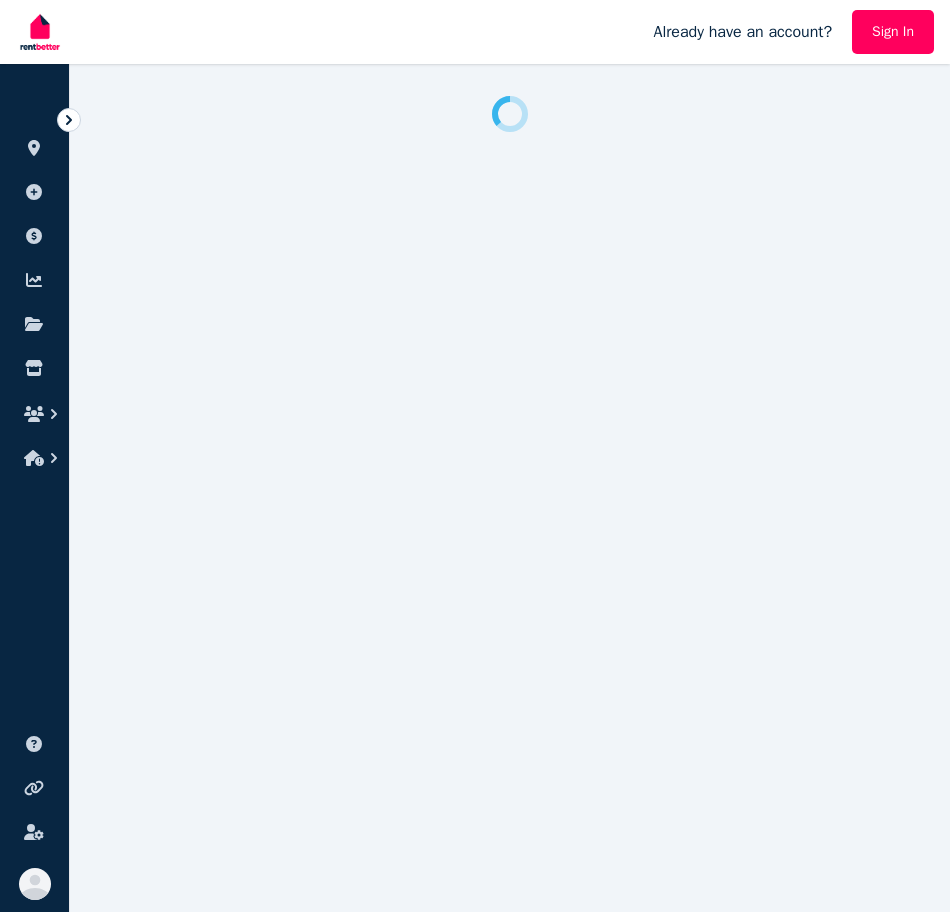 scroll, scrollTop: 0, scrollLeft: 0, axis: both 